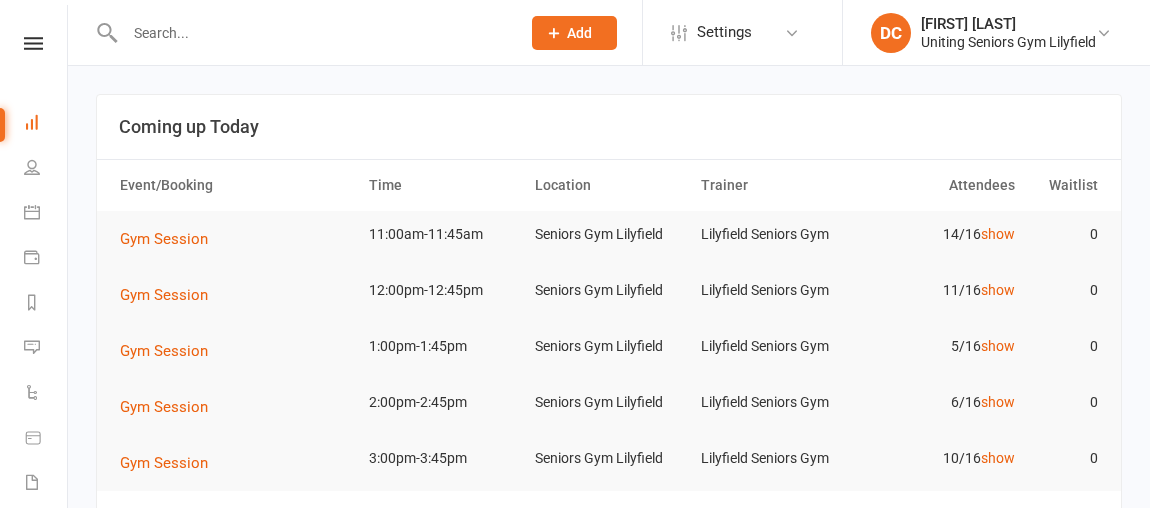 scroll, scrollTop: 0, scrollLeft: 0, axis: both 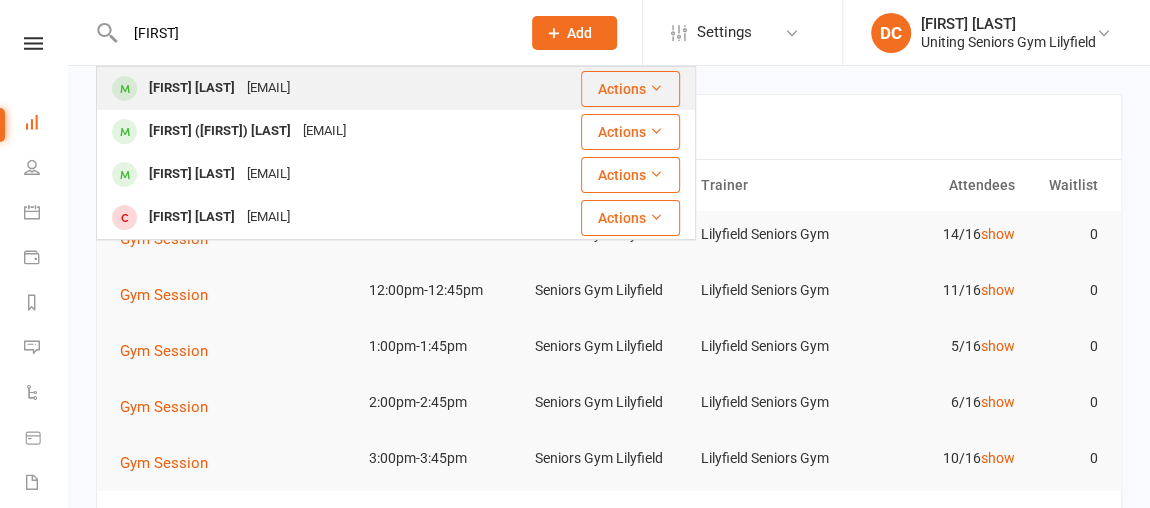 type on "[FIRST]" 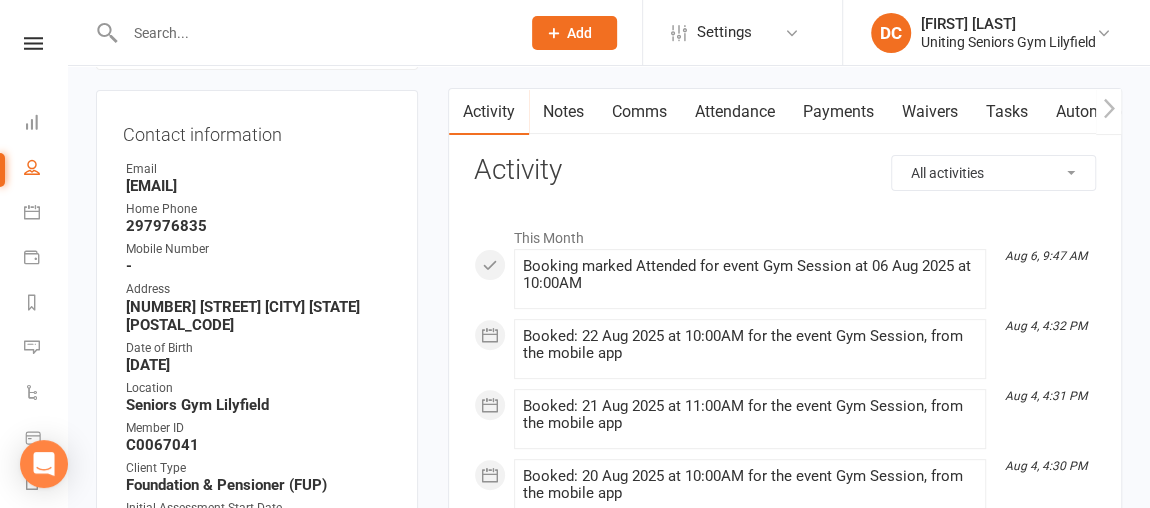scroll, scrollTop: 138, scrollLeft: 0, axis: vertical 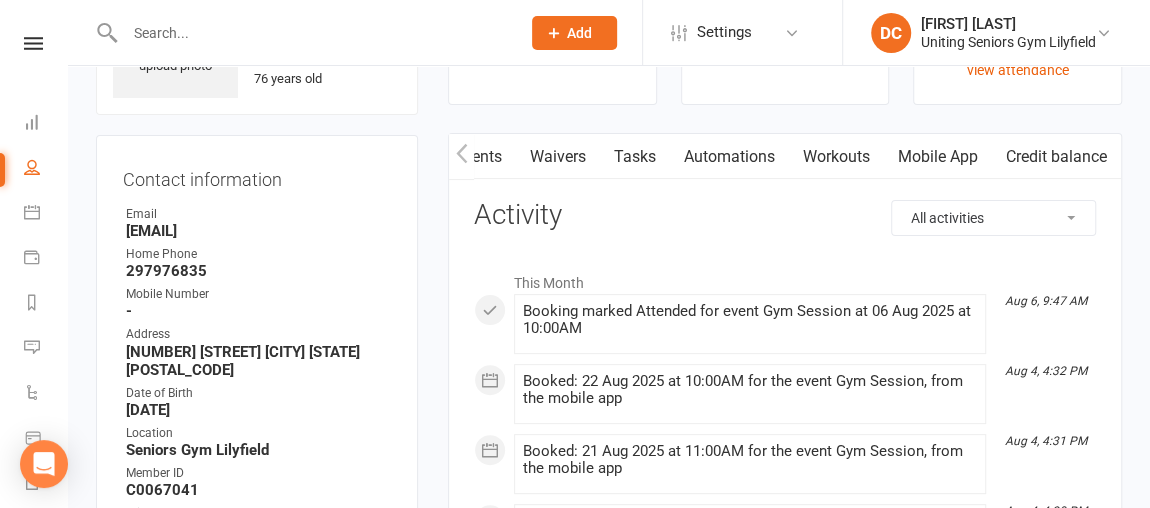 click on "Mobile App" at bounding box center [938, 157] 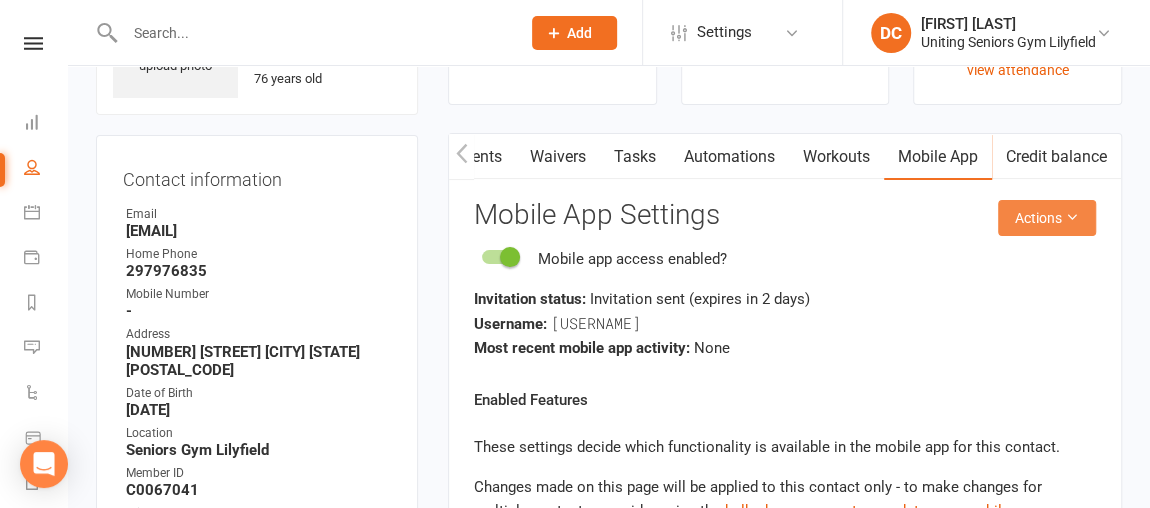 click on "Actions" at bounding box center [1047, 218] 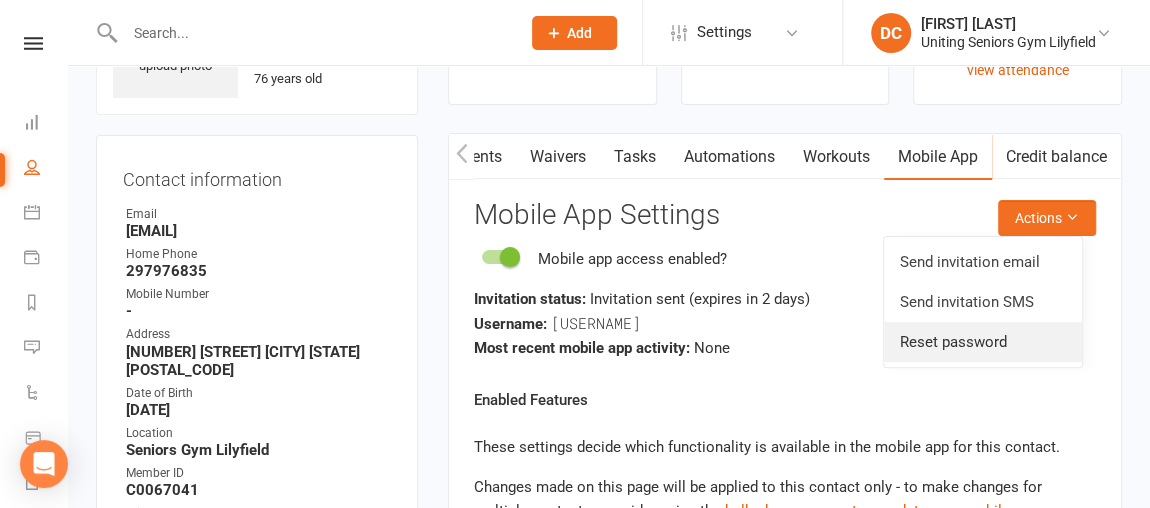 click on "Reset password" at bounding box center [983, 342] 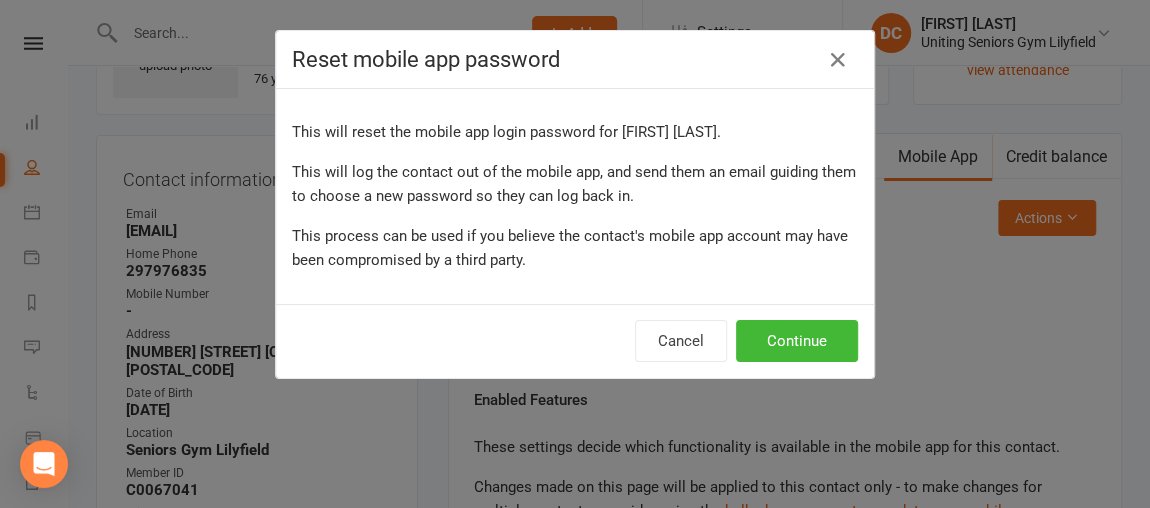 scroll, scrollTop: 0, scrollLeft: 370, axis: horizontal 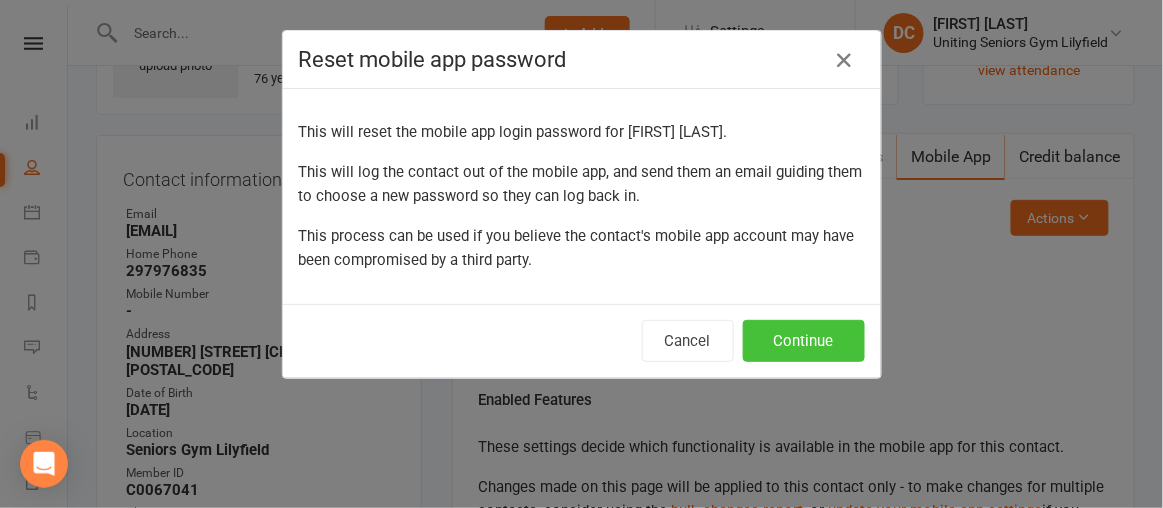 click on "Continue" at bounding box center (804, 341) 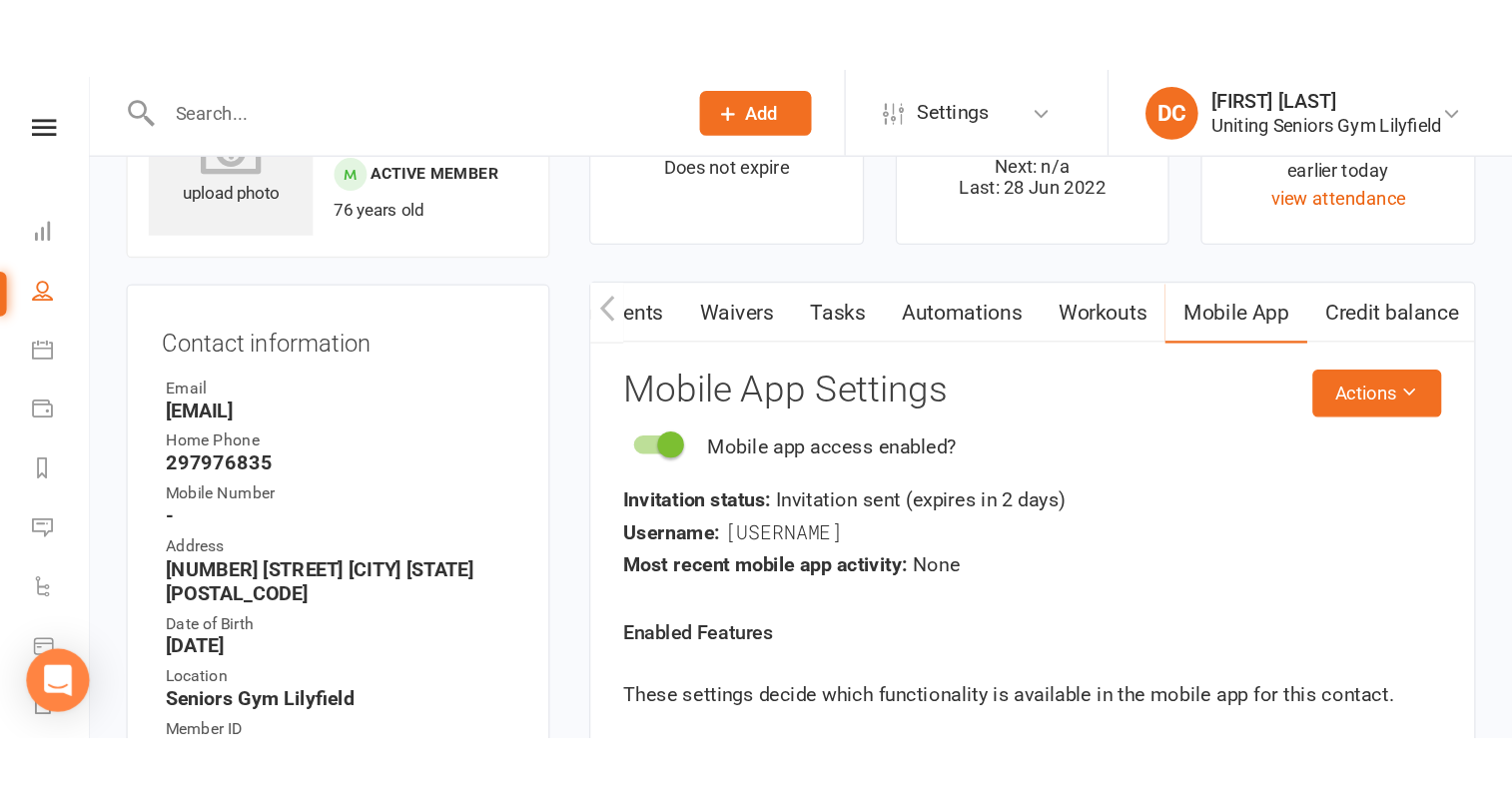 scroll, scrollTop: 0, scrollLeft: 0, axis: both 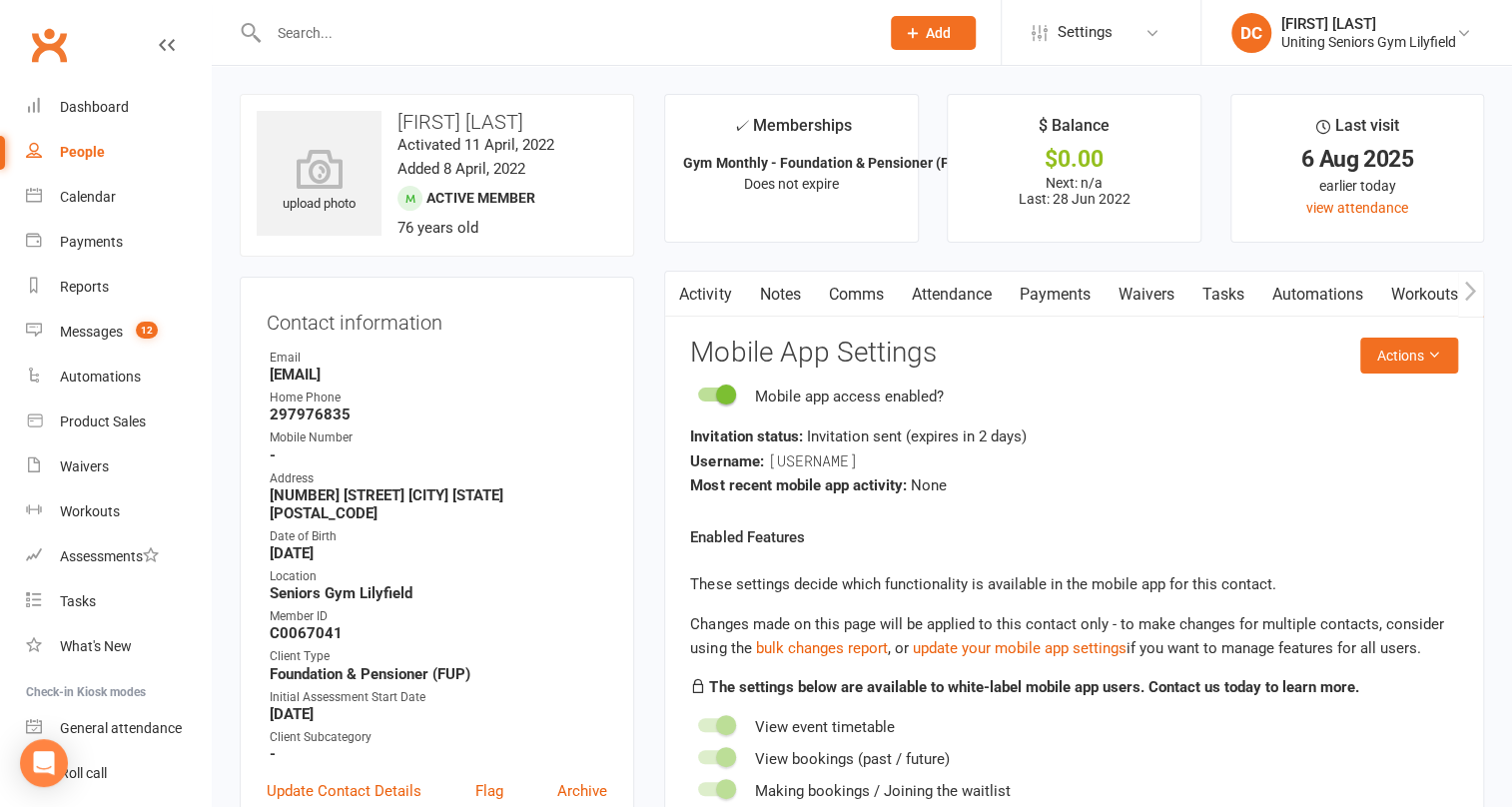 click at bounding box center (563, 33) 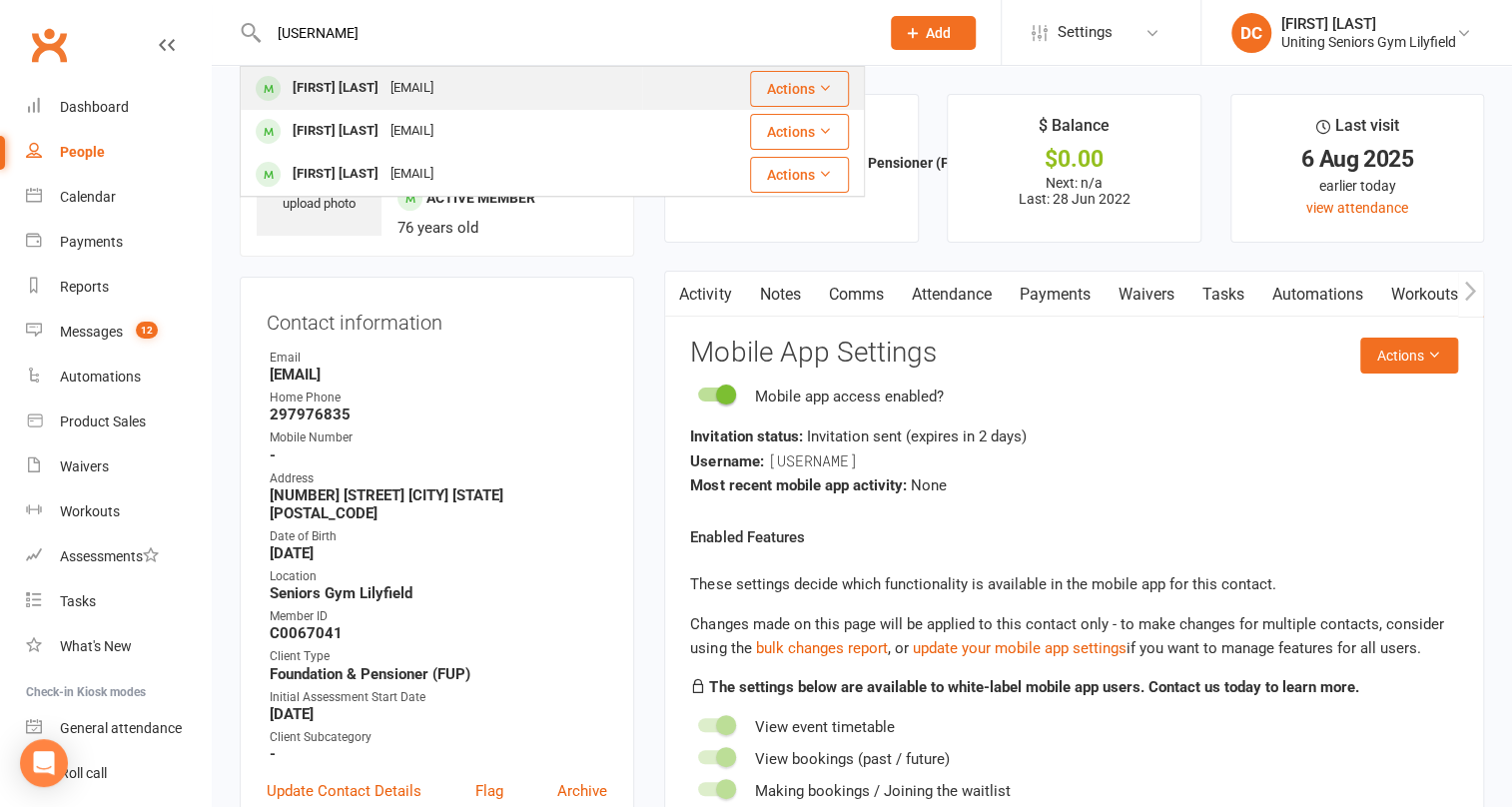 type on "boyd rayw" 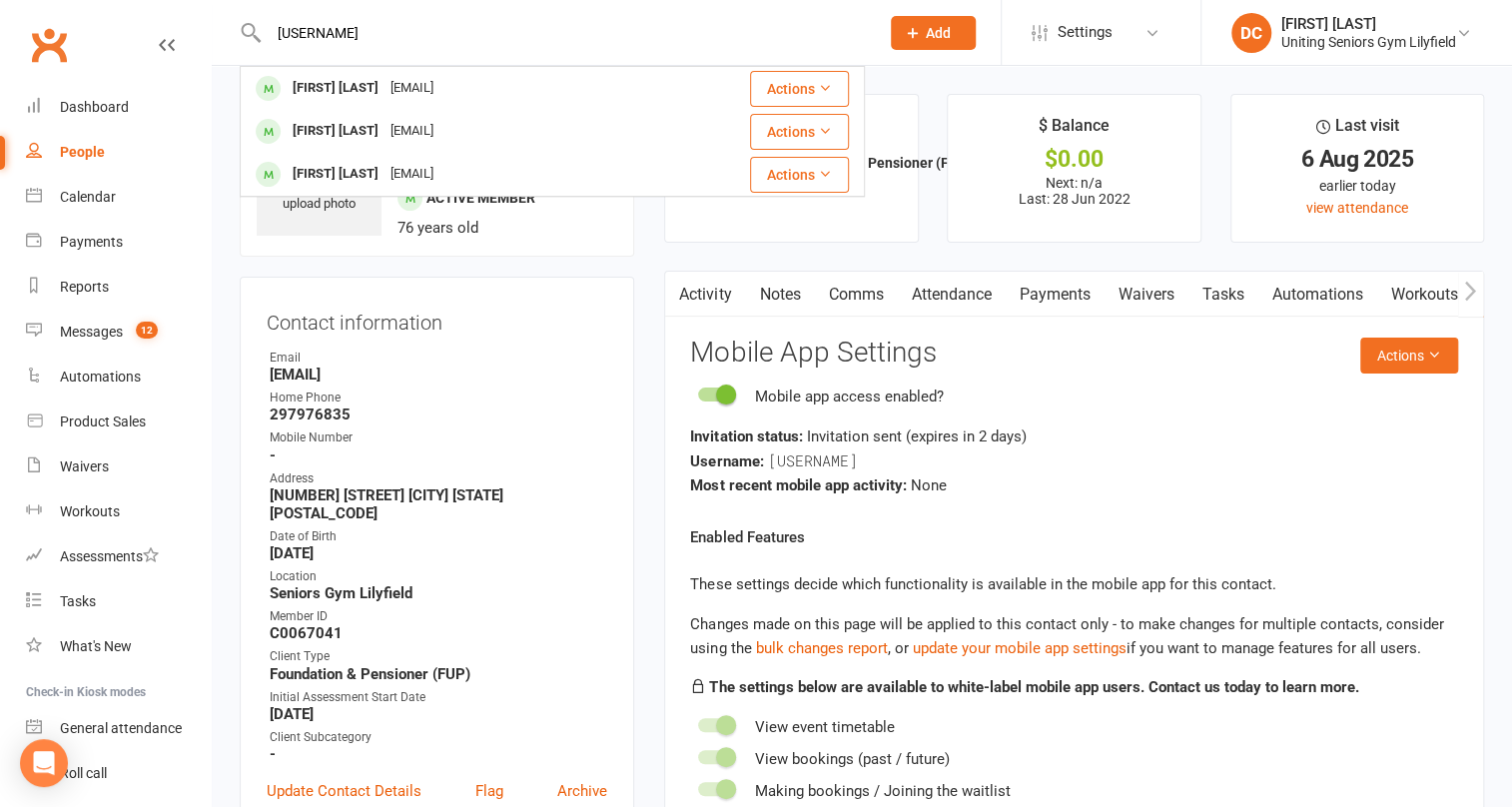 type 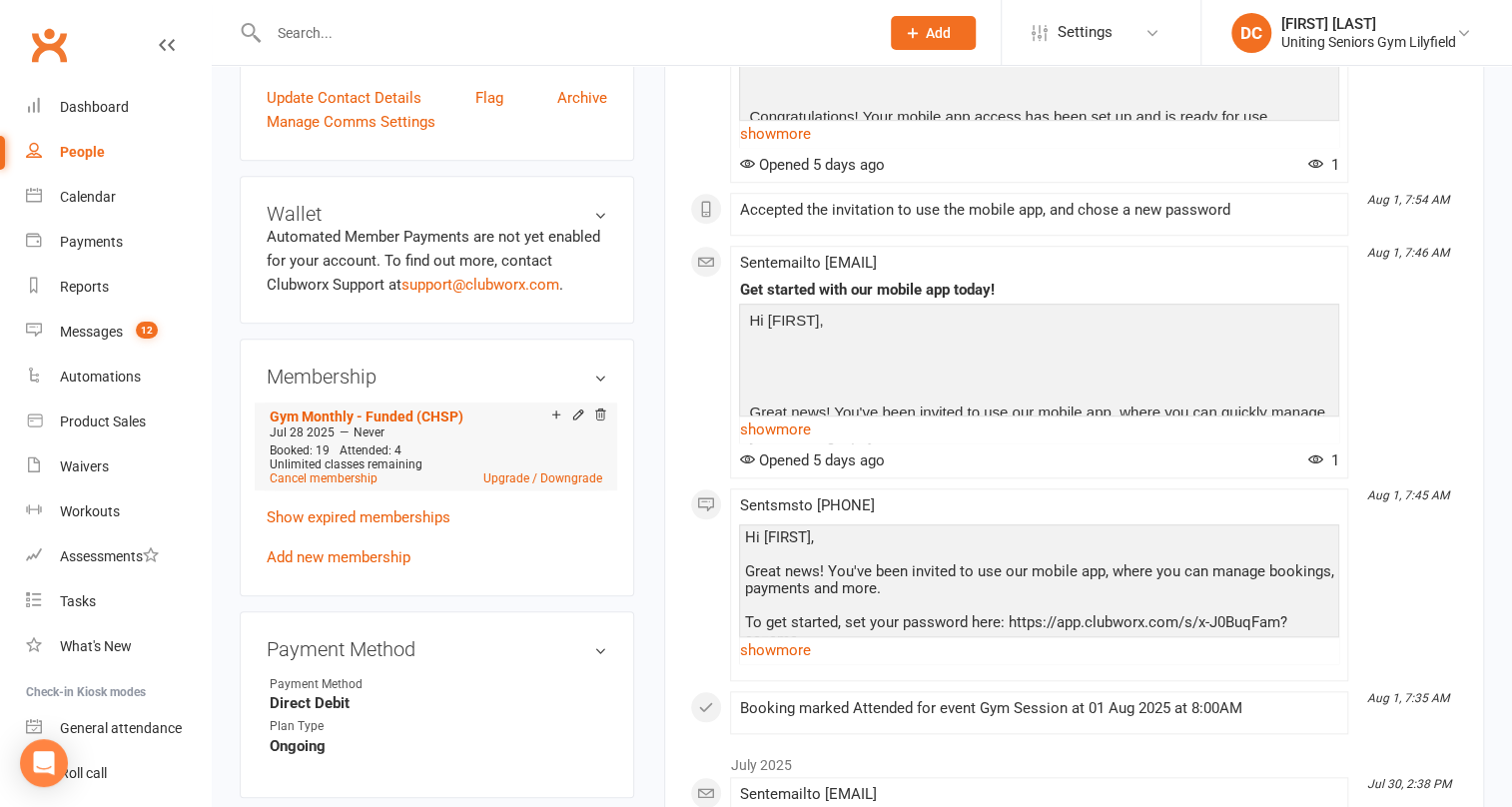 scroll, scrollTop: 726, scrollLeft: 0, axis: vertical 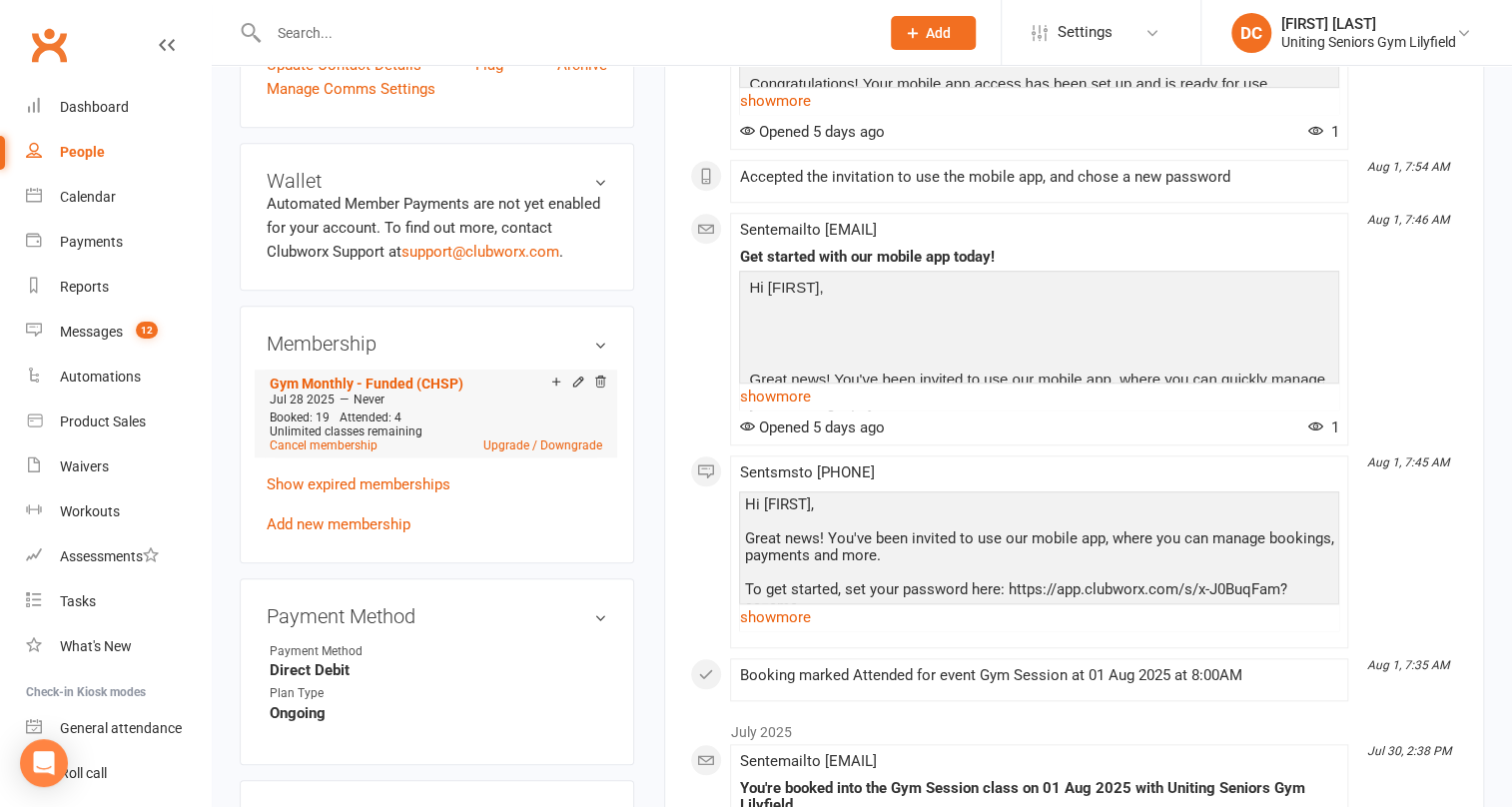 click 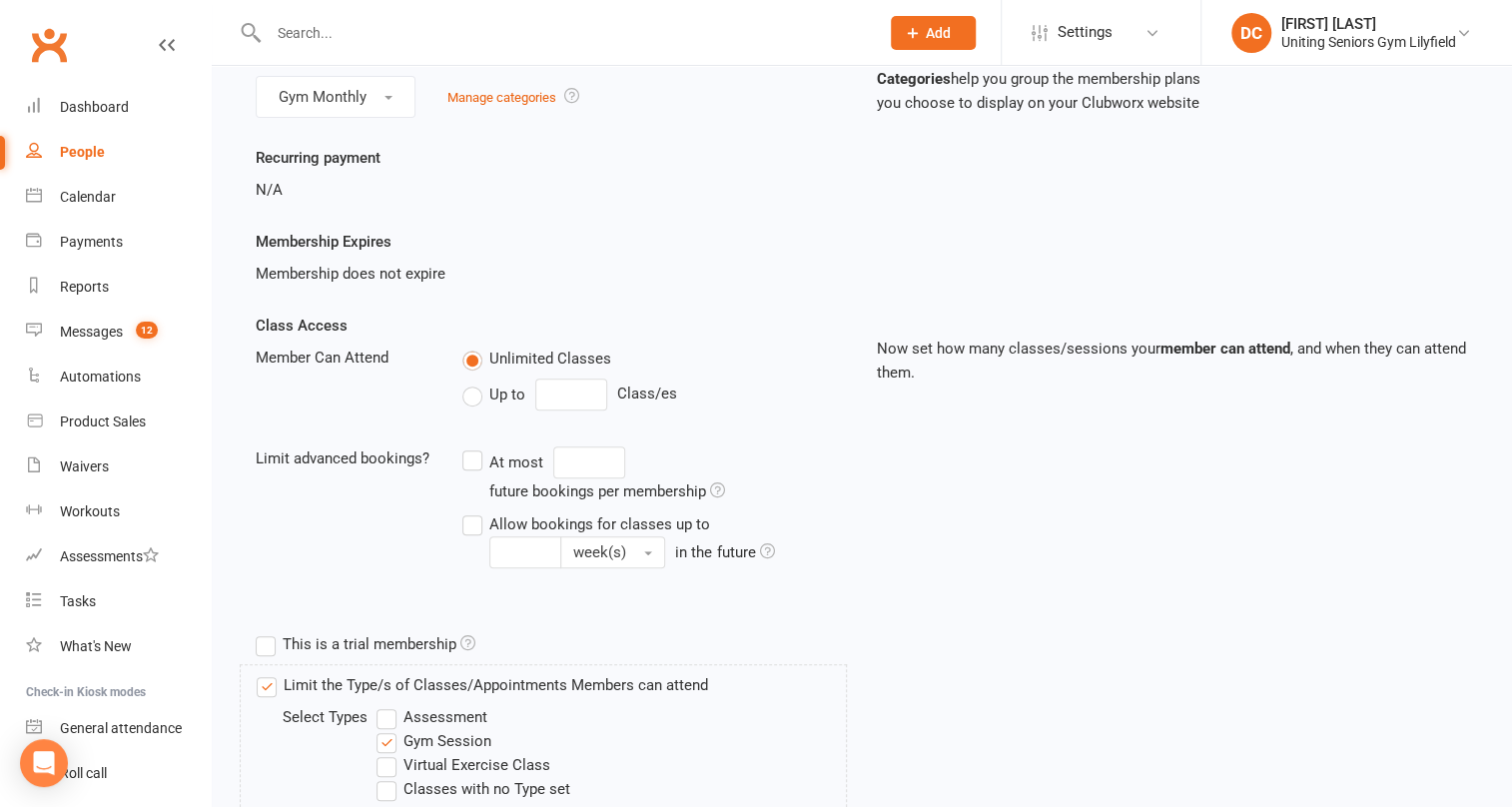 scroll, scrollTop: 0, scrollLeft: 0, axis: both 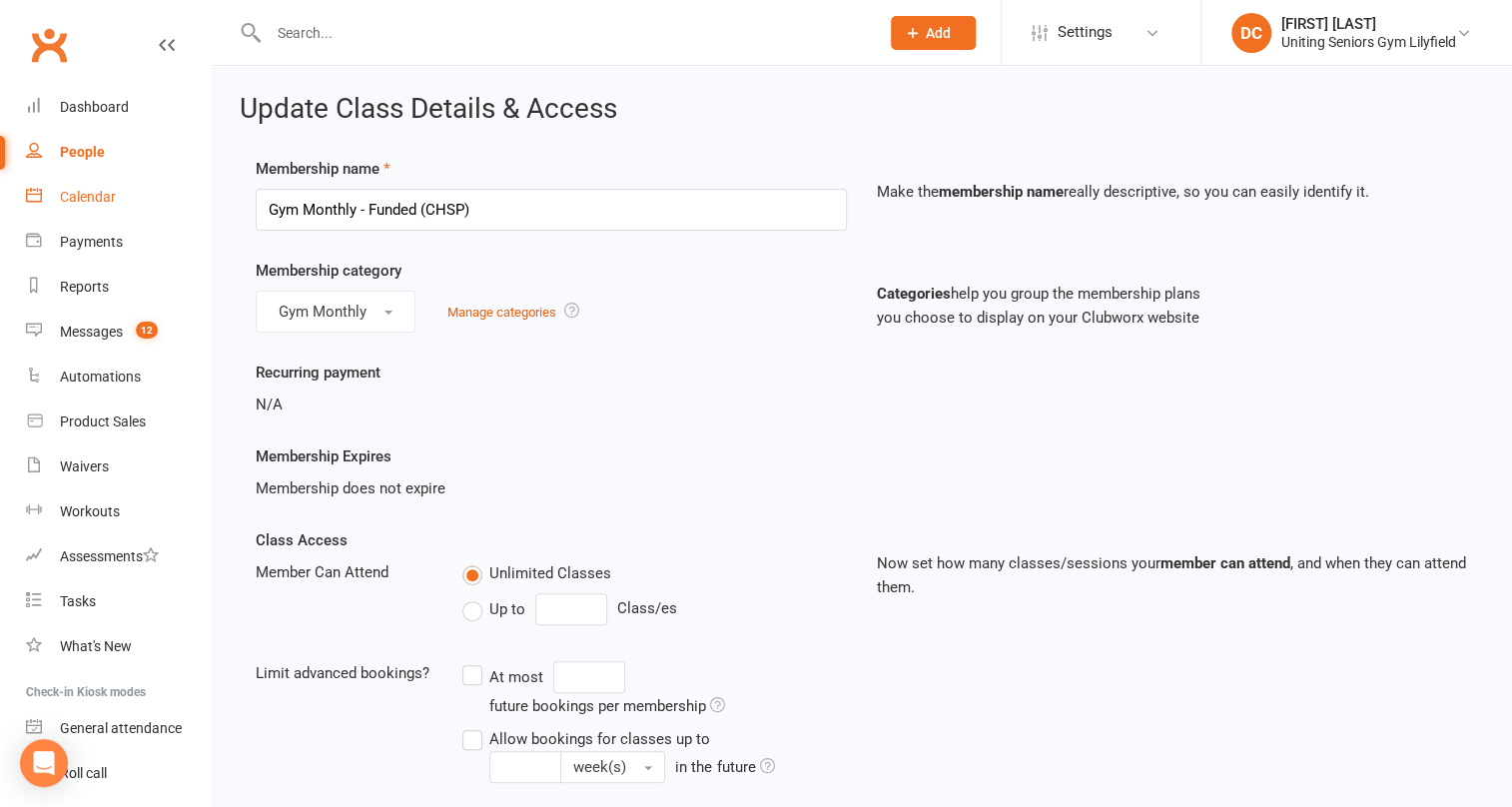 click on "Calendar" at bounding box center [118, 197] 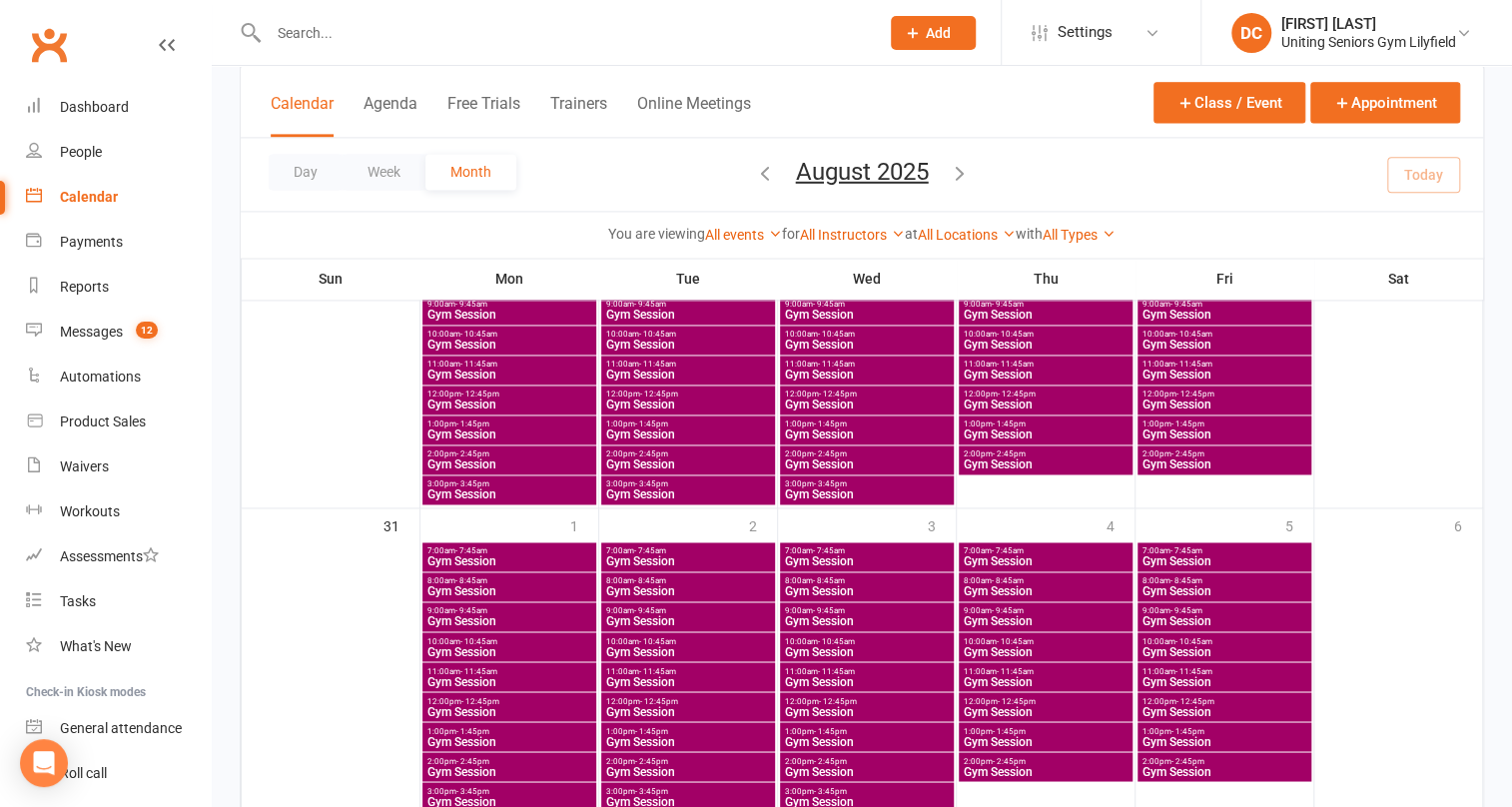 scroll, scrollTop: 1452, scrollLeft: 0, axis: vertical 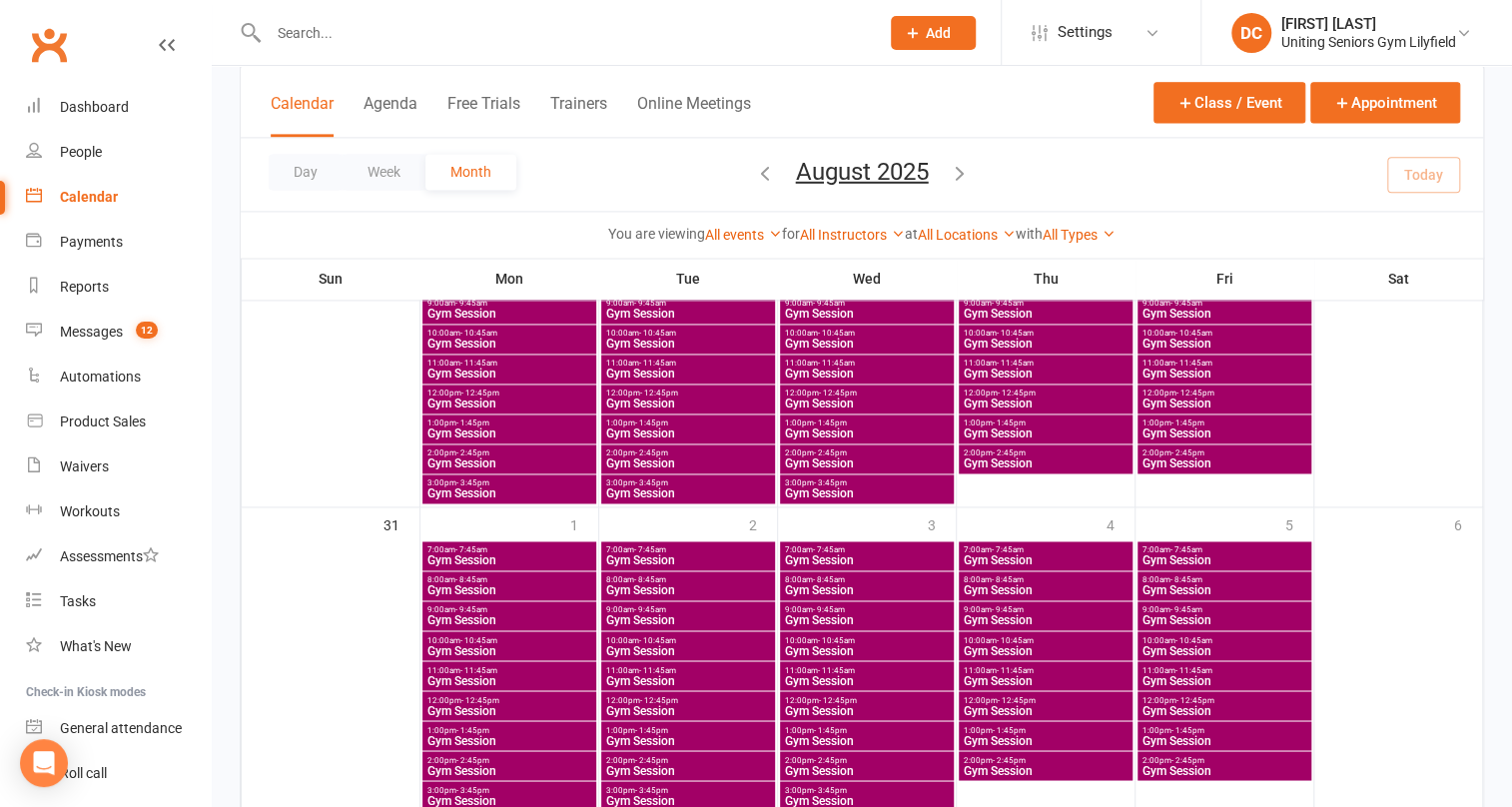 click on "Gym Session" at bounding box center [509, 560] 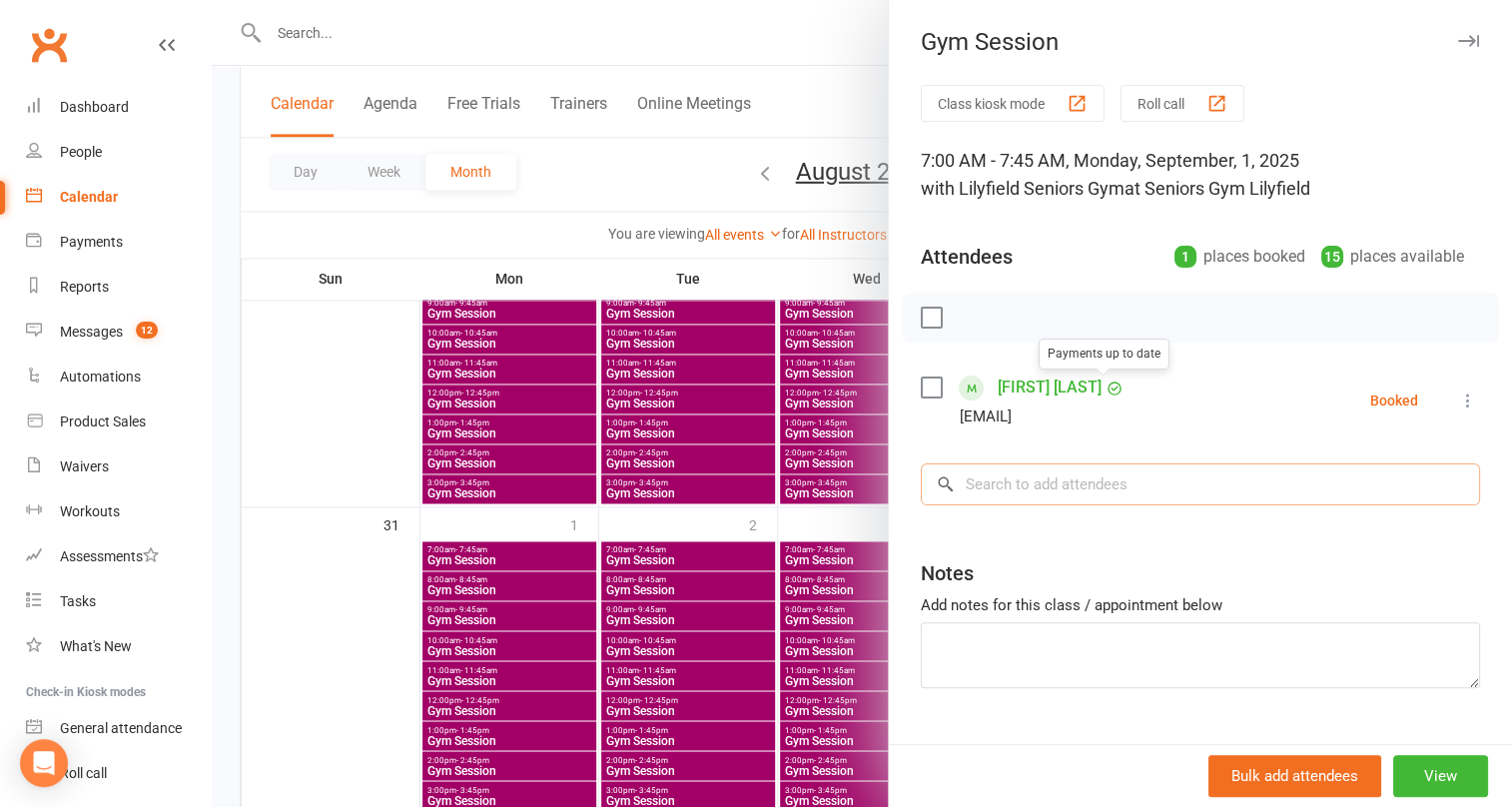 click at bounding box center (1200, 484) 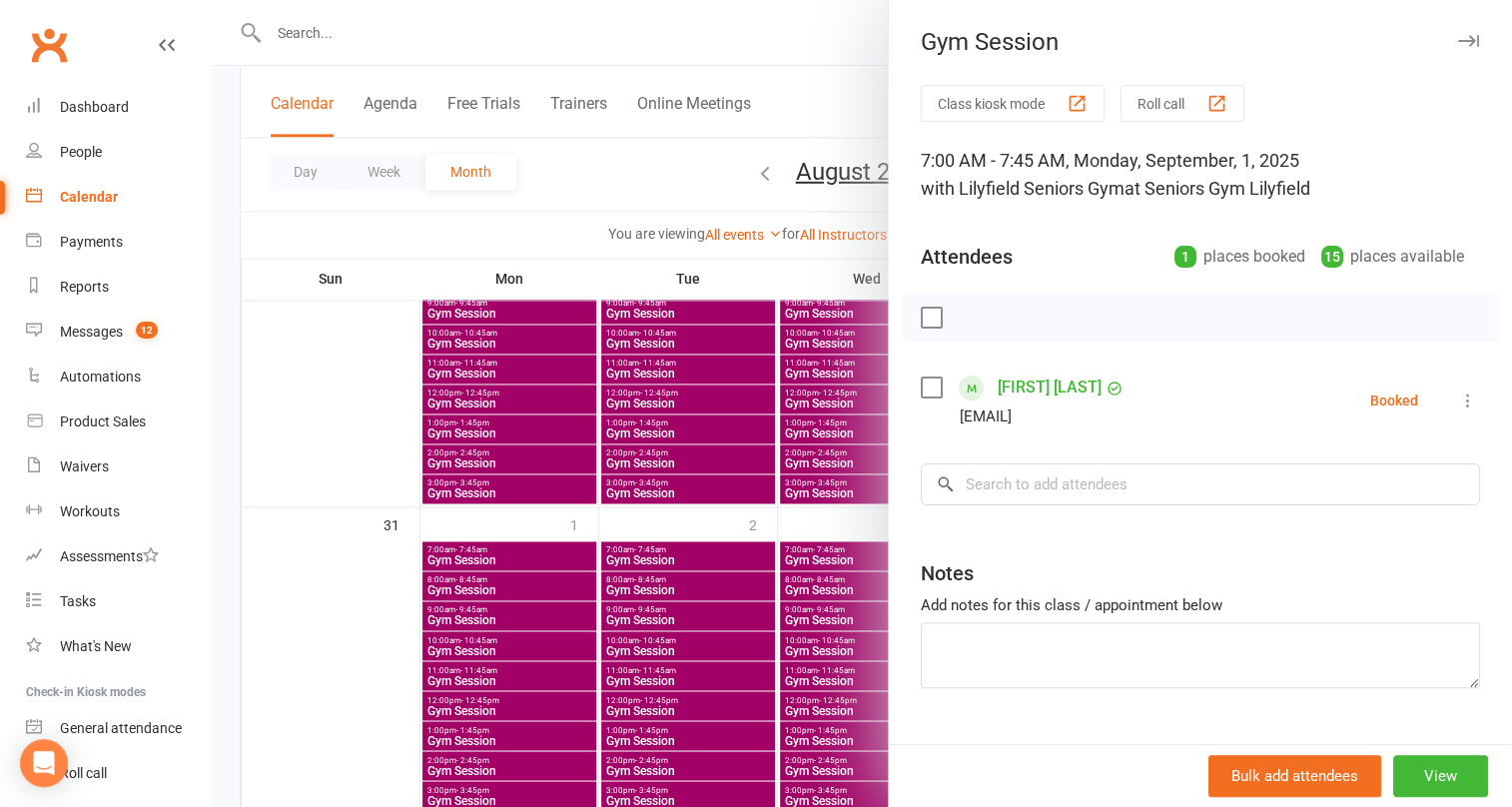 click at bounding box center [1468, 41] 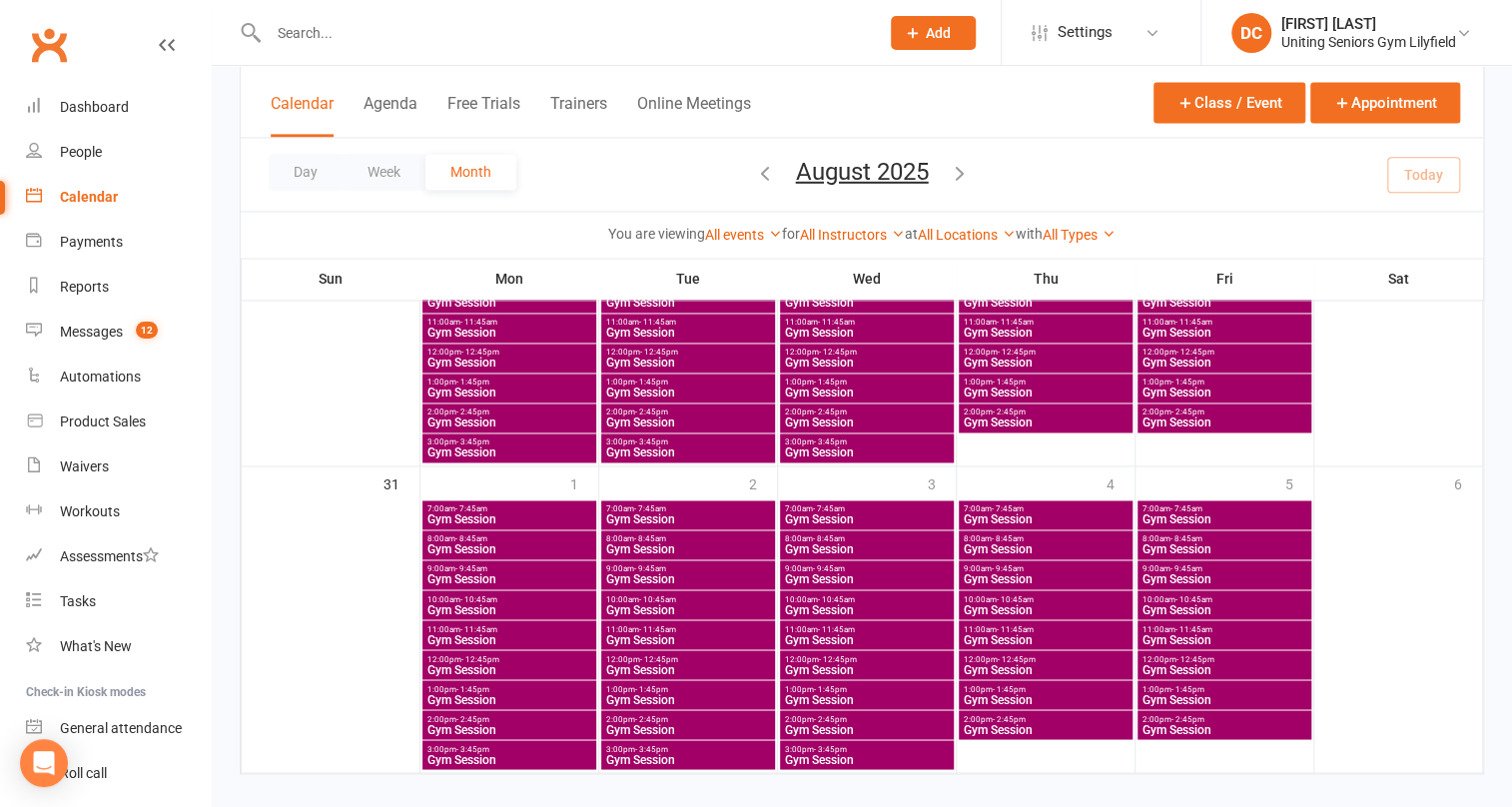 scroll, scrollTop: 1515, scrollLeft: 0, axis: vertical 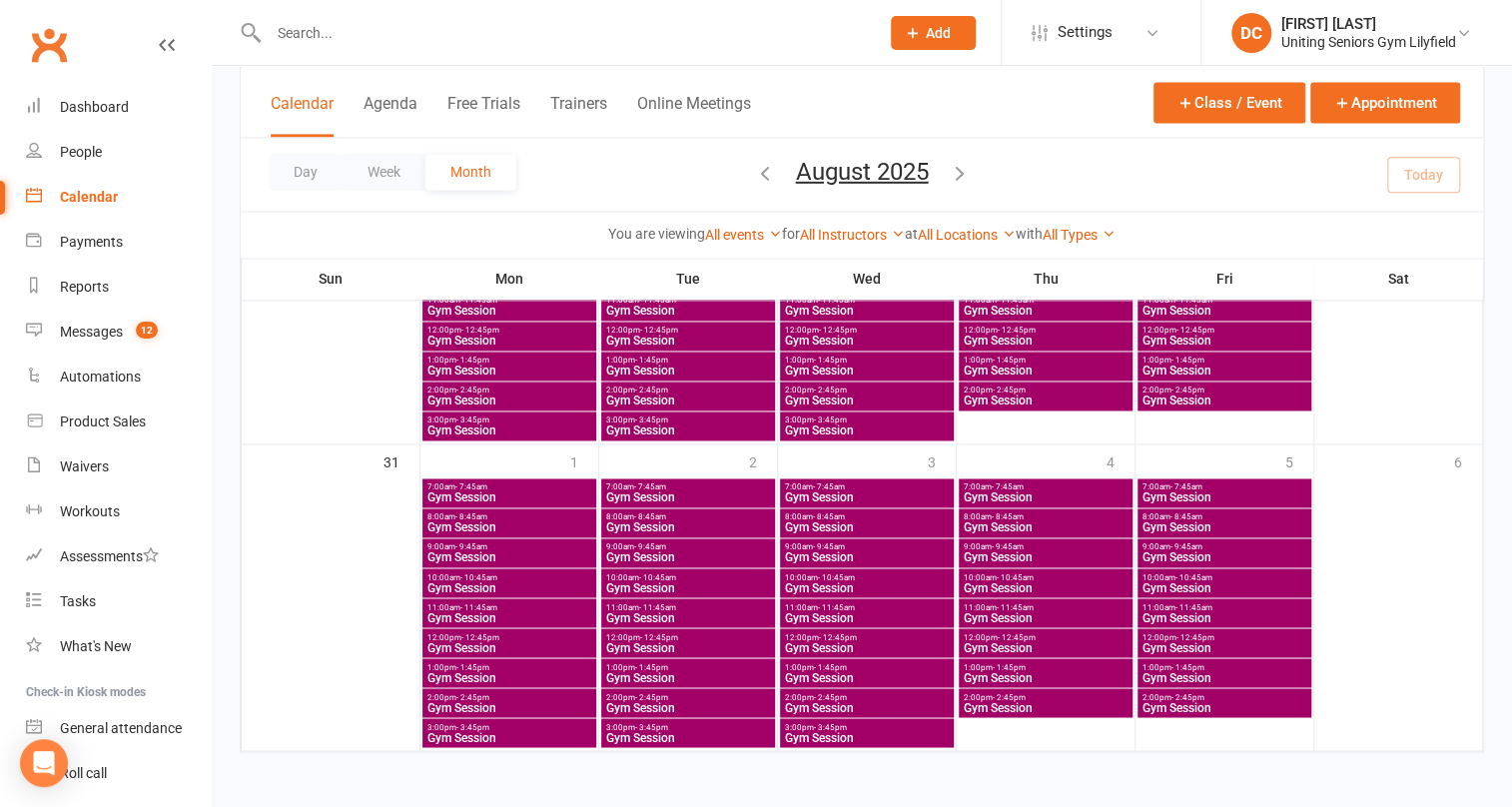 click at bounding box center (960, 172) 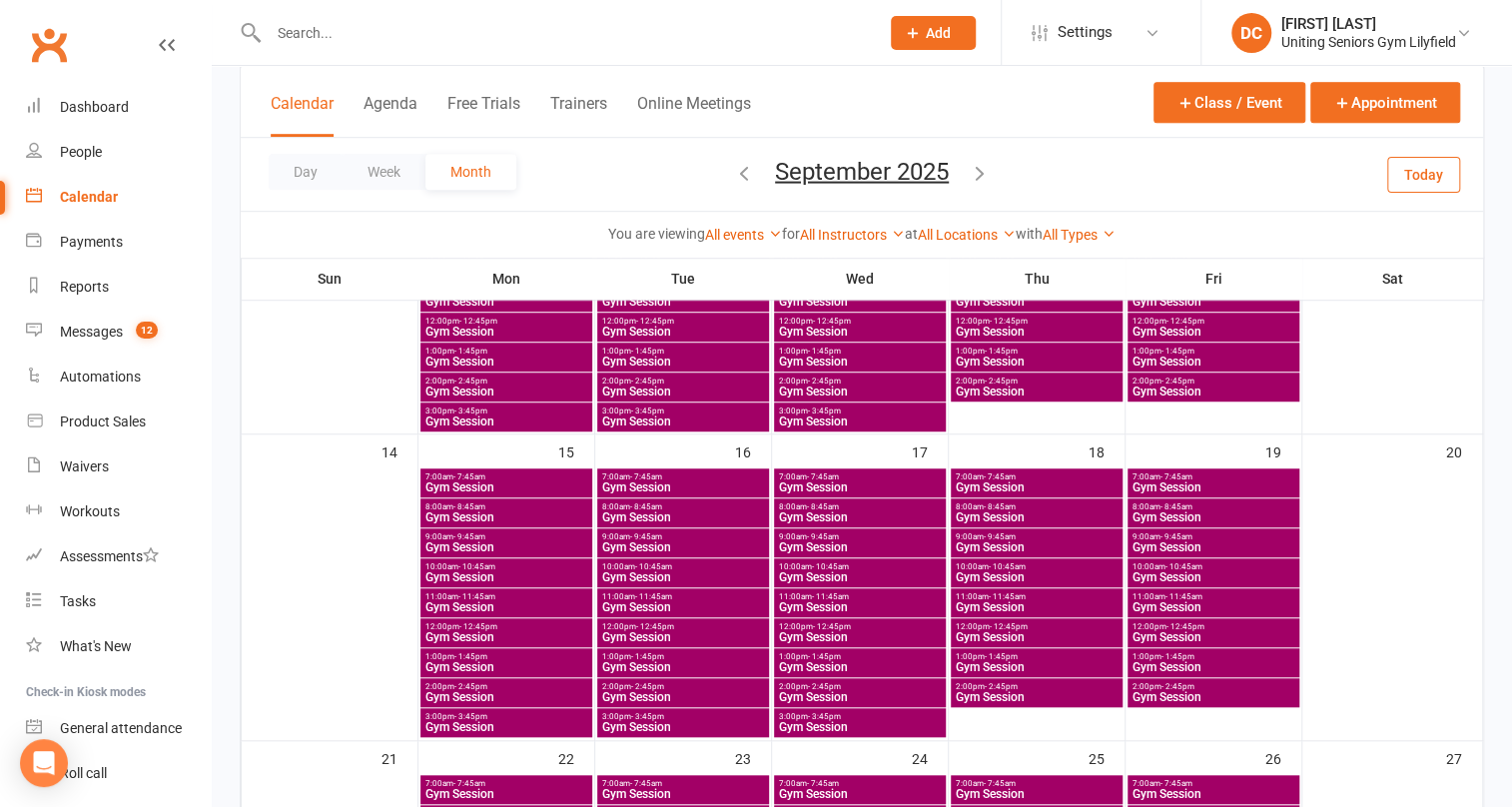 scroll, scrollTop: 646, scrollLeft: 0, axis: vertical 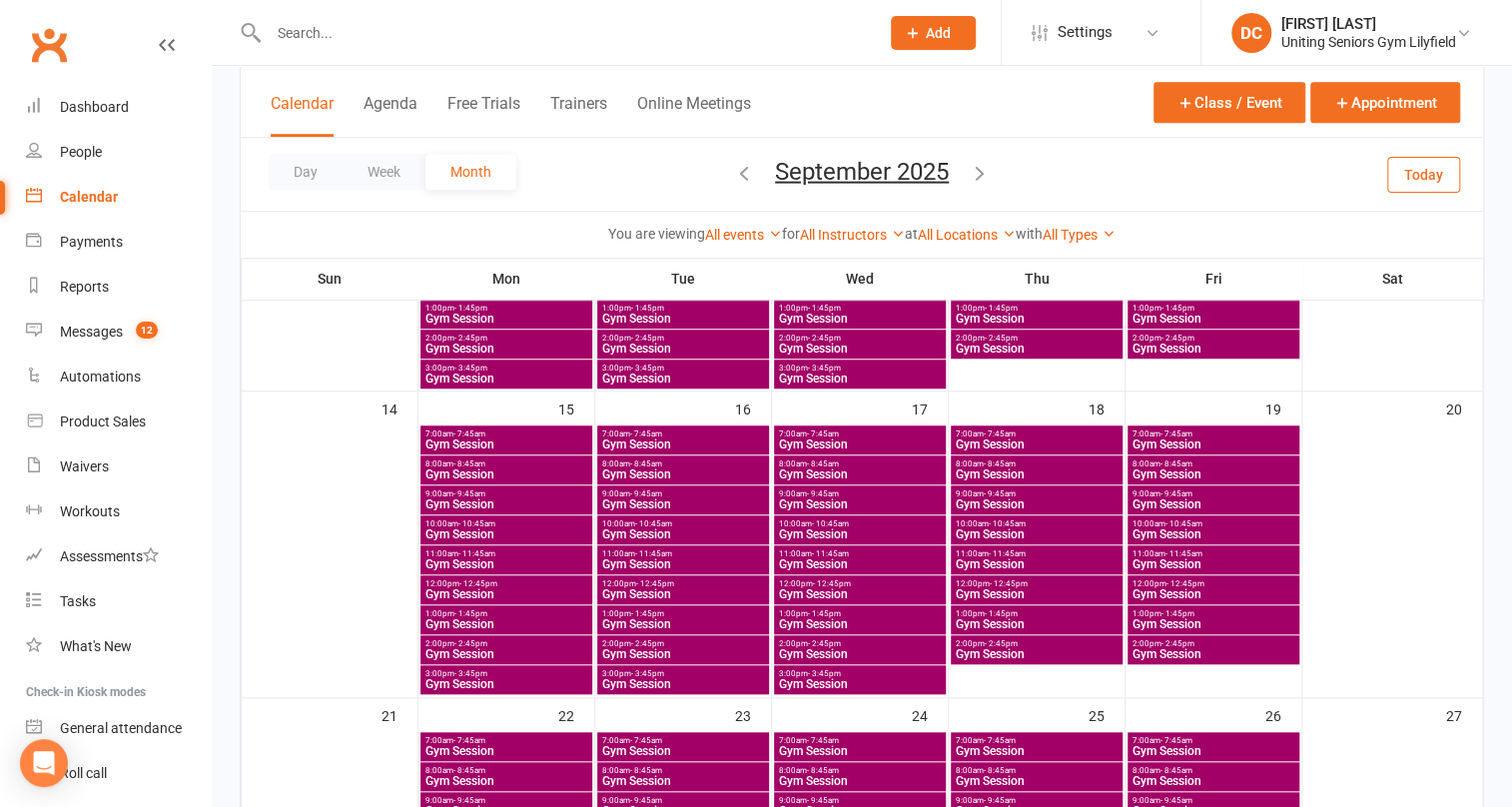 click on "Gym Session" at bounding box center [506, 444] 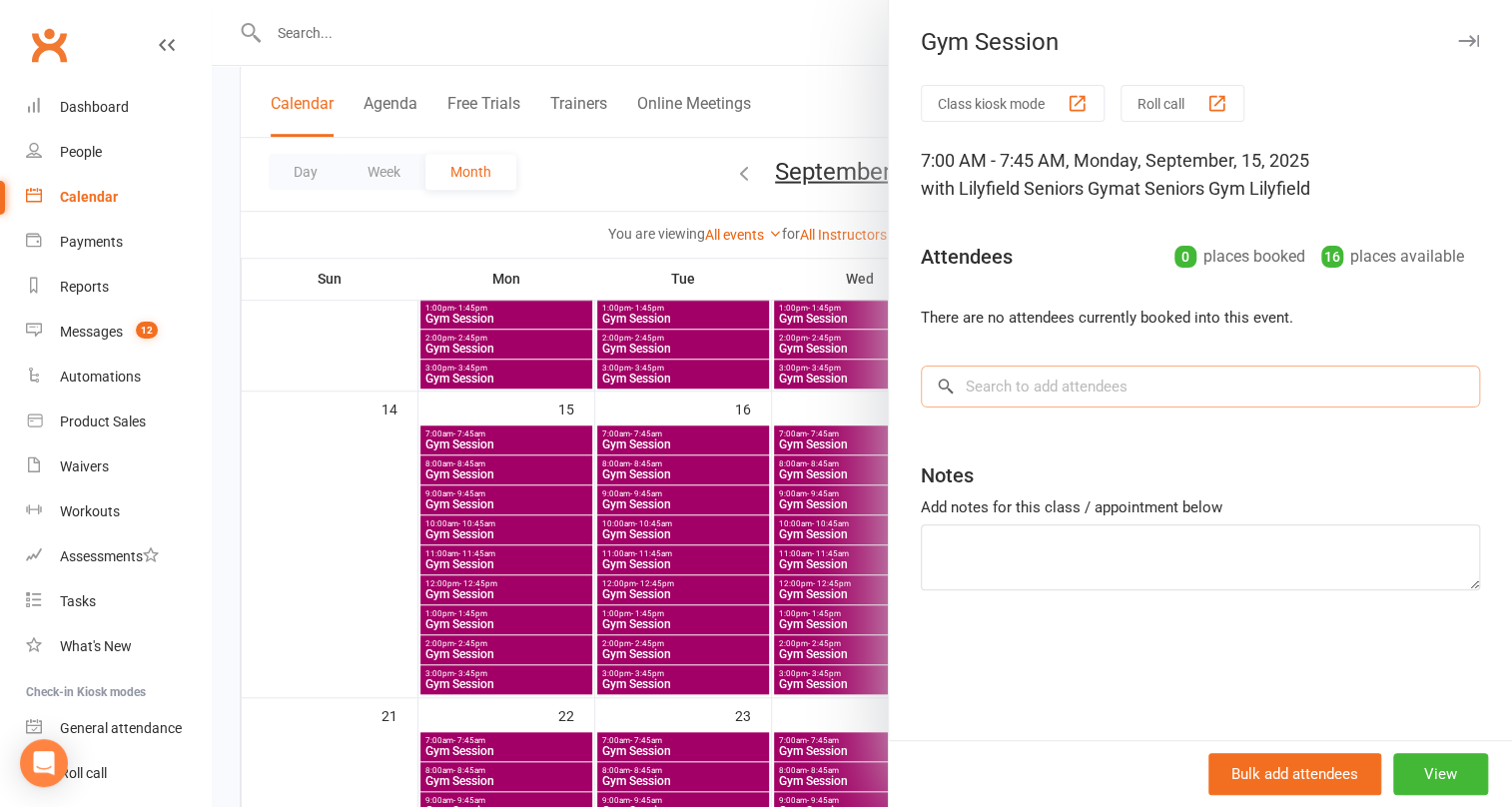 click at bounding box center (1200, 387) 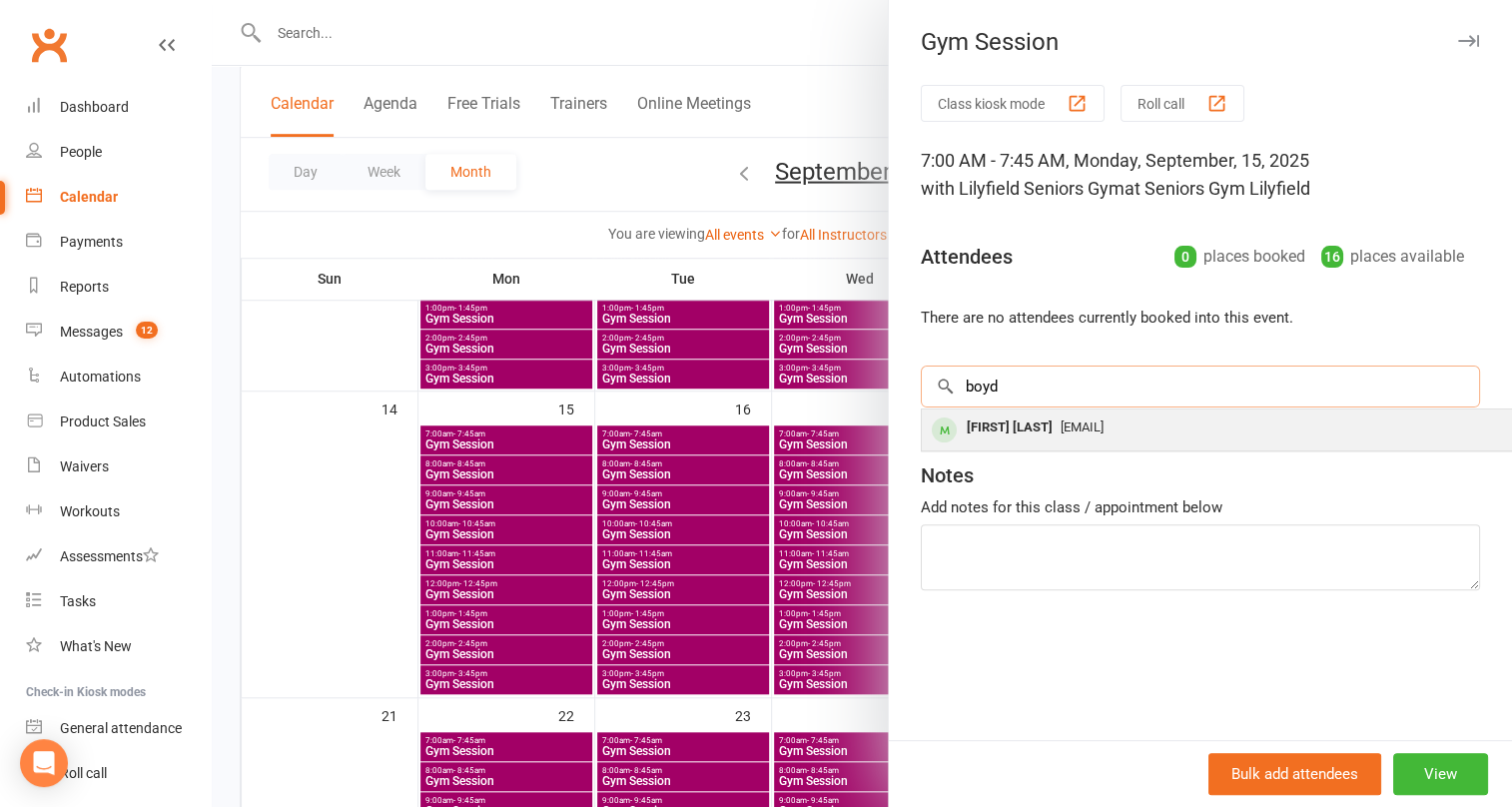 type on "boyd" 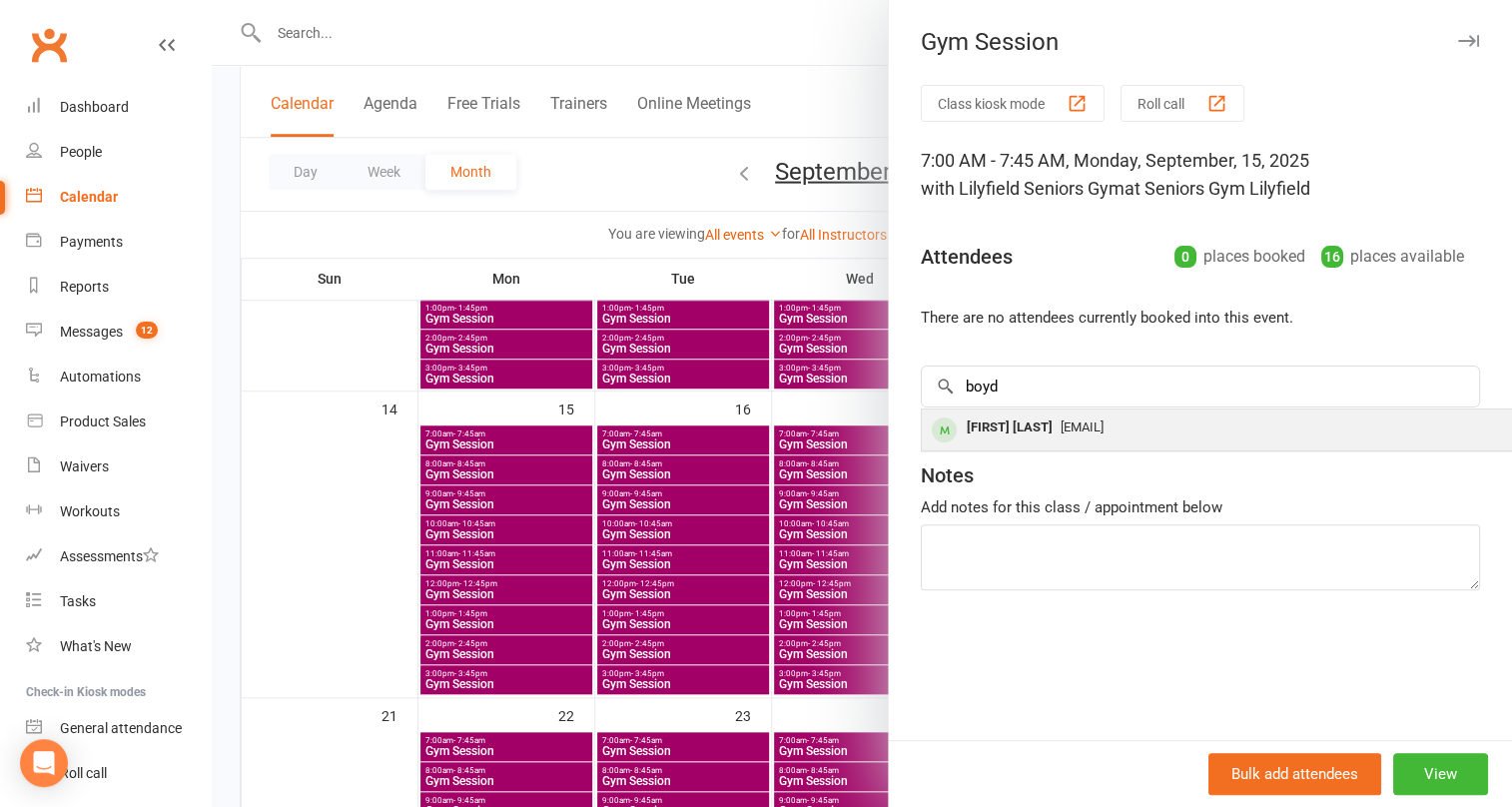 click on "[FIRST] [LAST]" at bounding box center (1010, 427) 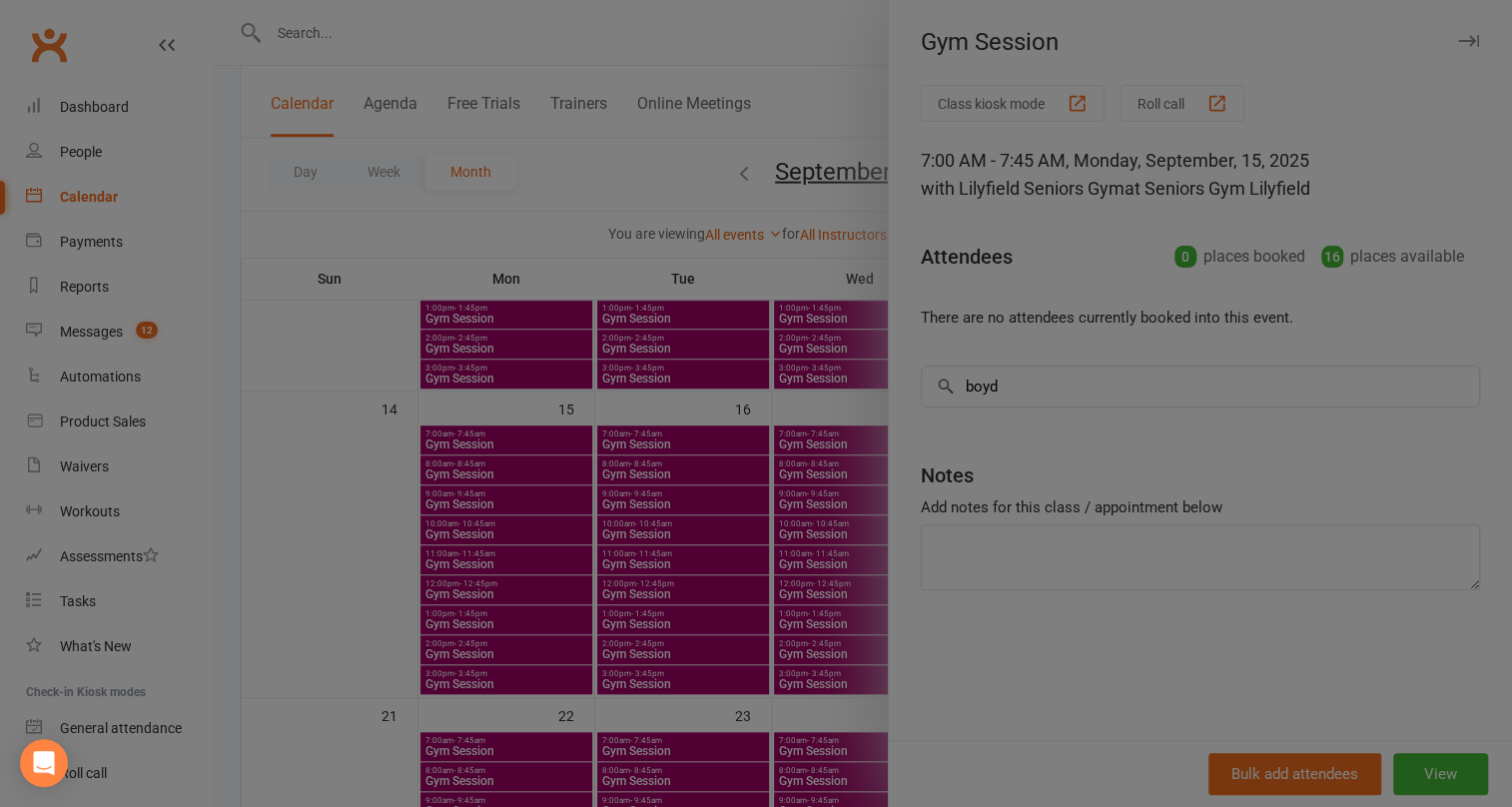 type 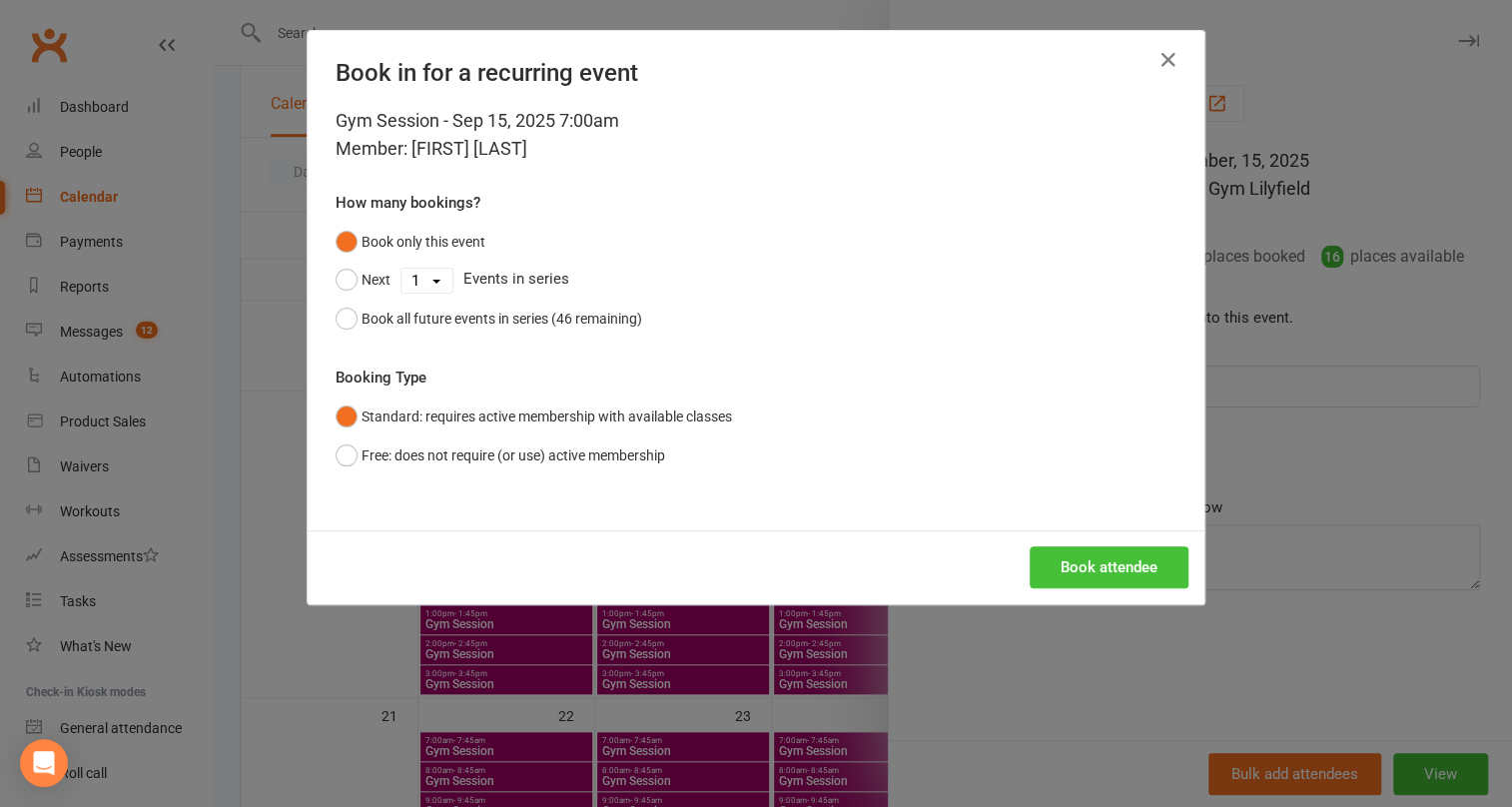 click on "Book attendee" at bounding box center (1109, 567) 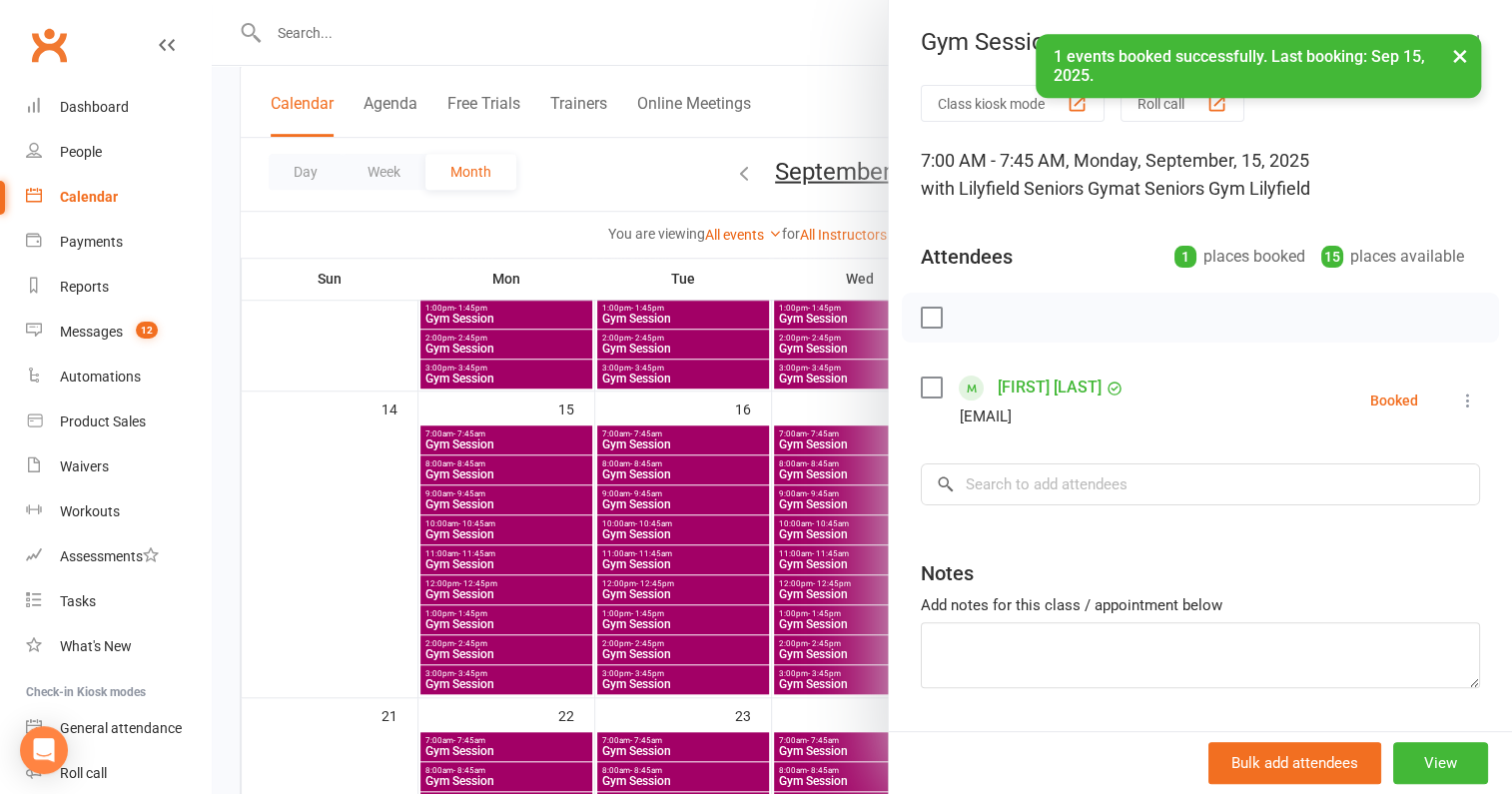 click at bounding box center [862, 397] 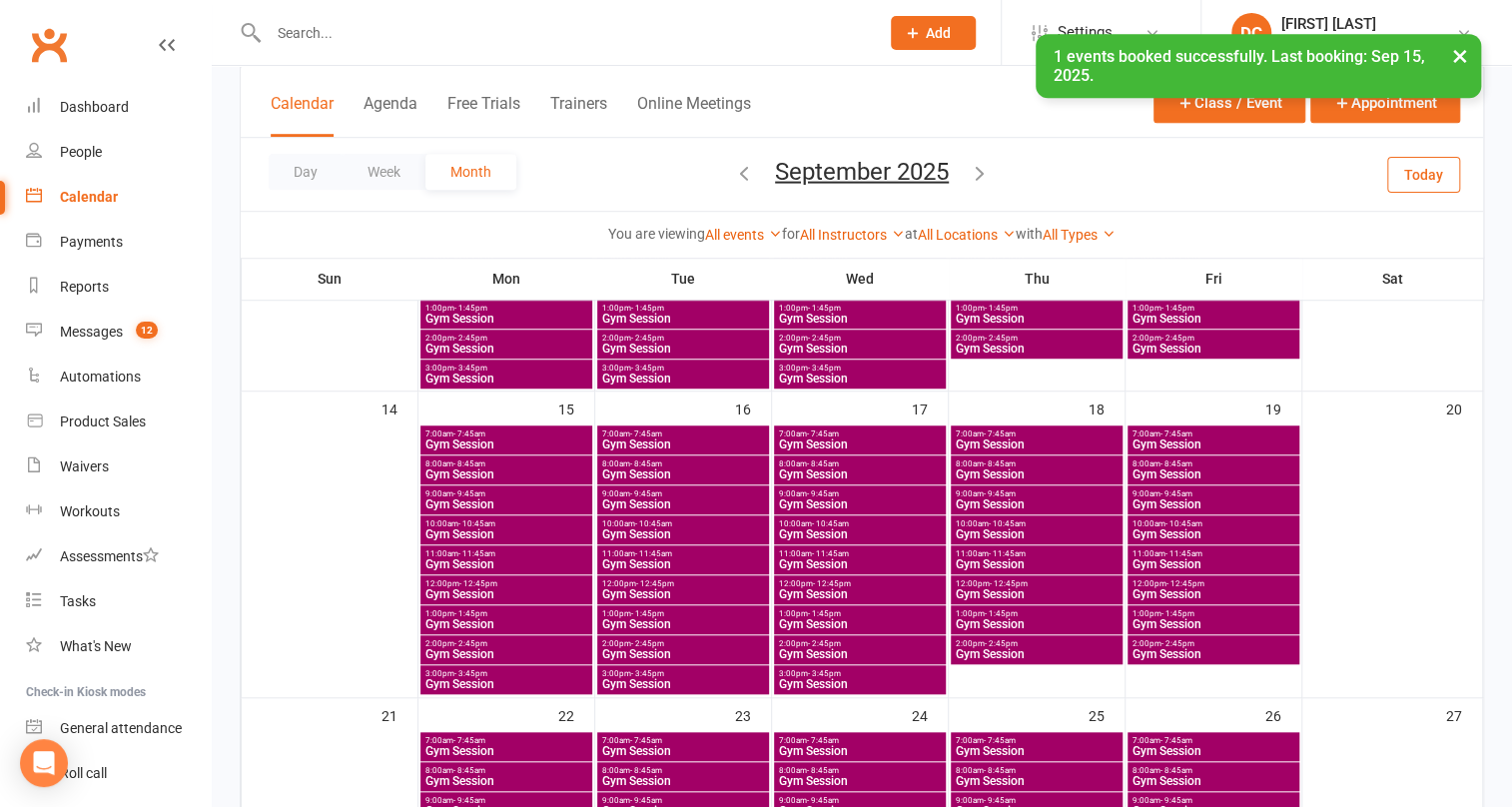 click on "Gym Session" at bounding box center (683, 444) 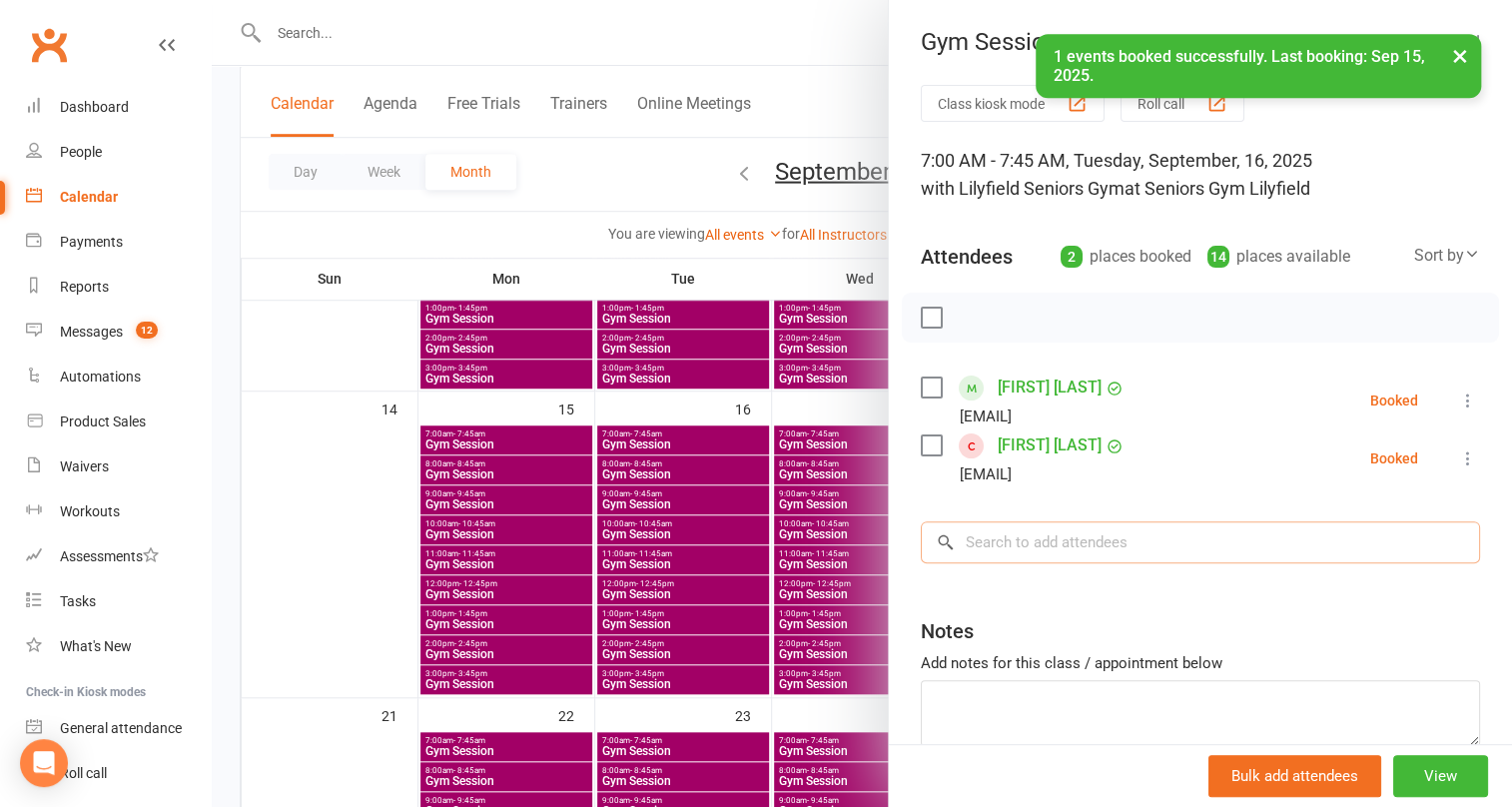 click at bounding box center [1200, 542] 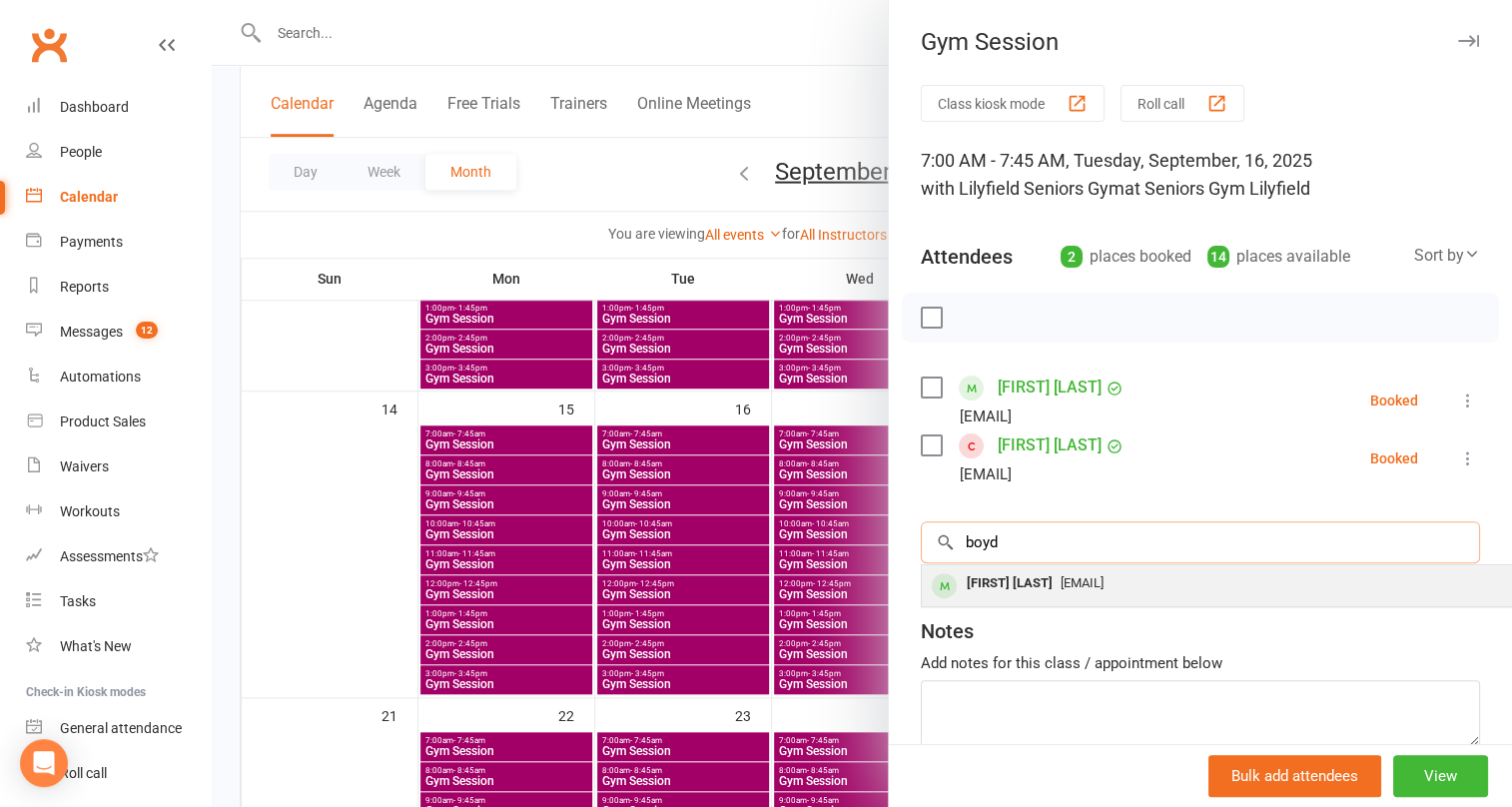 type on "boyd" 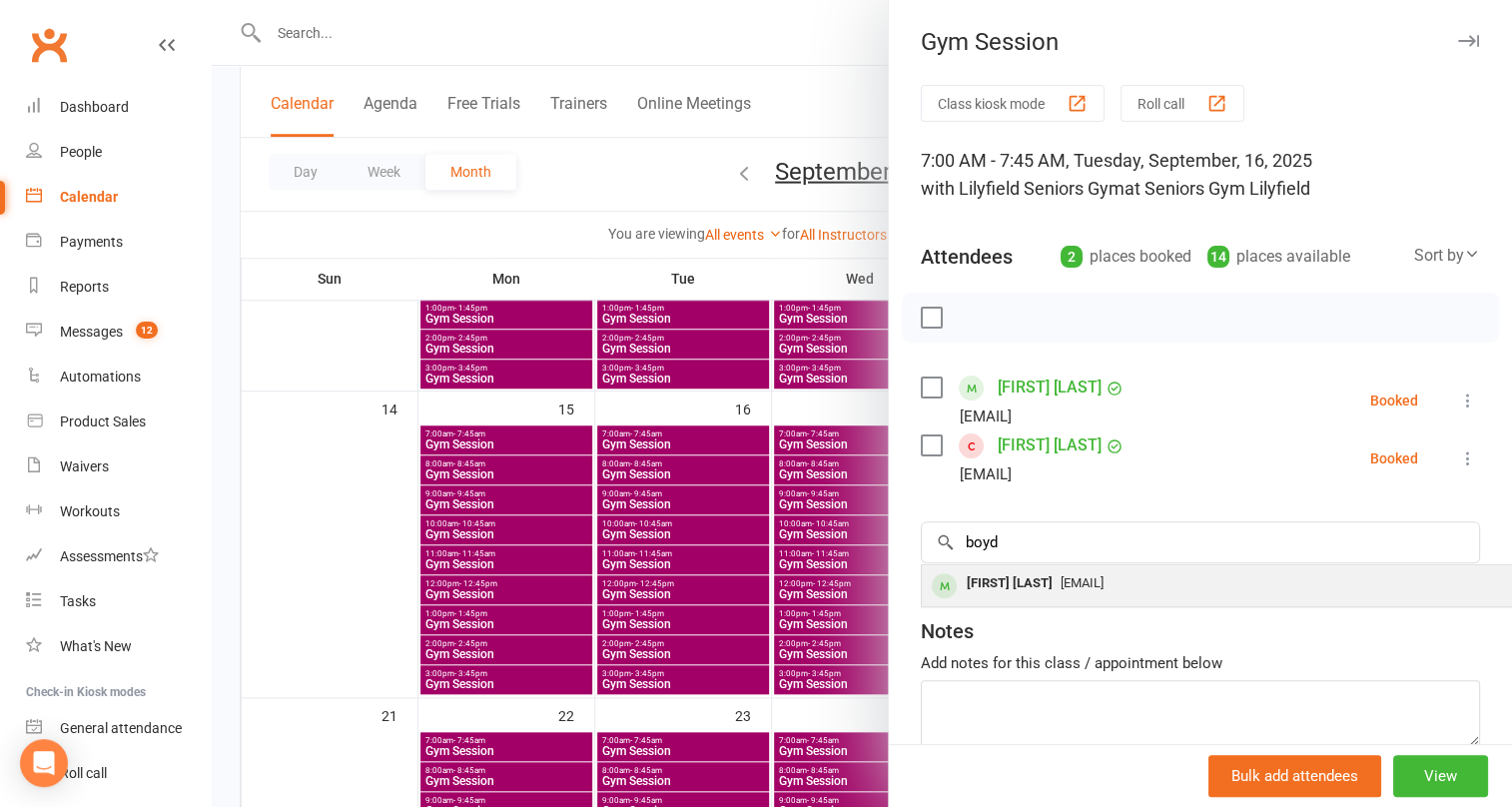 click on "[EMAIL]" at bounding box center [1082, 582] 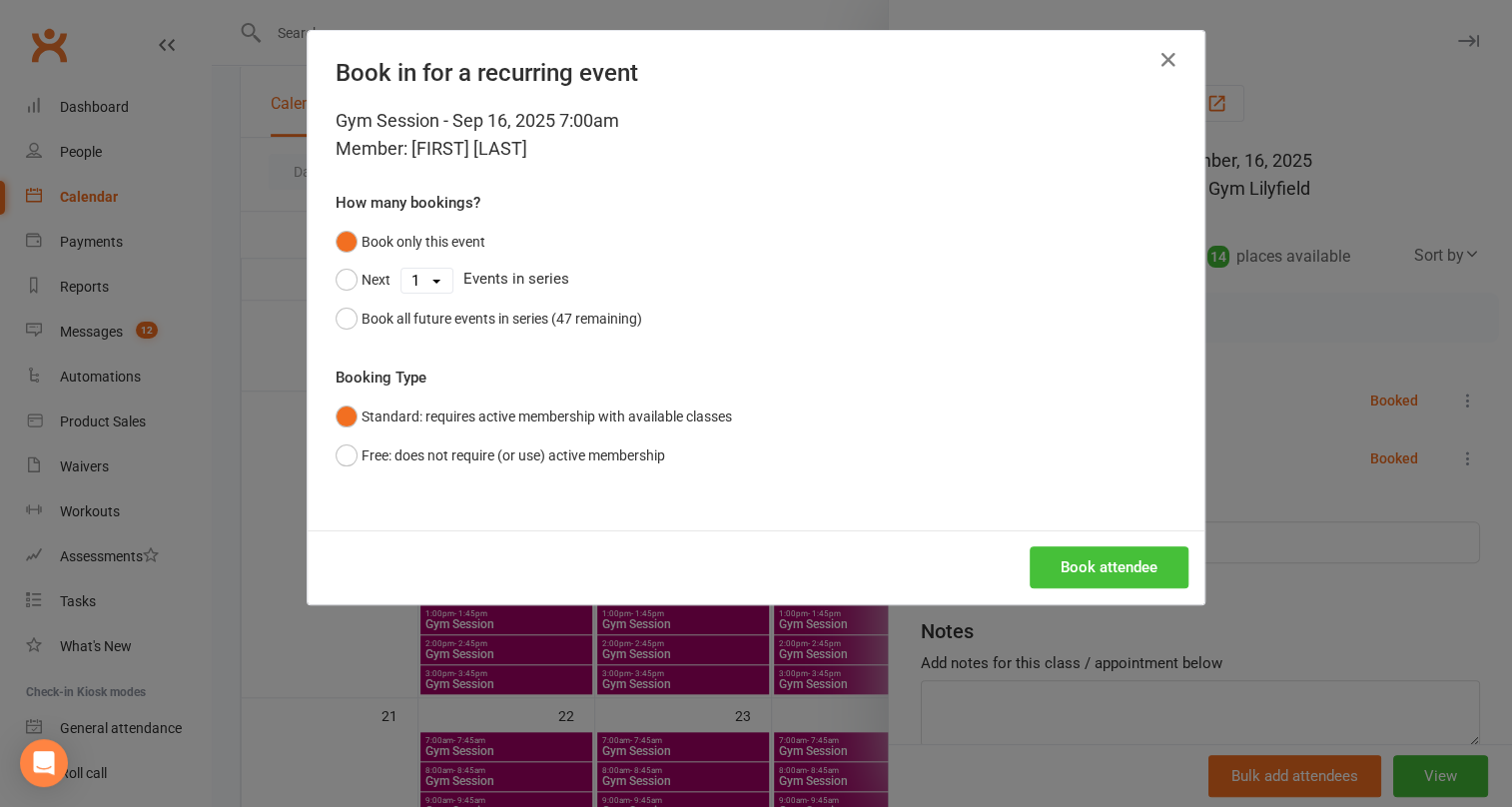 click on "Book attendee" at bounding box center (1109, 567) 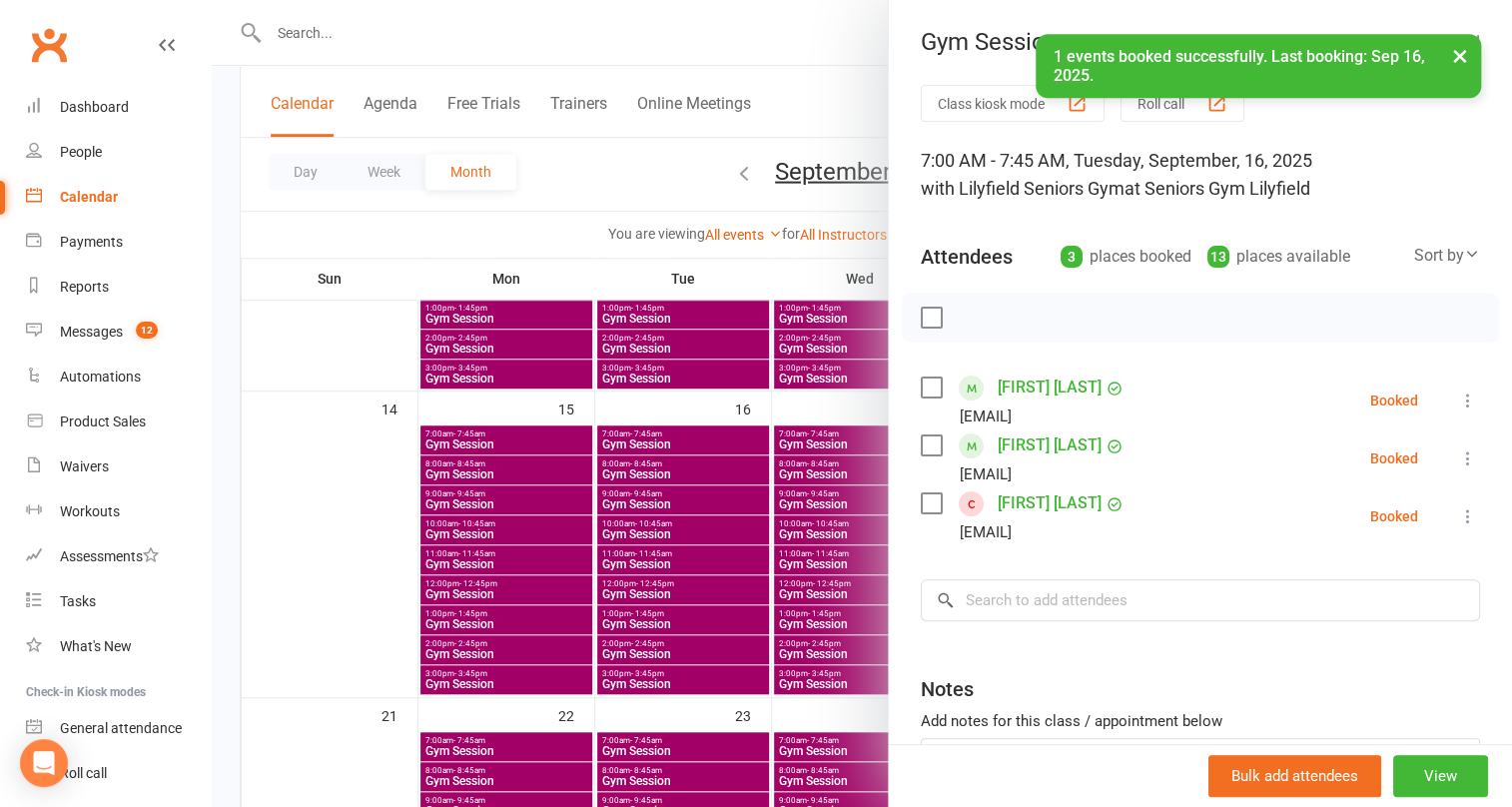 click at bounding box center [862, 404] 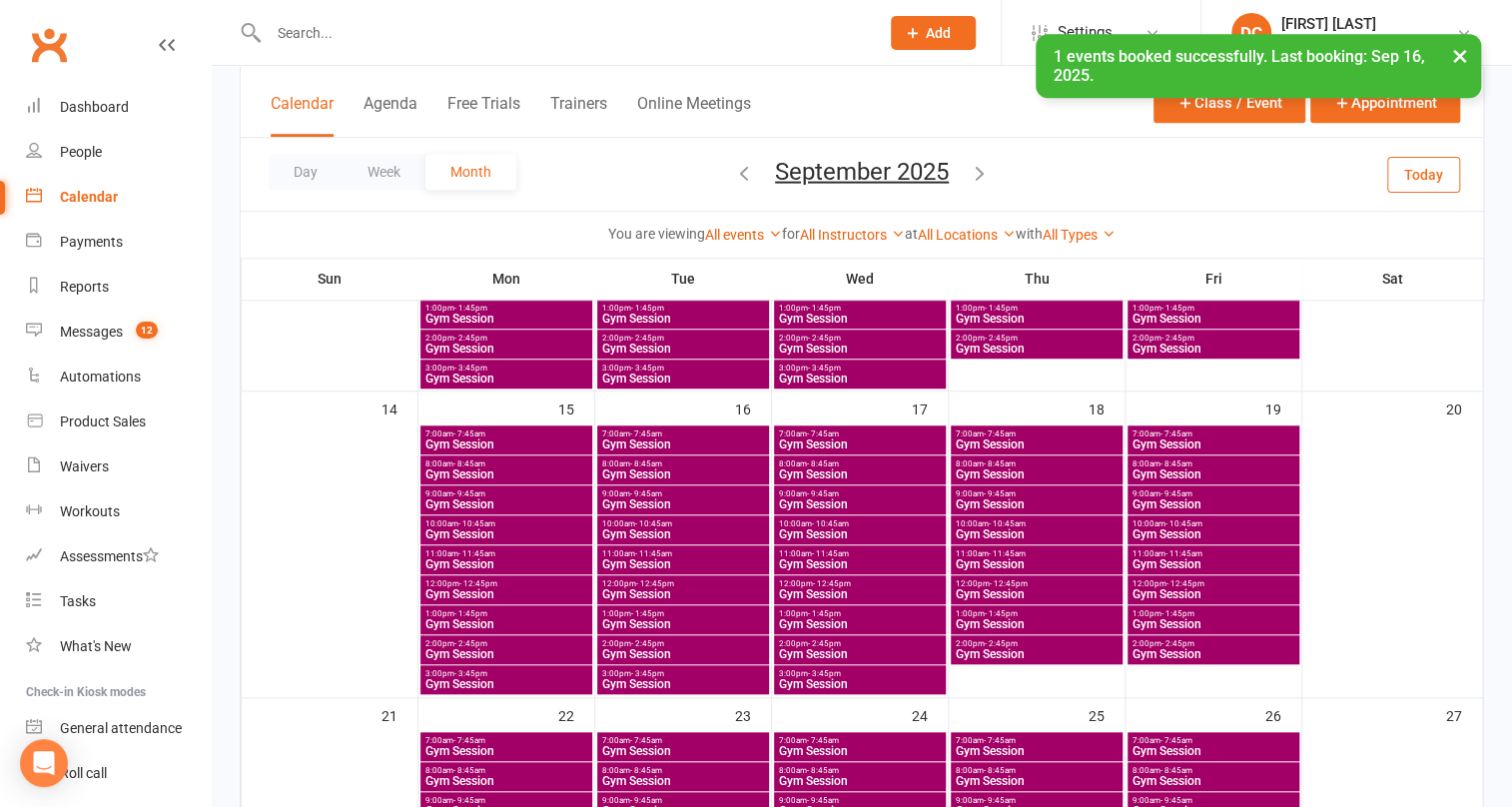 click on "Gym Session" at bounding box center [860, 444] 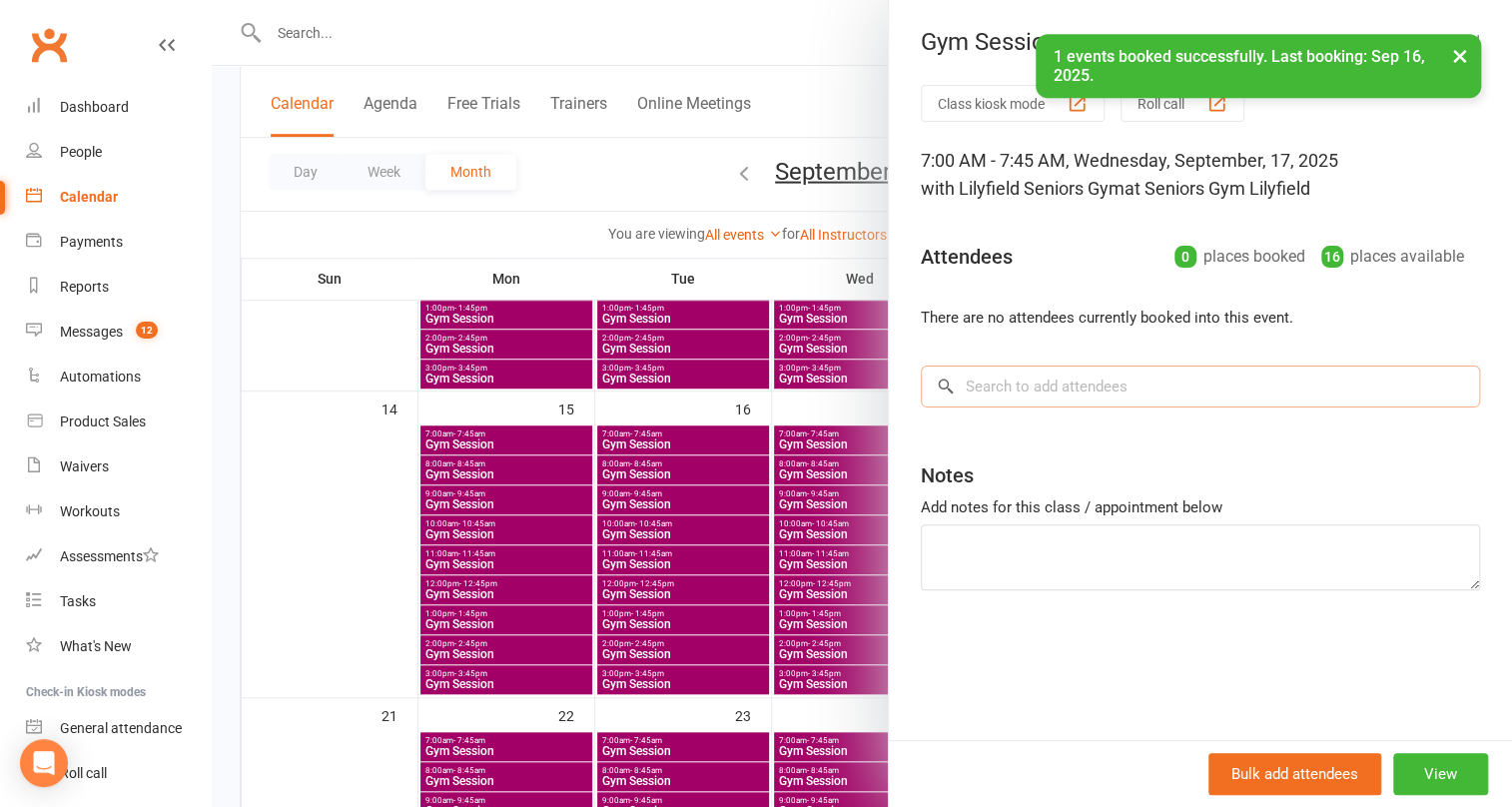 click at bounding box center [1200, 387] 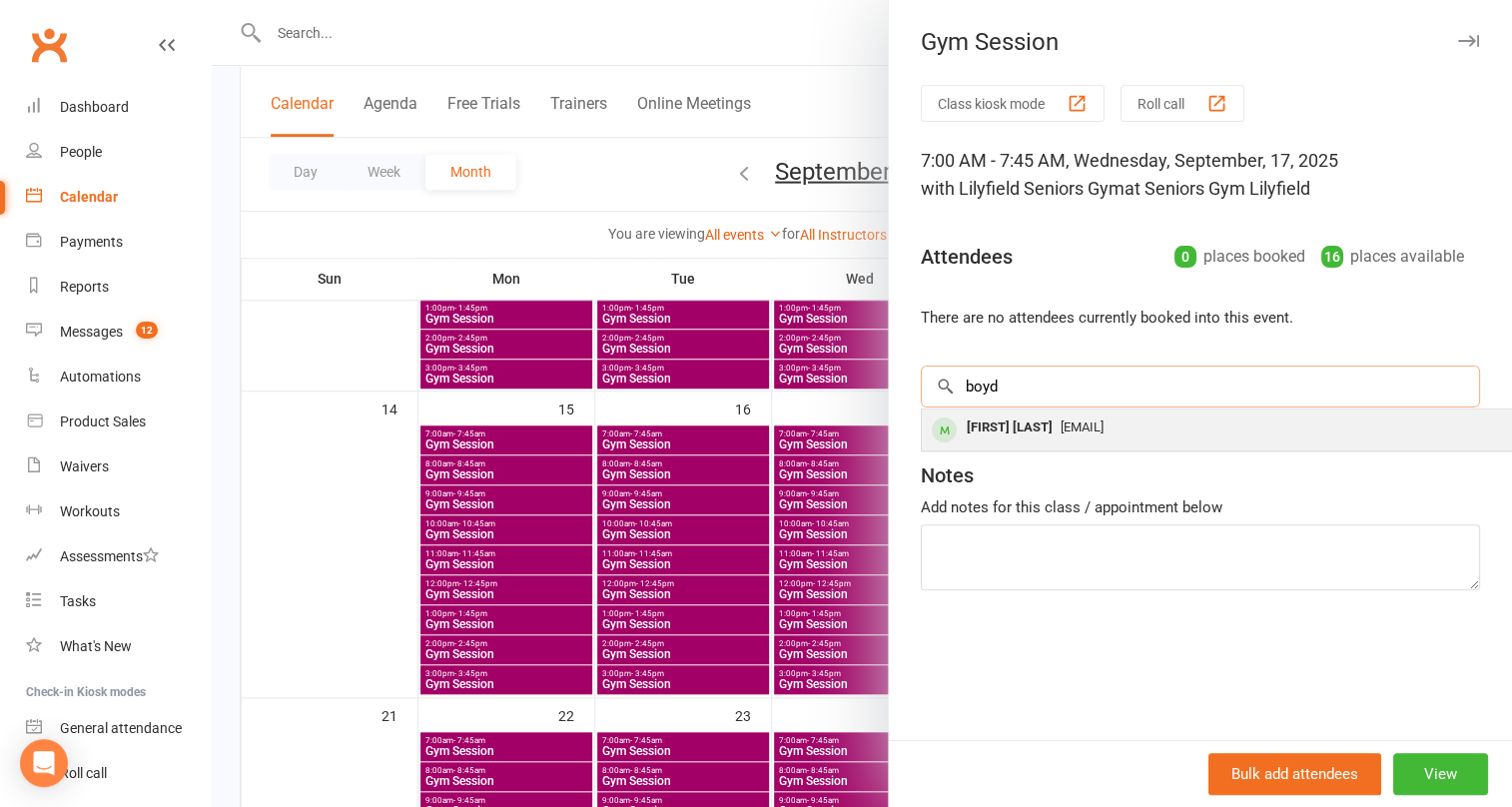 type on "boyd" 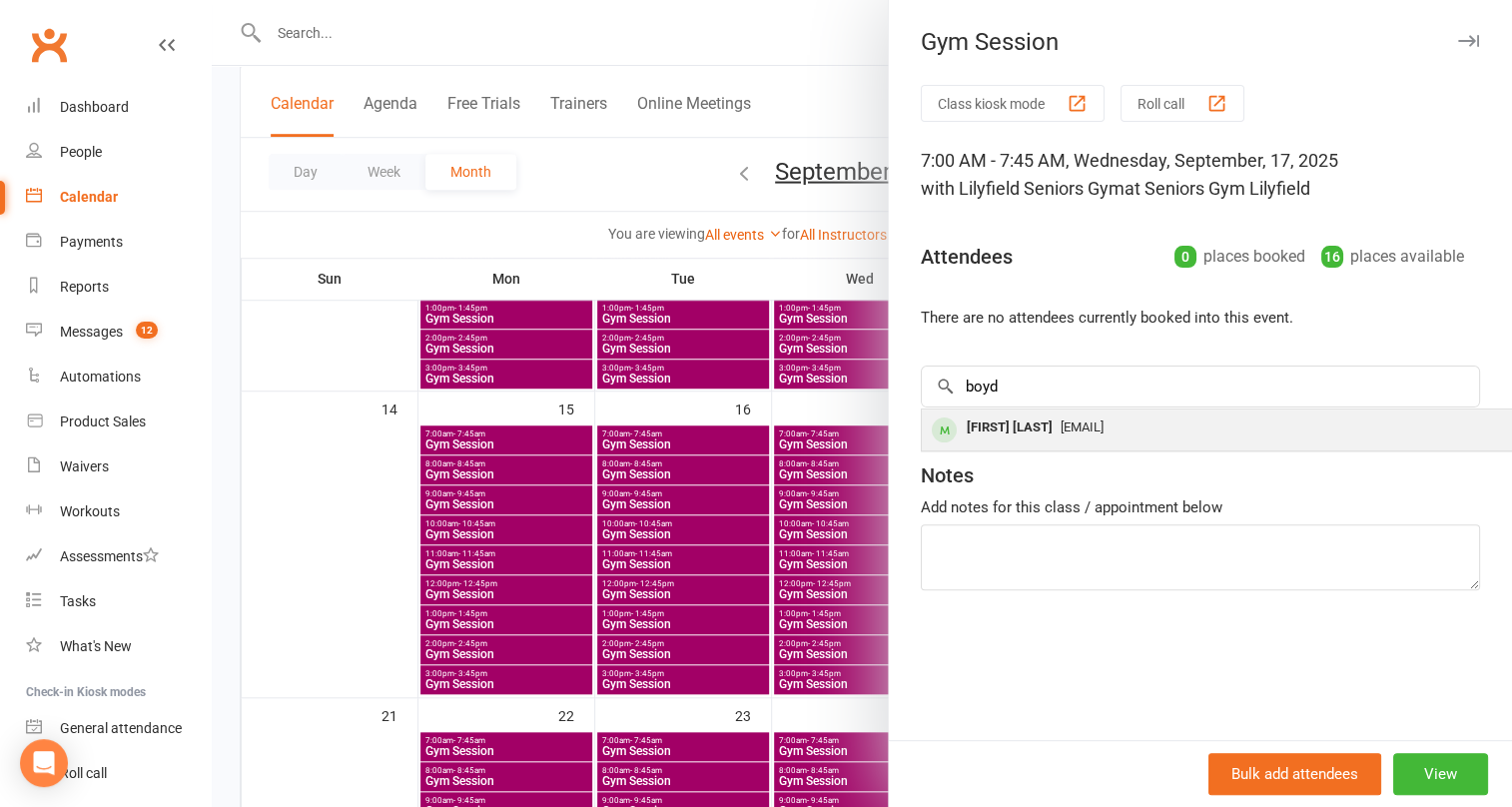 click on "Boyd Rayward wrayward@illinois.edu" at bounding box center [1220, 429] 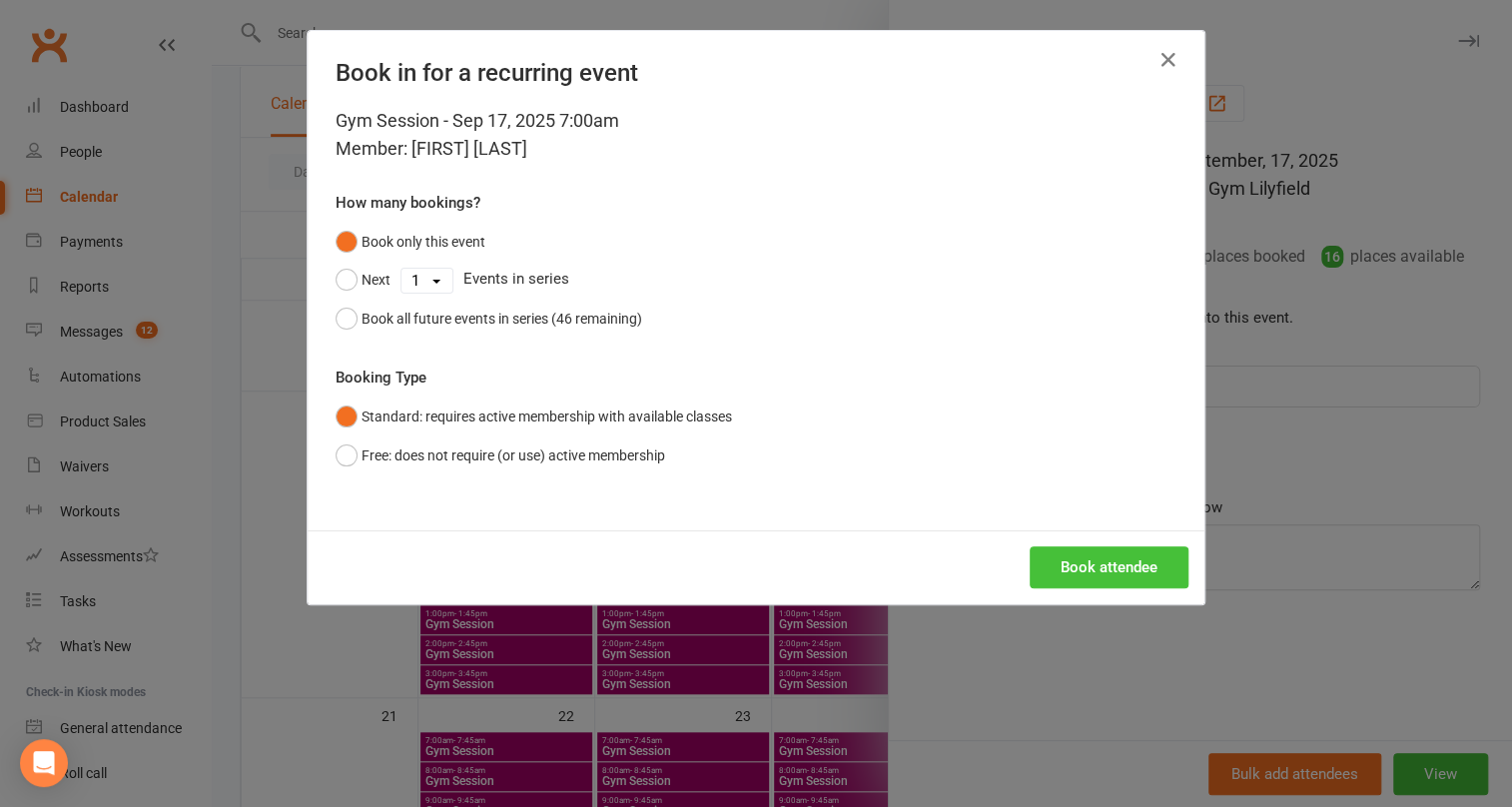 click on "Book attendee" at bounding box center (1109, 567) 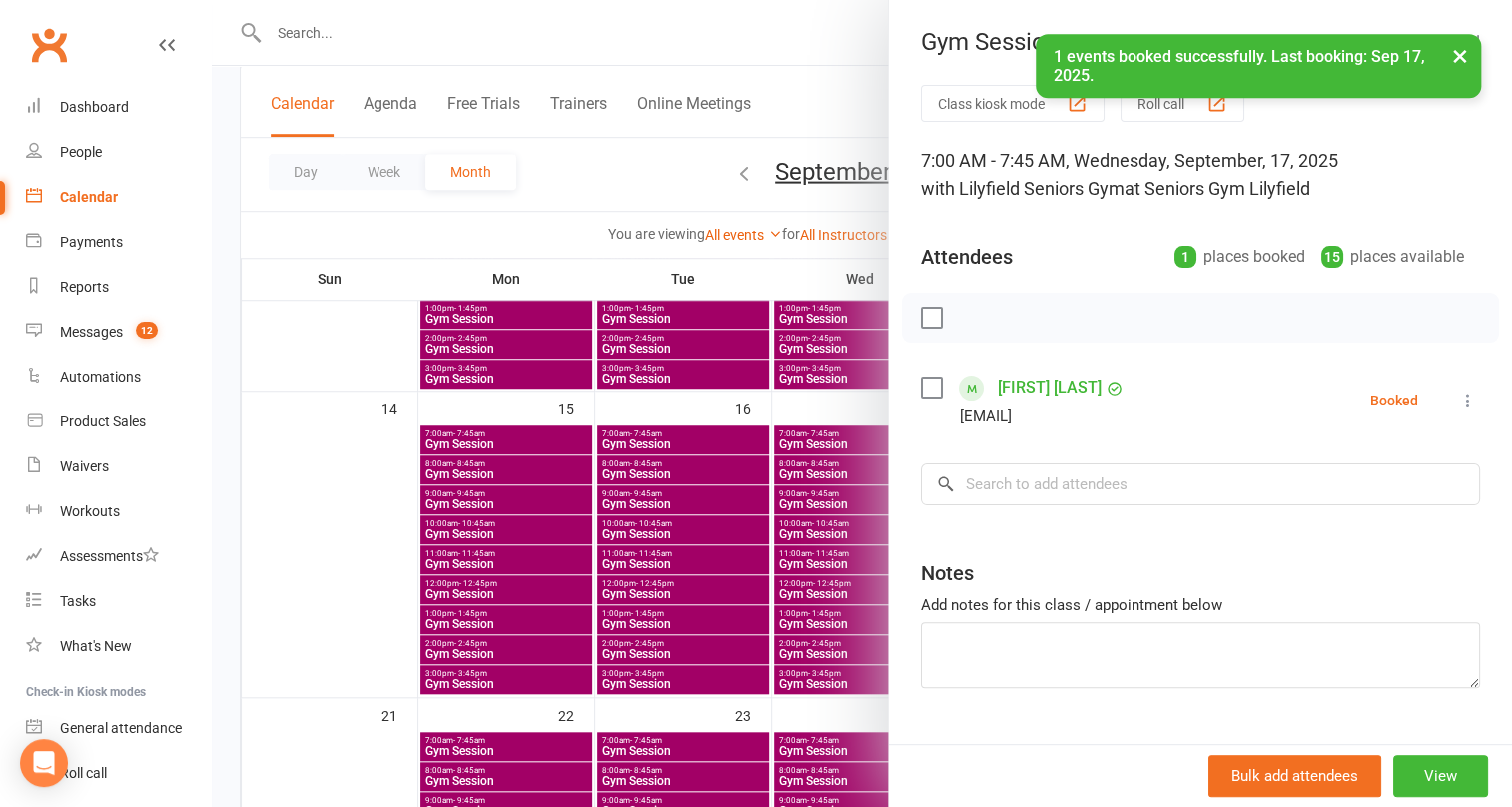 click at bounding box center (862, 404) 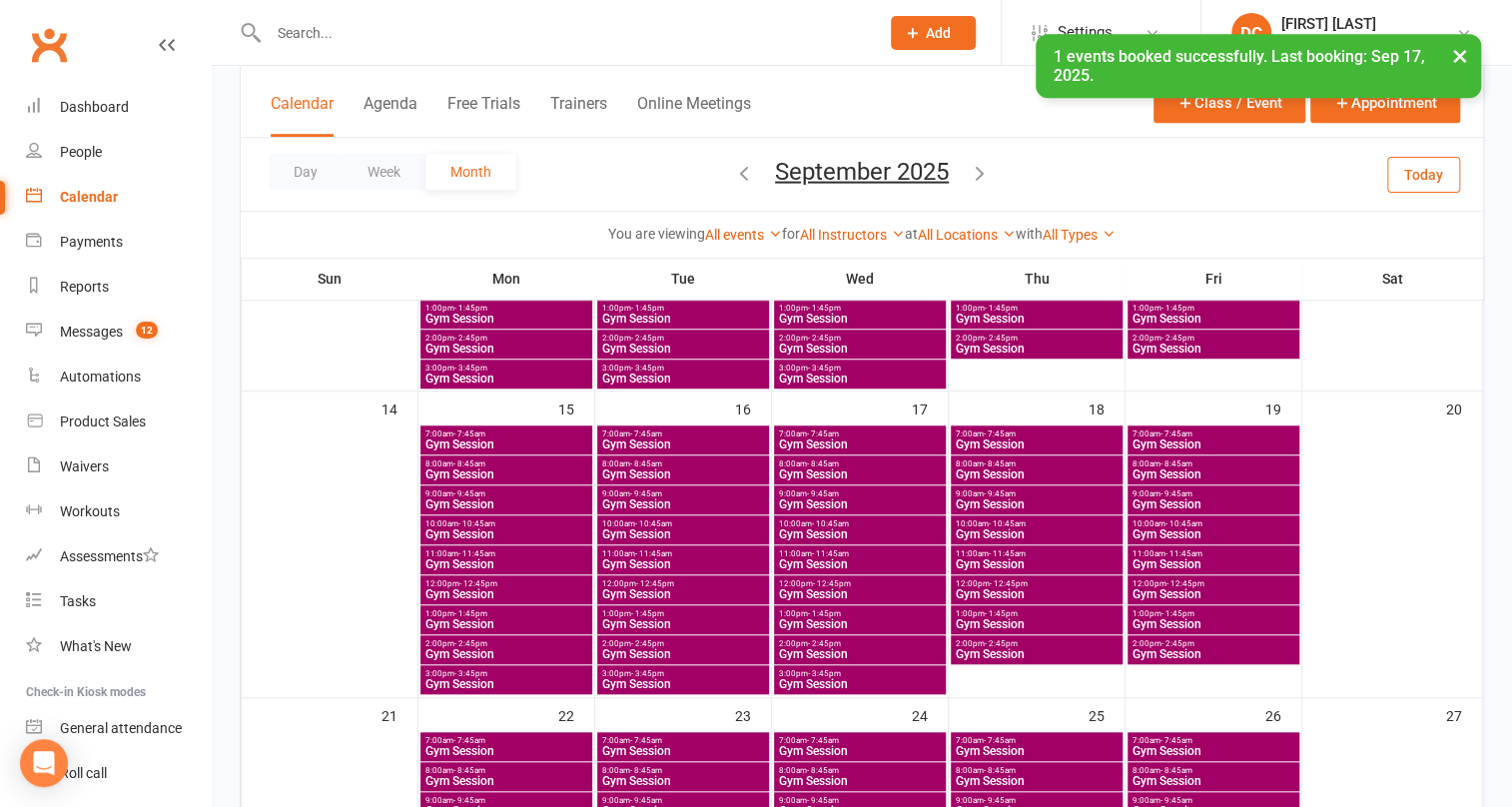 click on "7:00am  - 7:45am" at bounding box center (1037, 433) 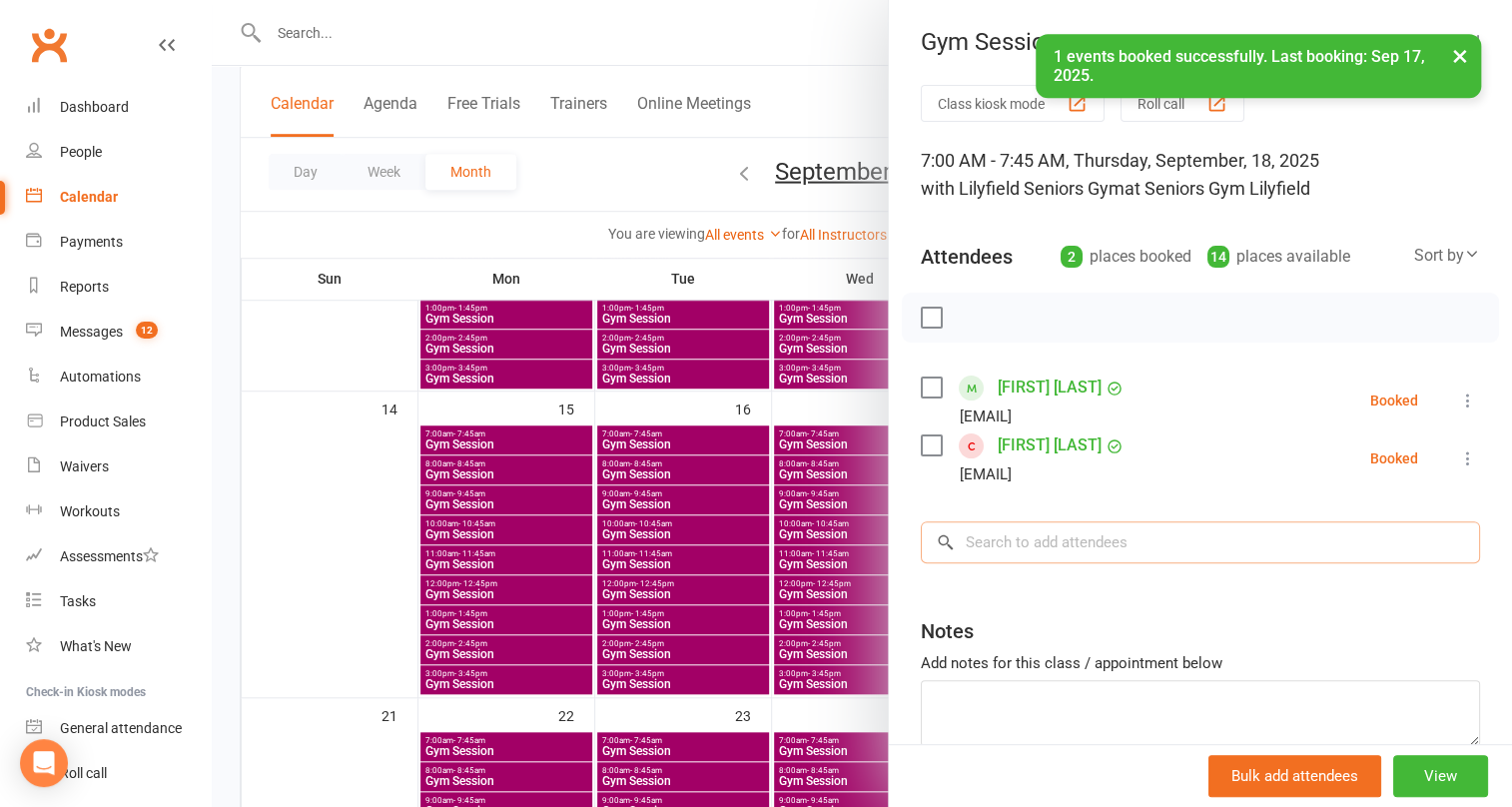 click at bounding box center [1200, 542] 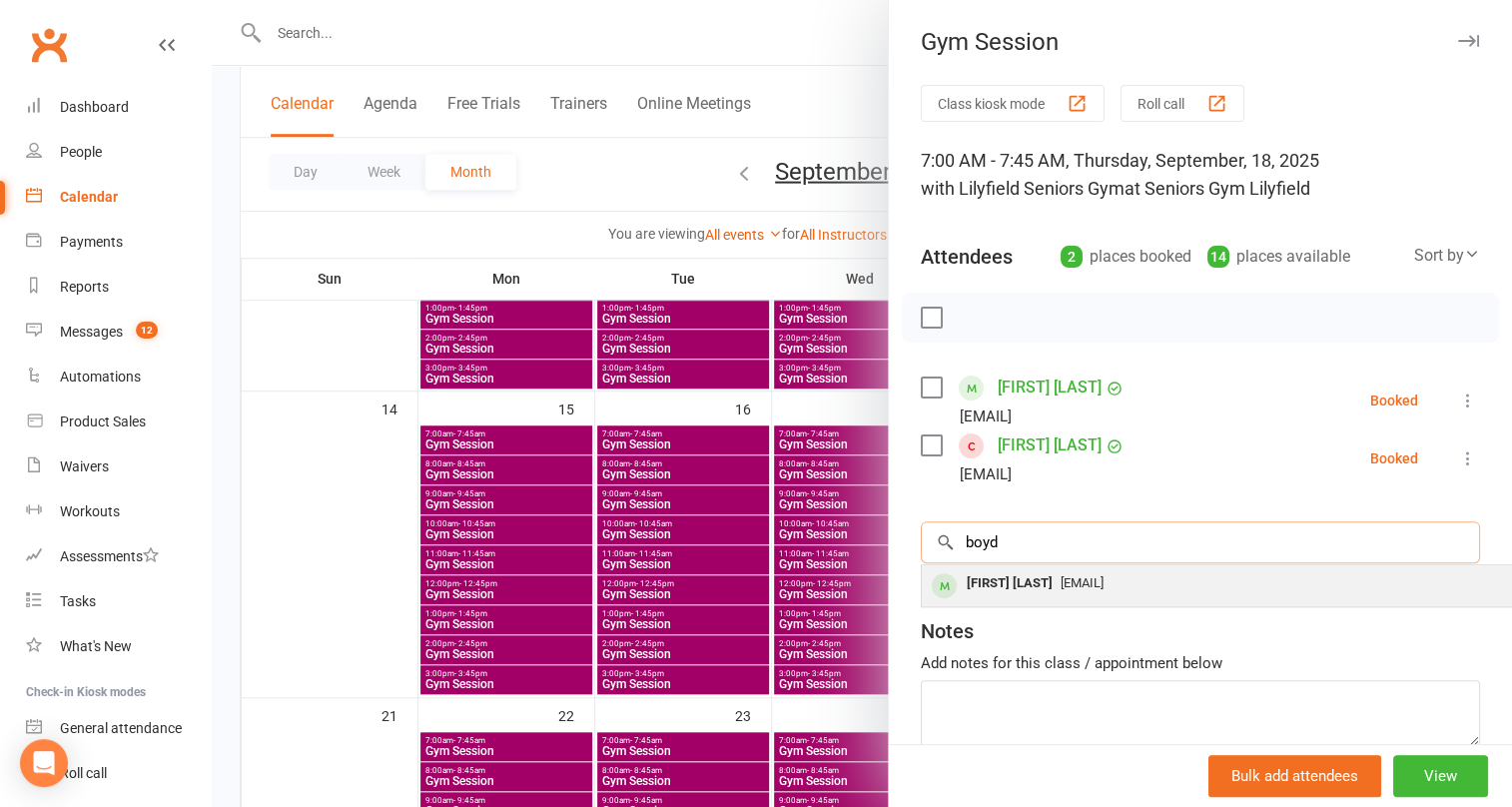 type on "boyd" 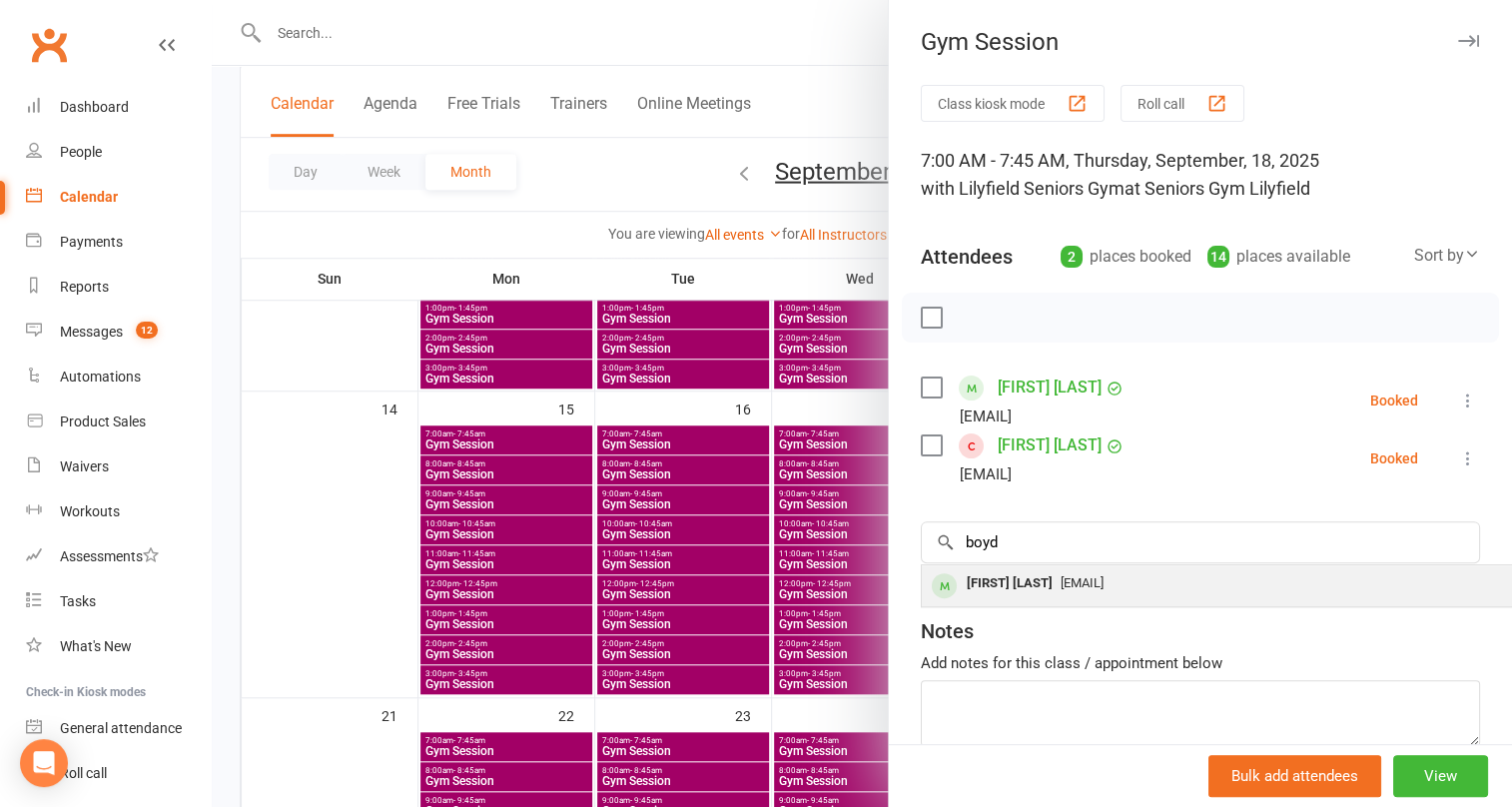 click on "[EMAIL]" at bounding box center [1082, 582] 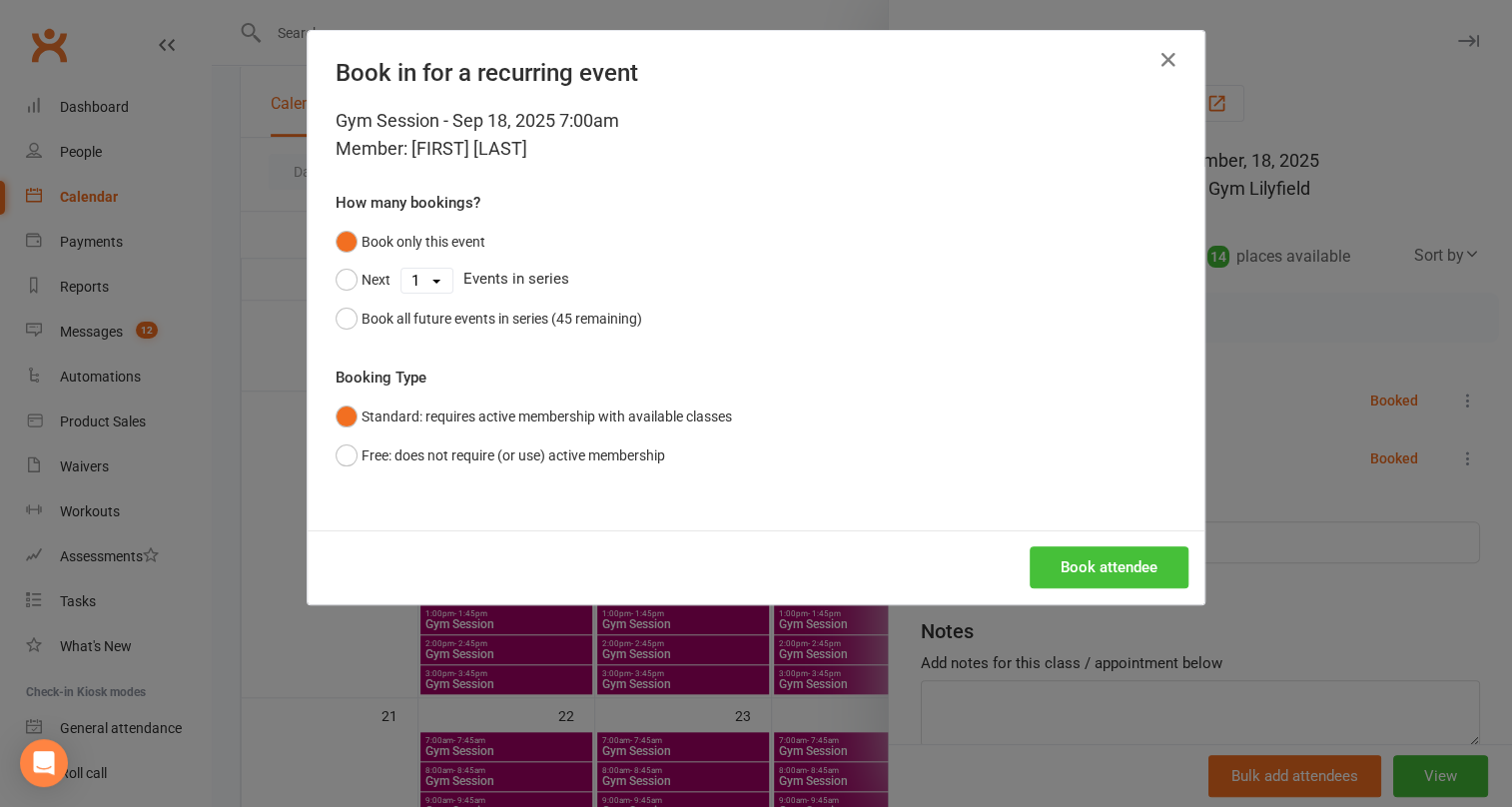 click on "Book attendee" at bounding box center [1109, 567] 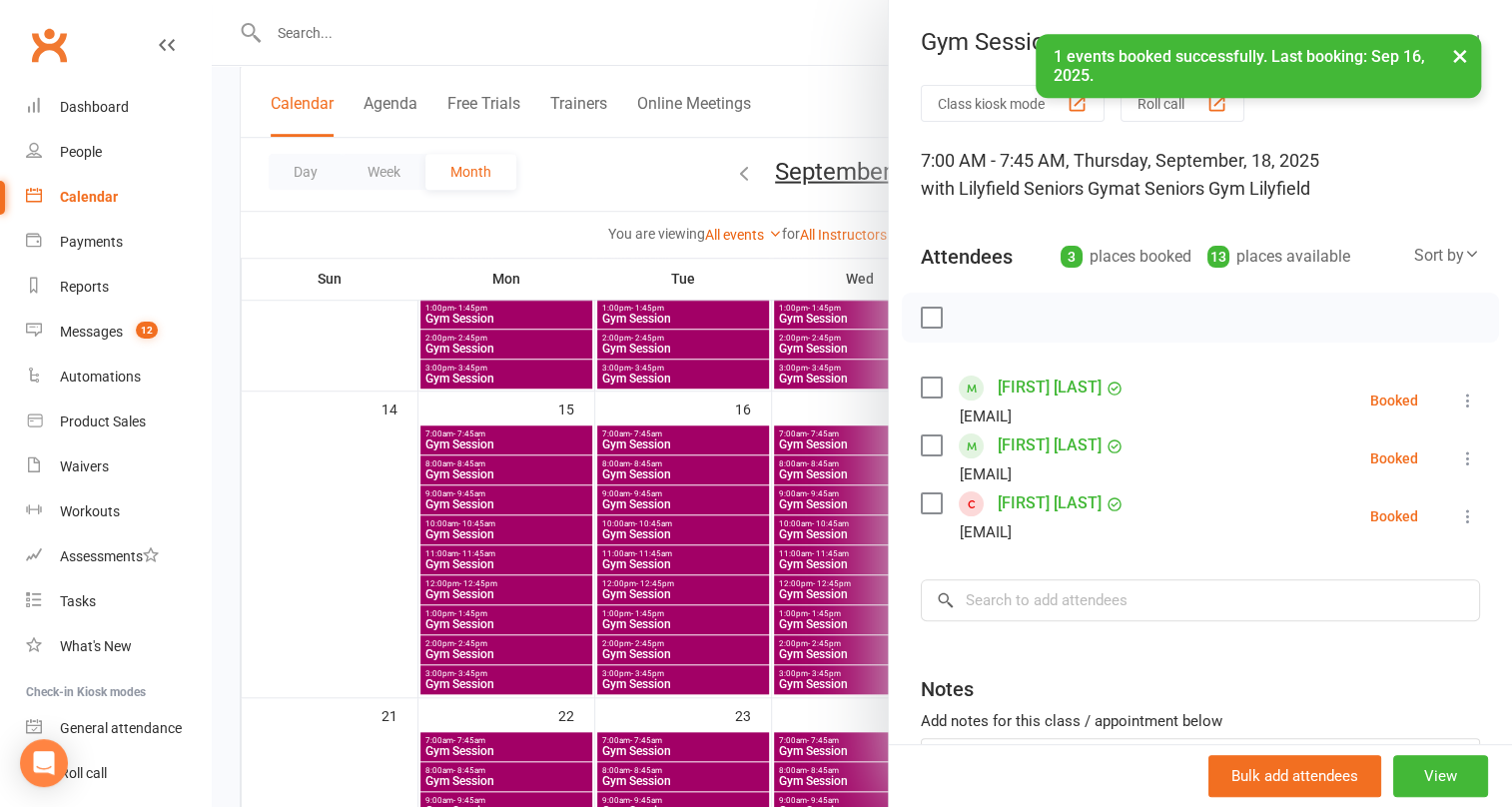 click at bounding box center (862, 404) 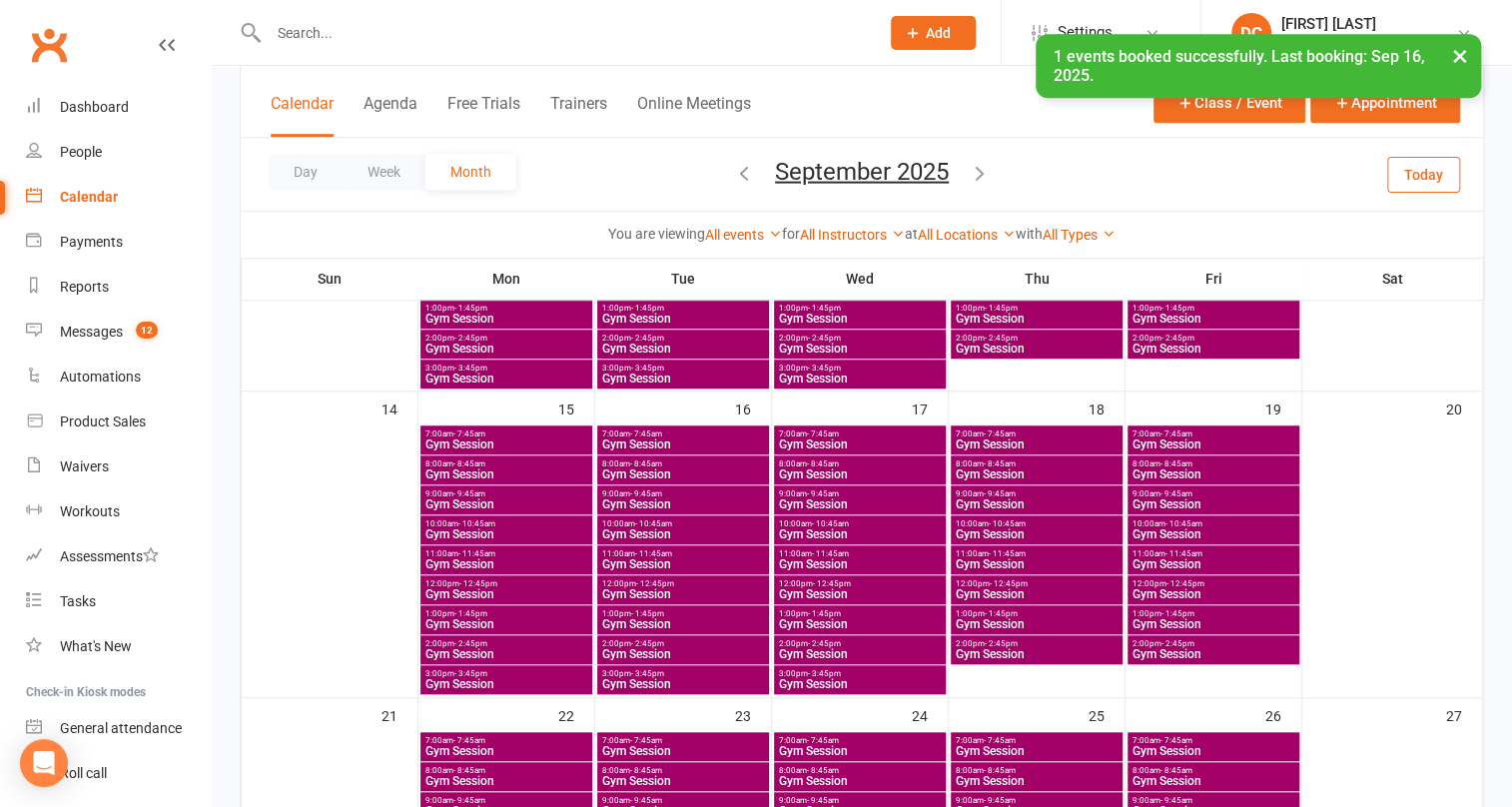 click on "7:00am  - 7:45am" at bounding box center [1213, 433] 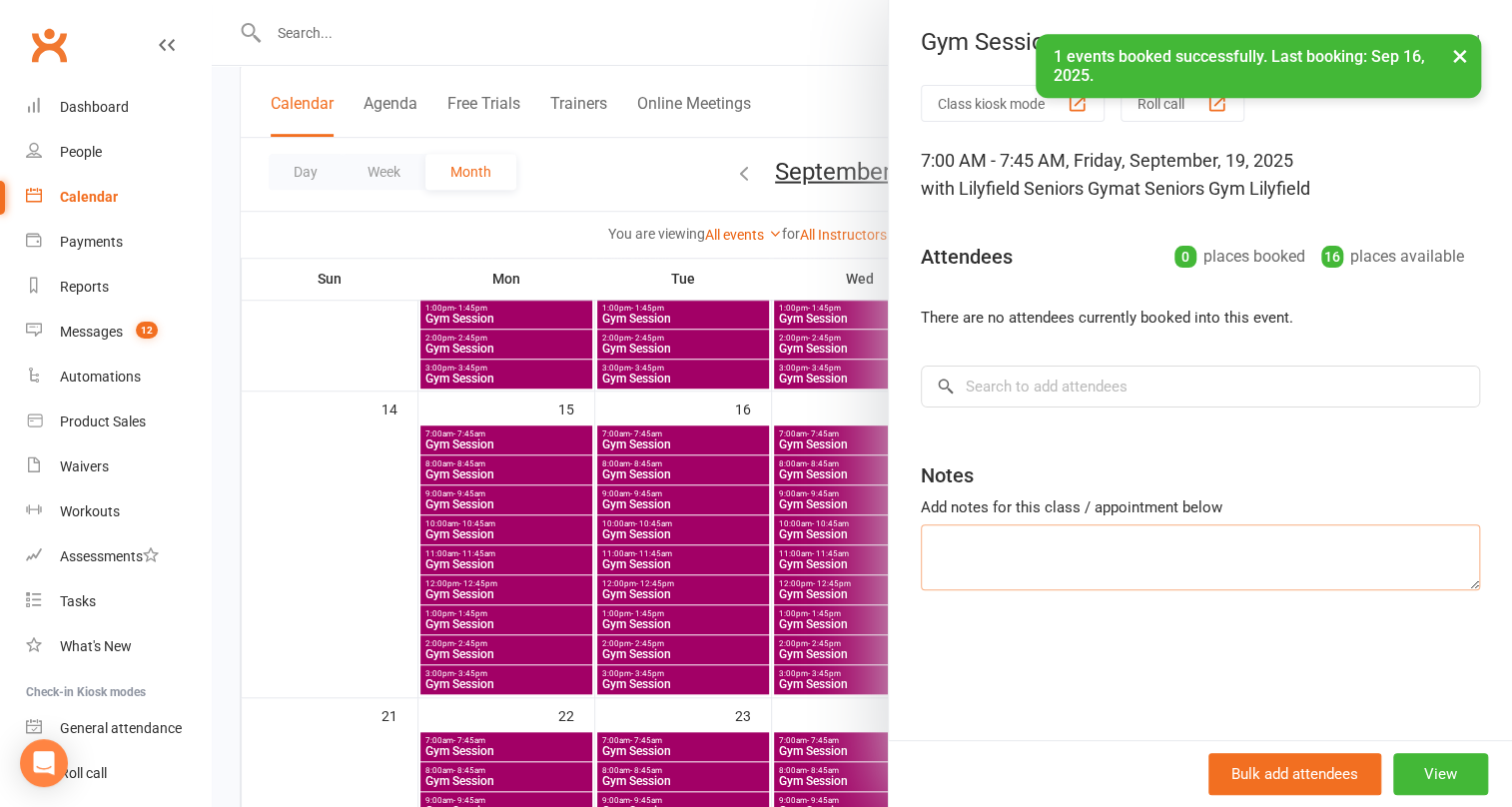 click at bounding box center (1200, 557) 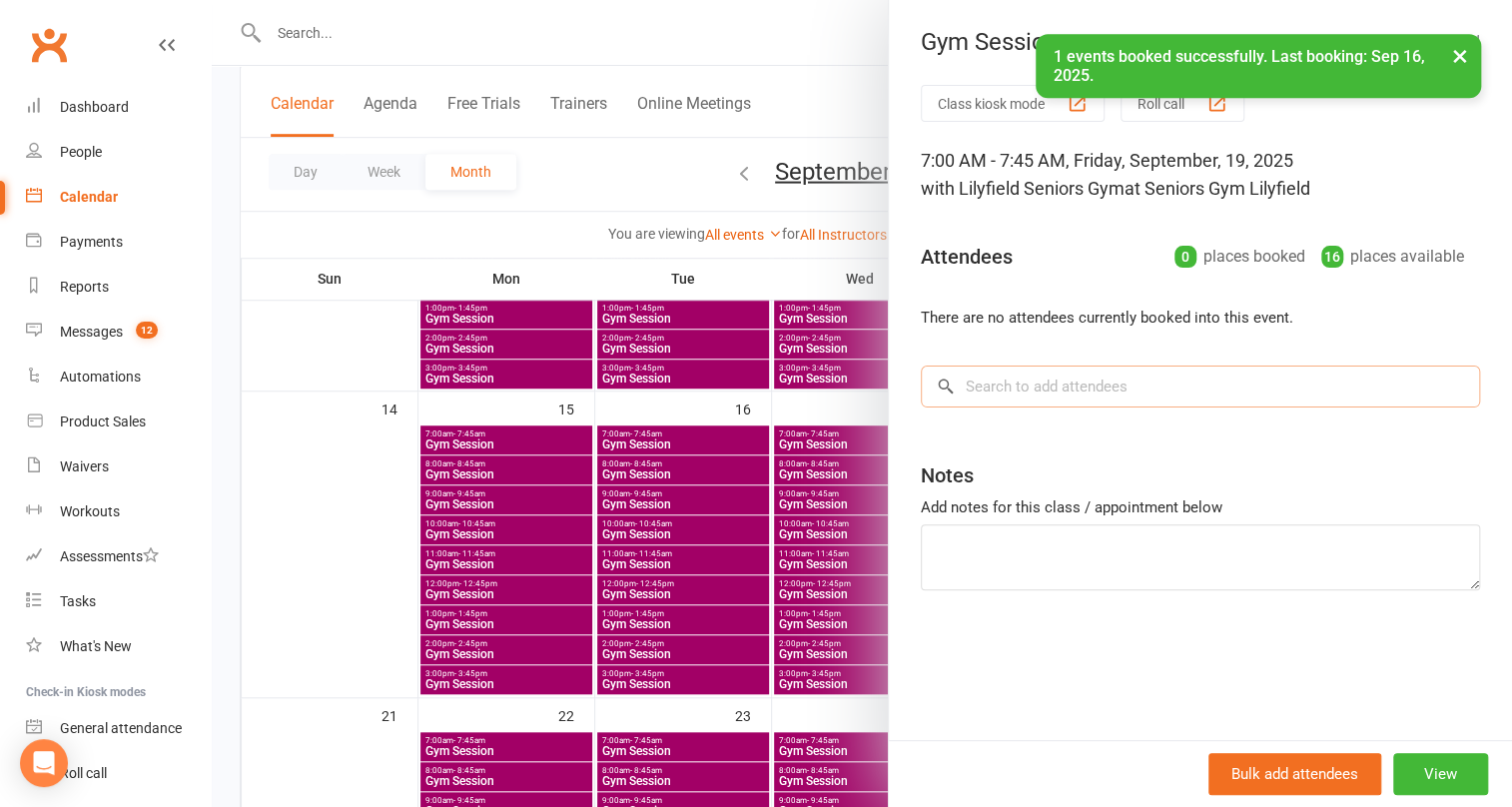 click at bounding box center (1200, 387) 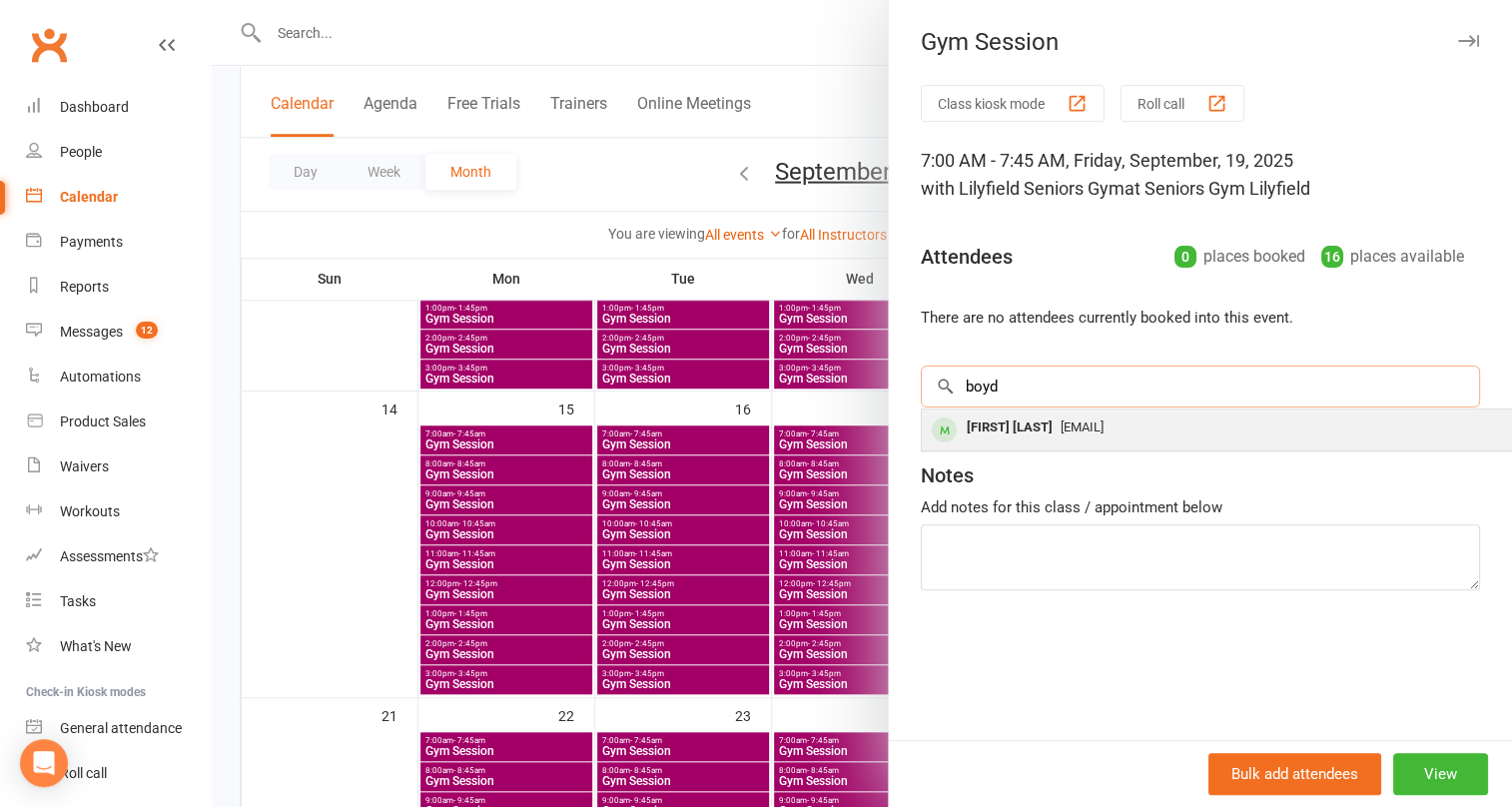 type on "boyd" 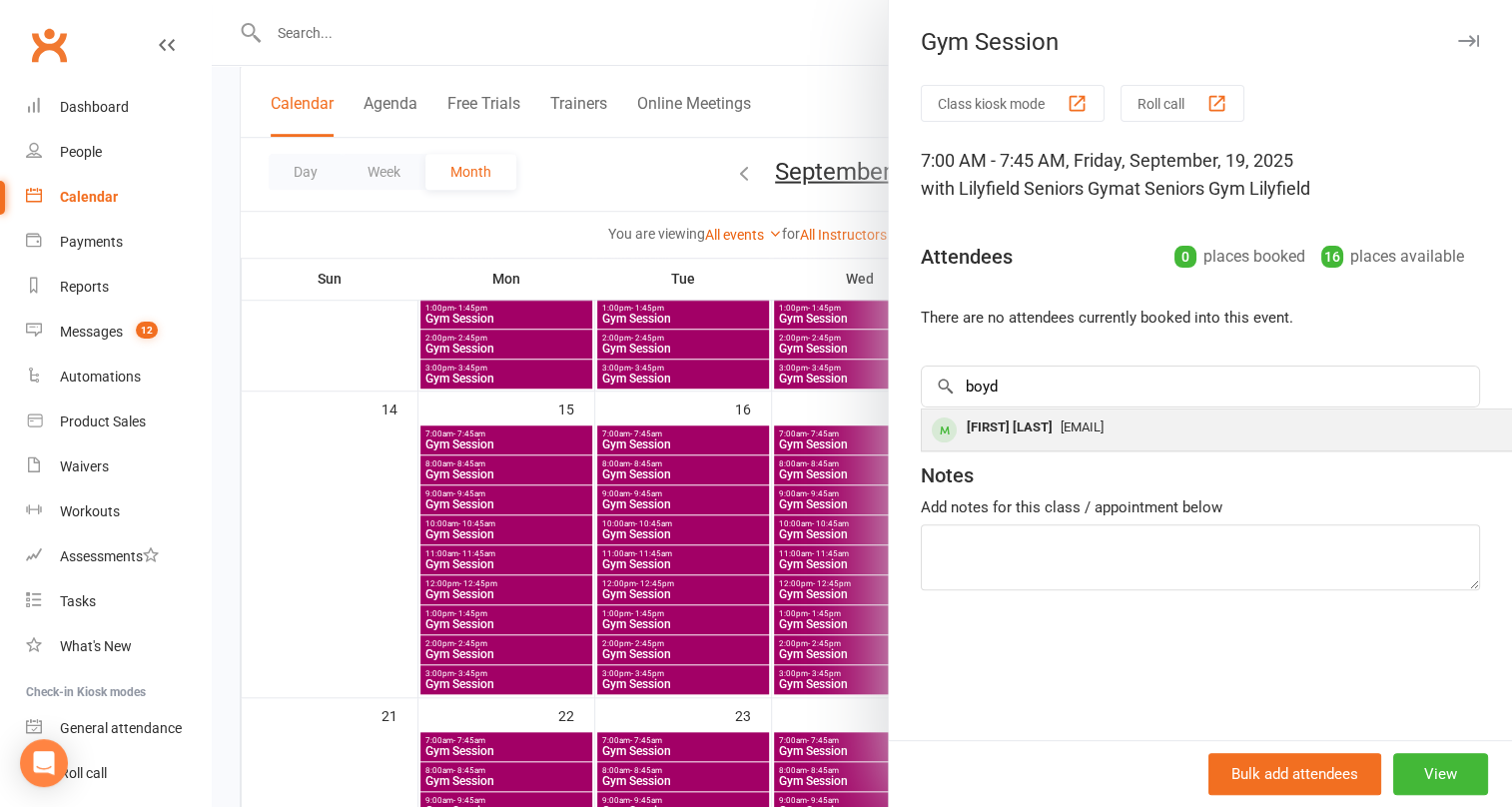 click on "[FIRST] [LAST]" at bounding box center (1010, 427) 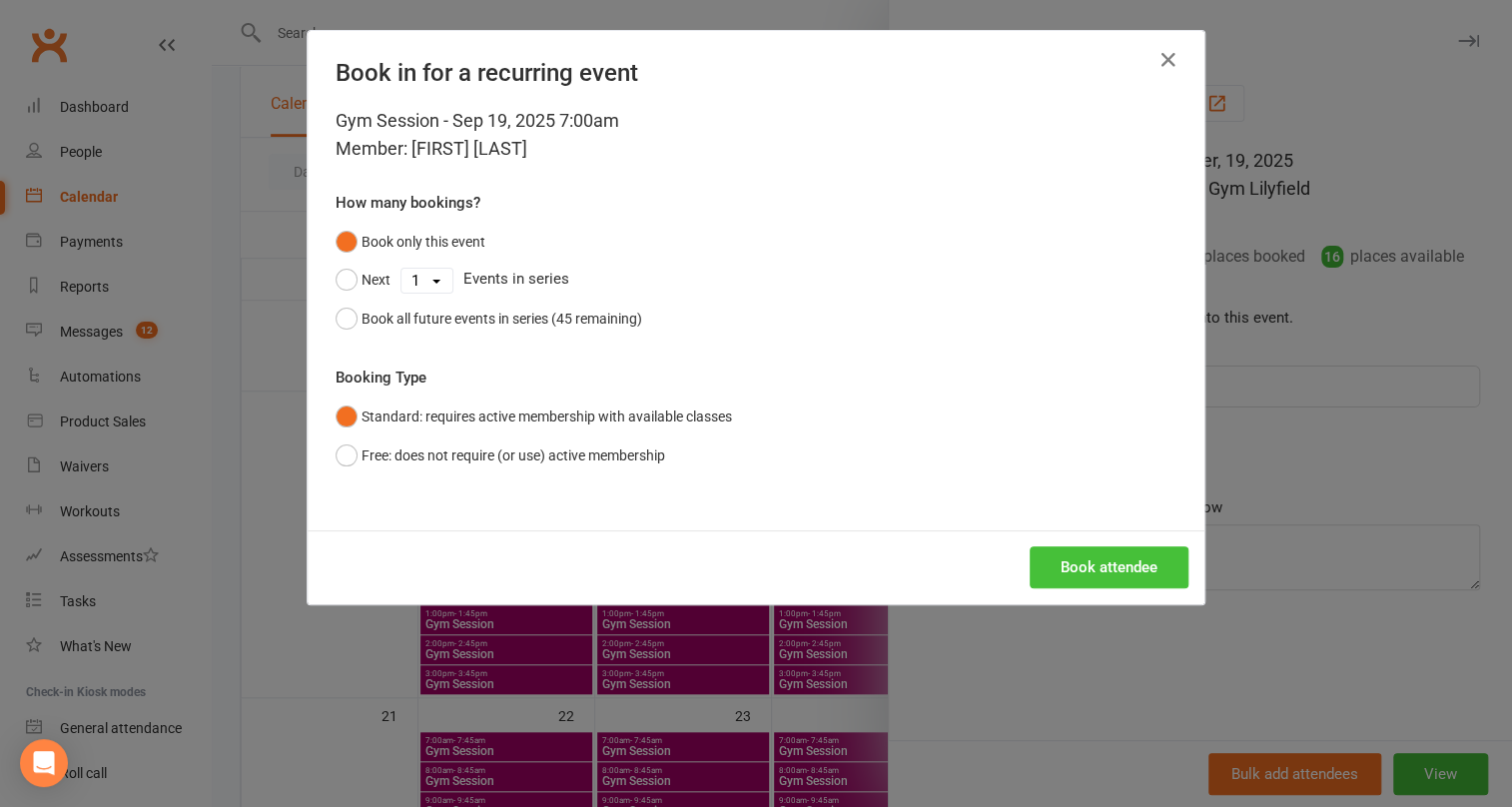click on "Book attendee" at bounding box center (1109, 567) 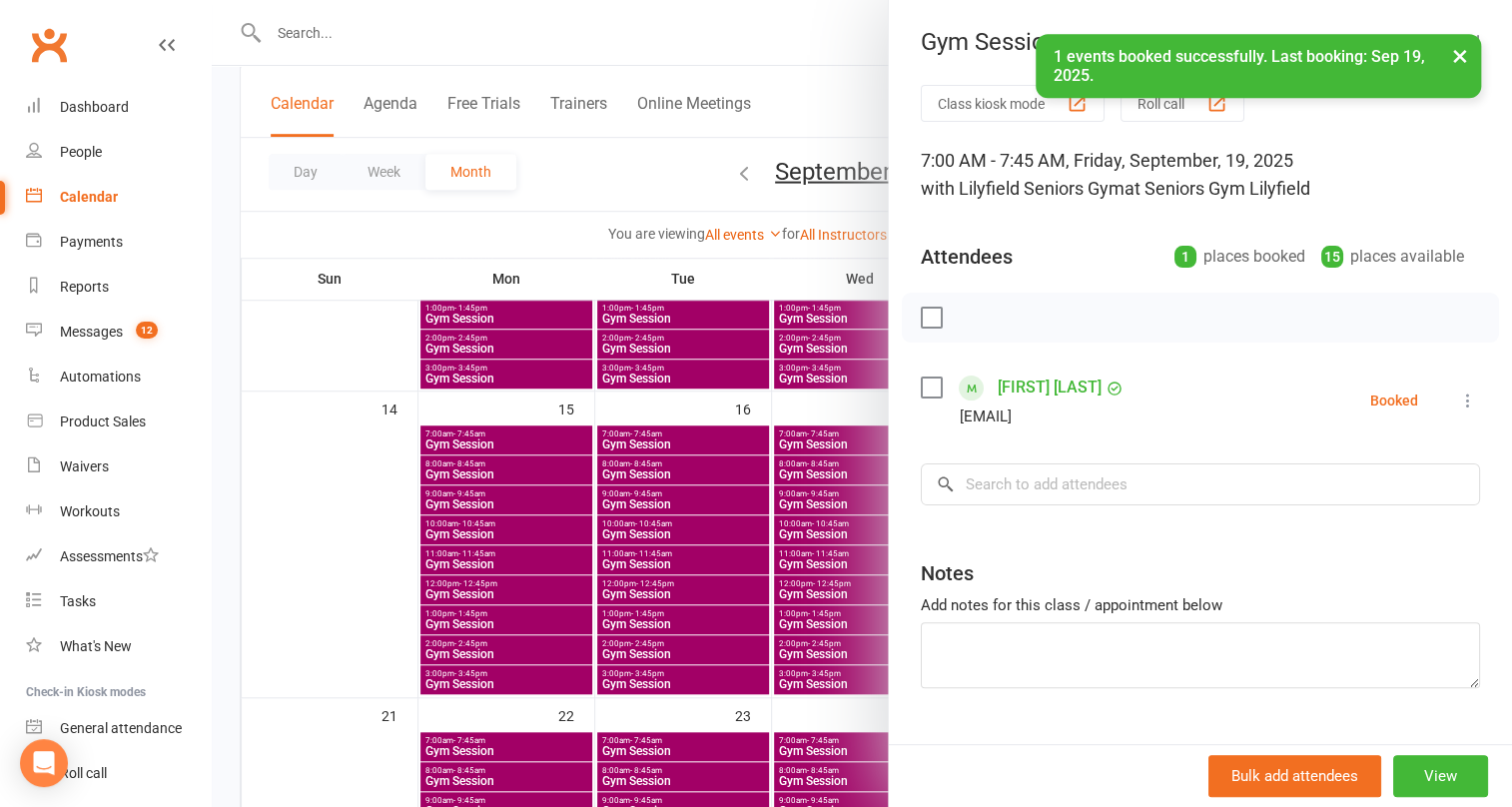 click at bounding box center (862, 404) 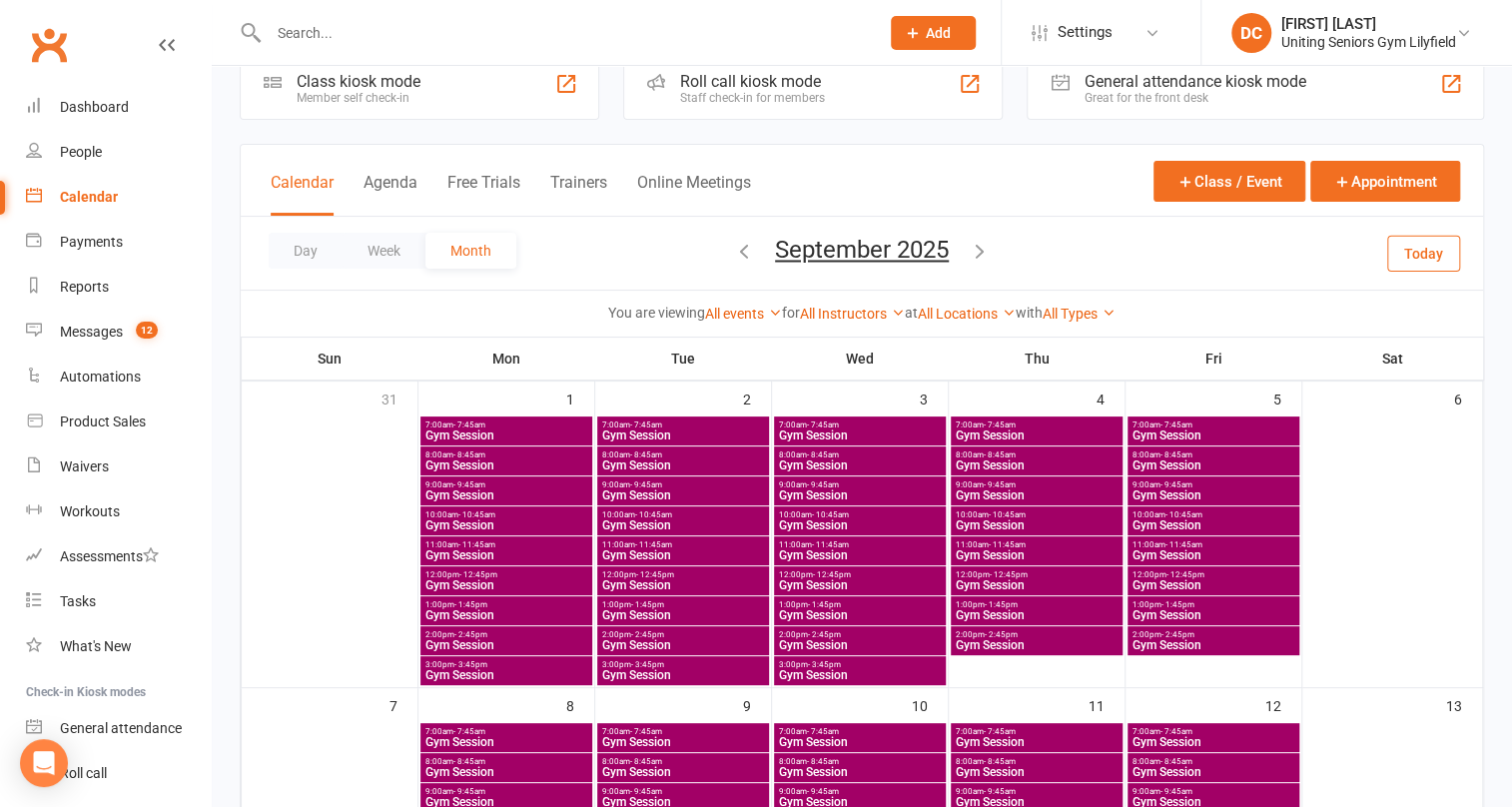 scroll, scrollTop: 0, scrollLeft: 0, axis: both 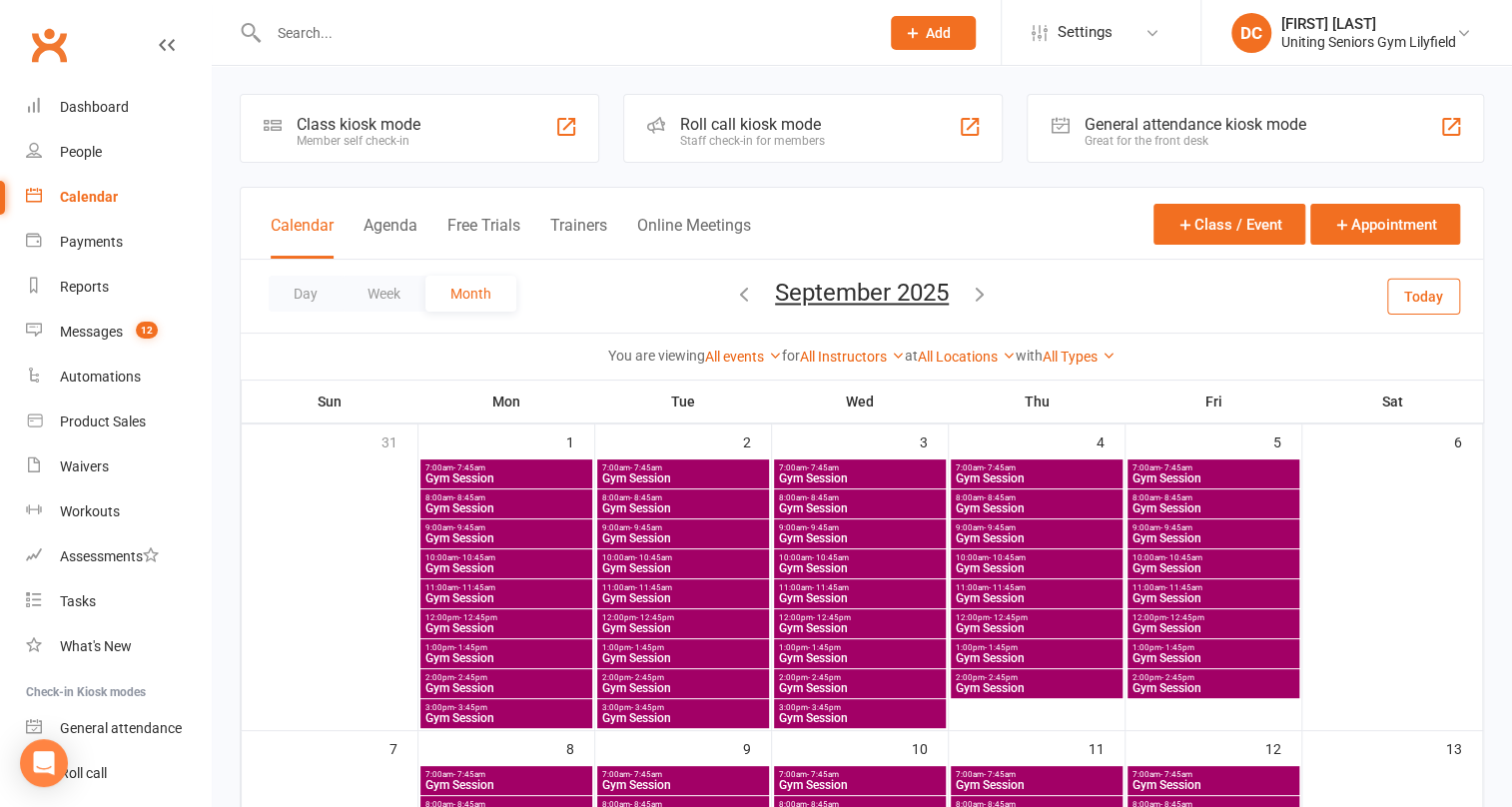 click on "Class kiosk mode" at bounding box center (359, 124) 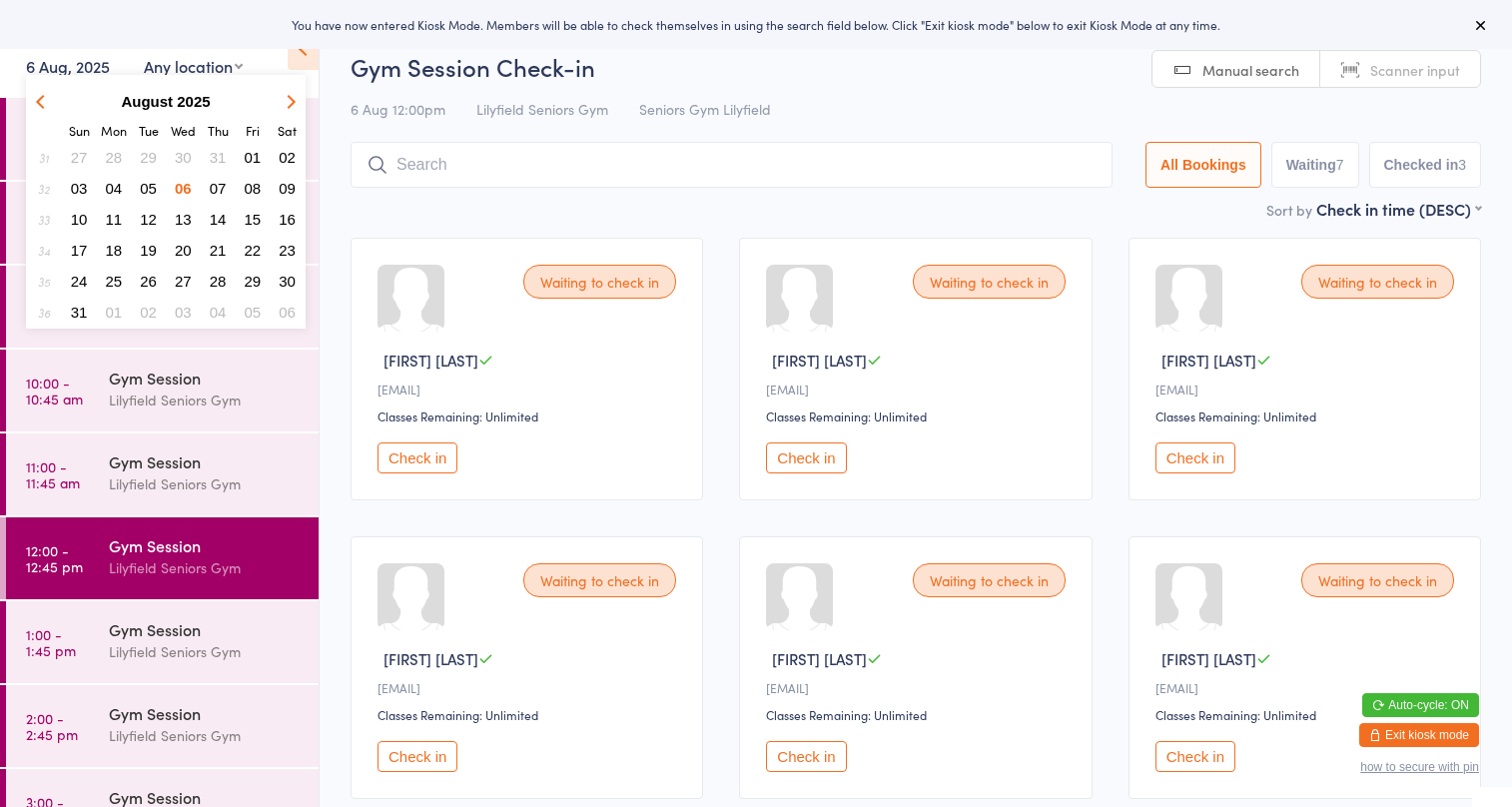 scroll, scrollTop: 0, scrollLeft: 0, axis: both 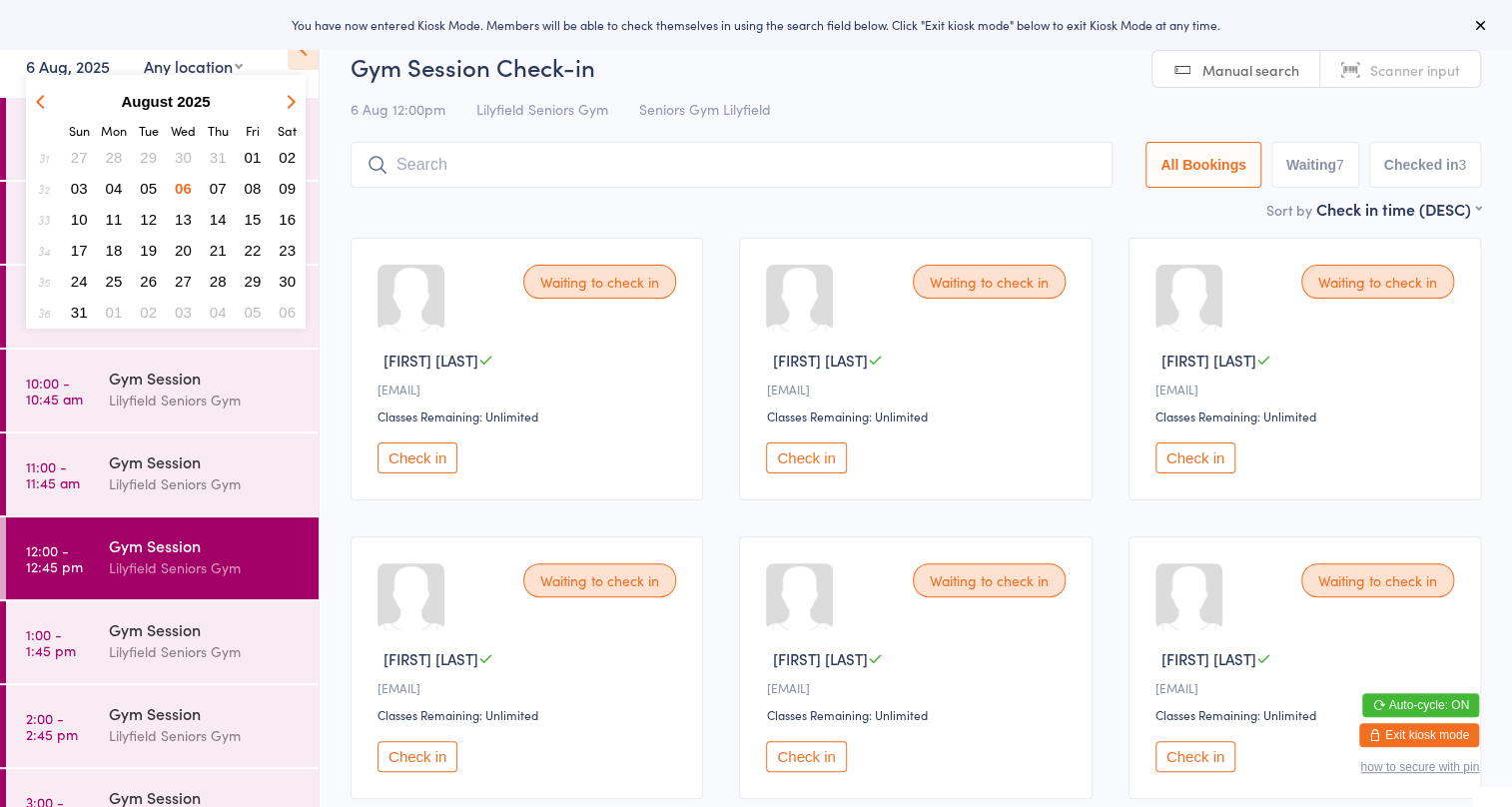 click at bounding box center (288, 101) 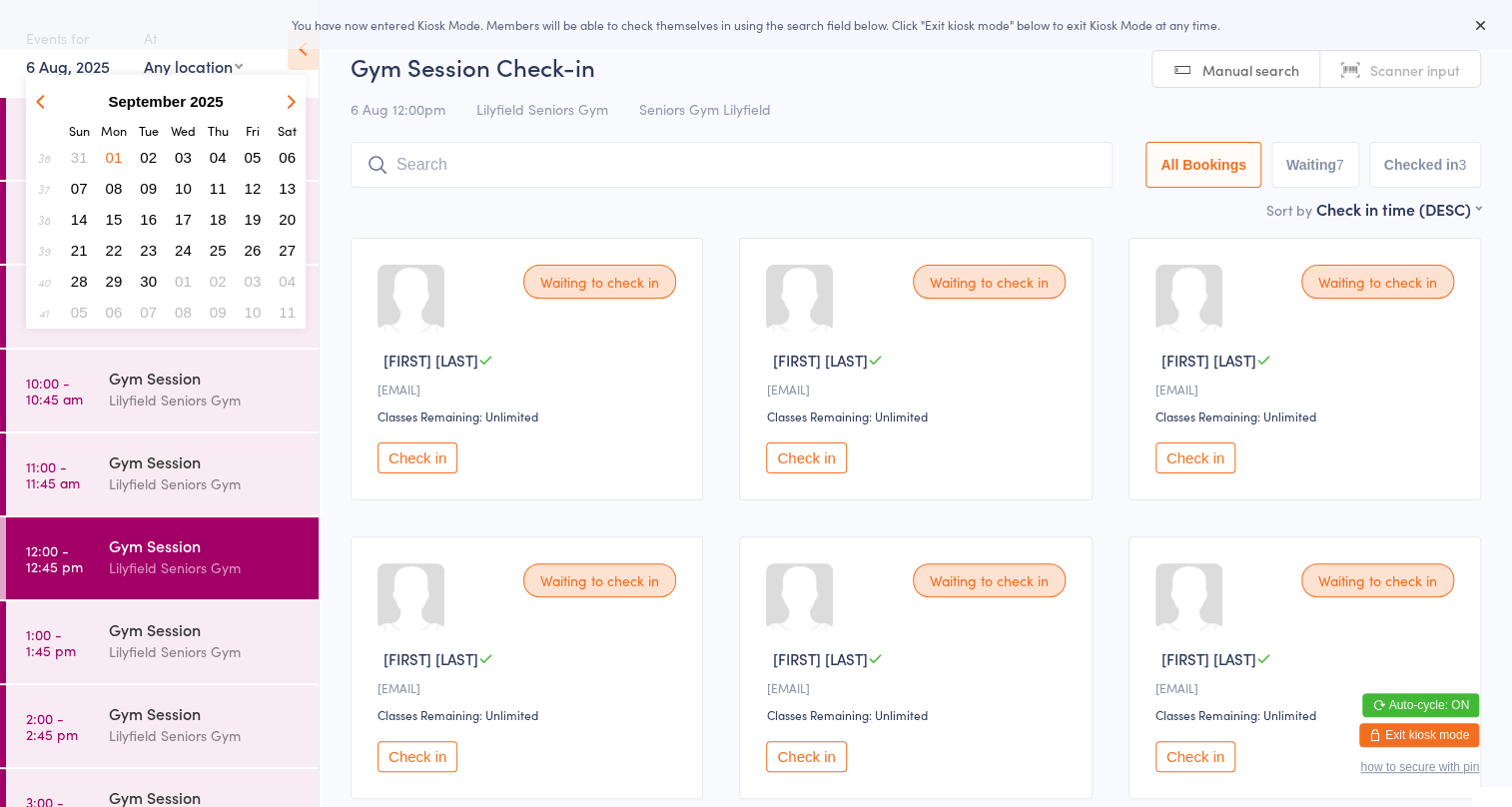 click on "15" at bounding box center (114, 219) 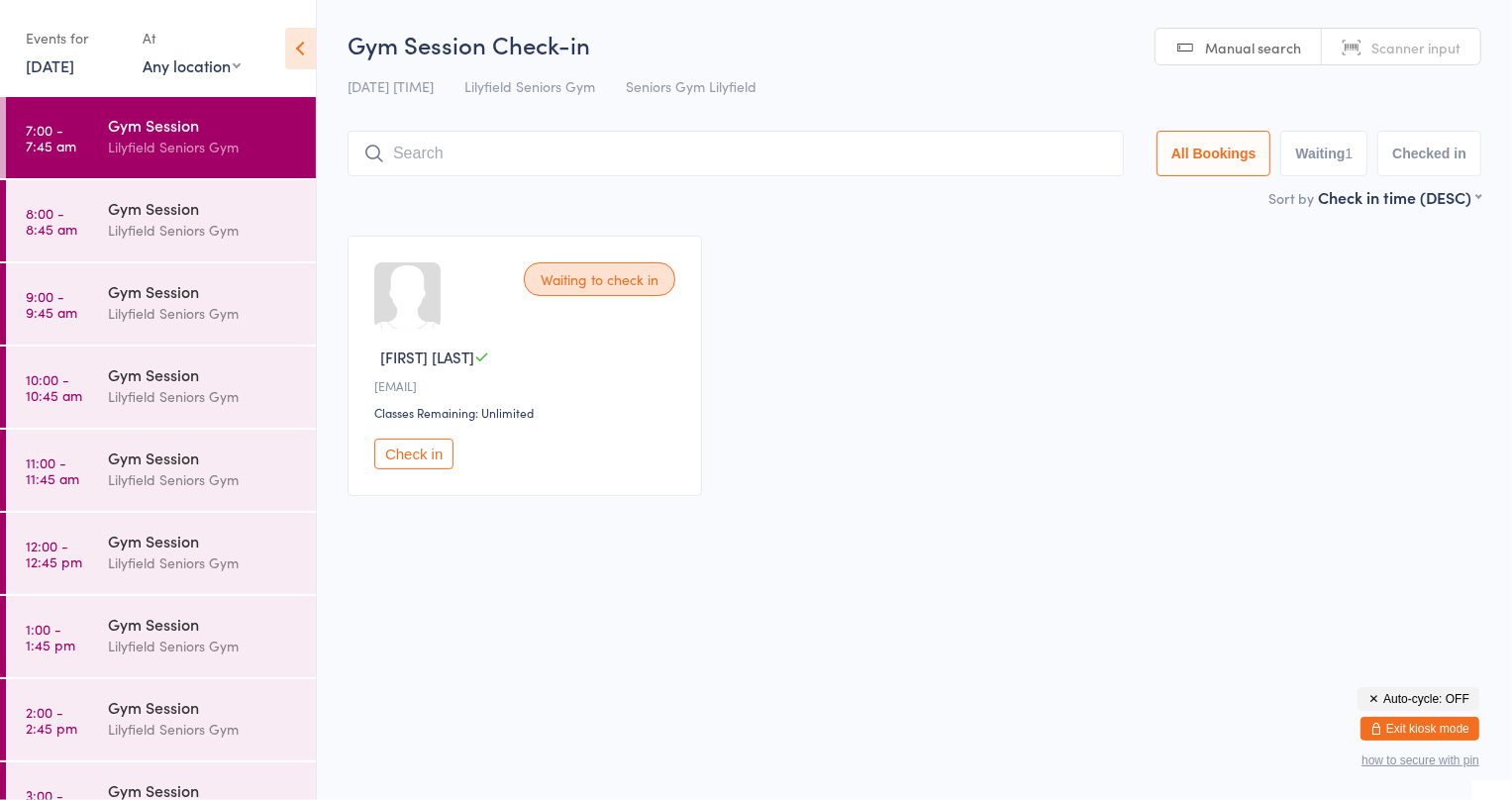click at bounding box center [300, 49] 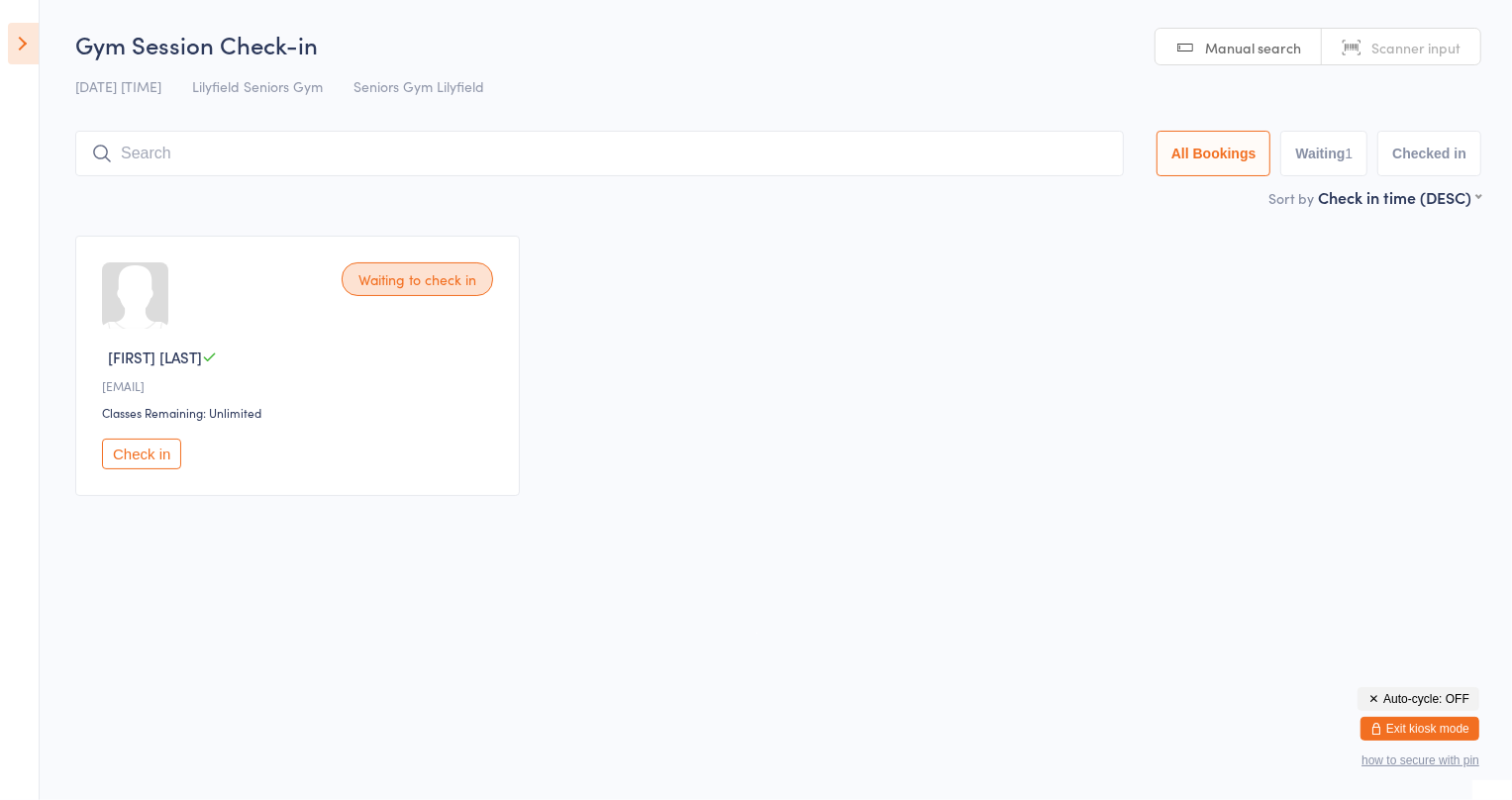 click on "Exit kiosk mode" at bounding box center (1420, 729) 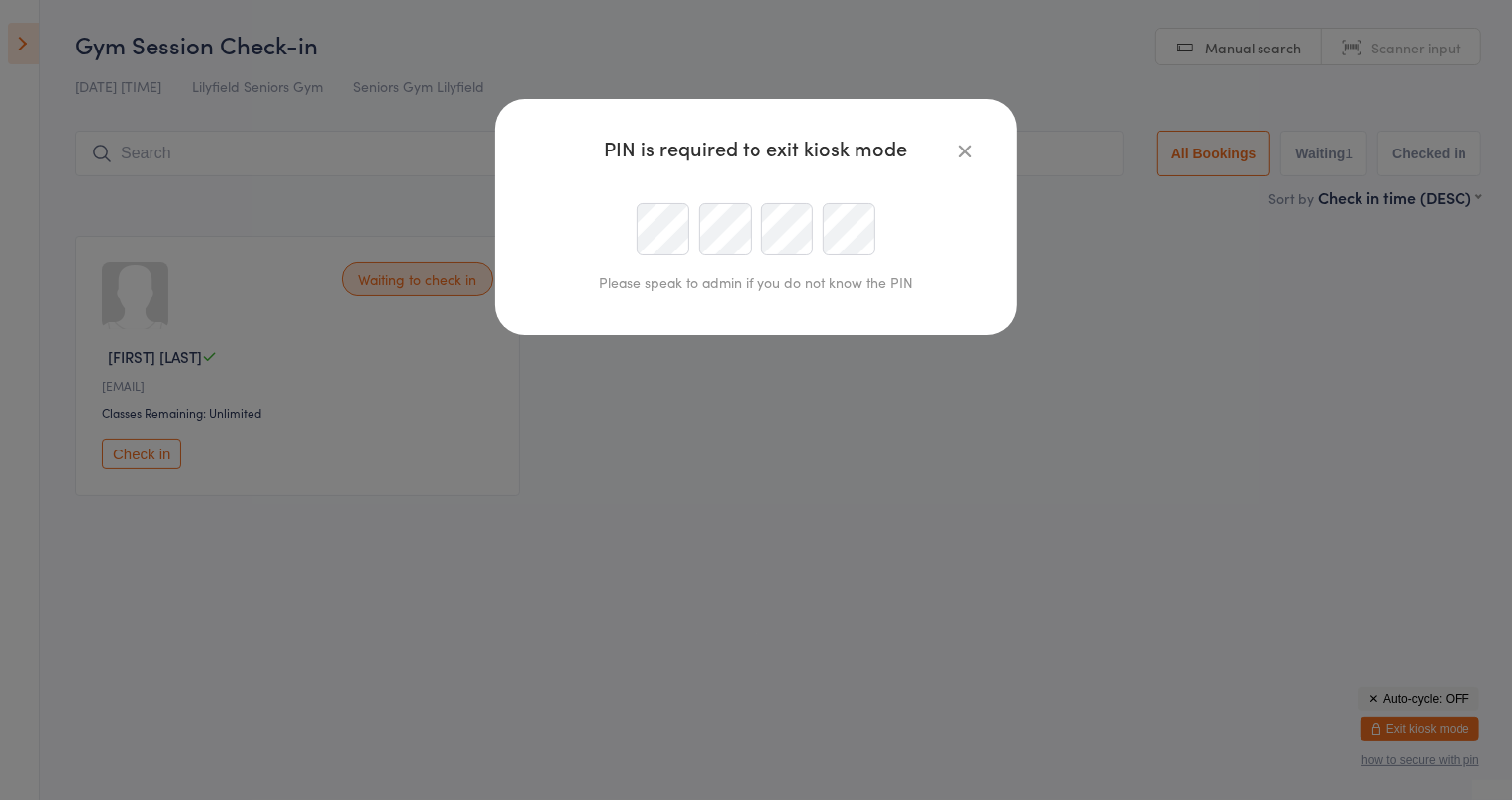 type on "dcohen@uniting.org" 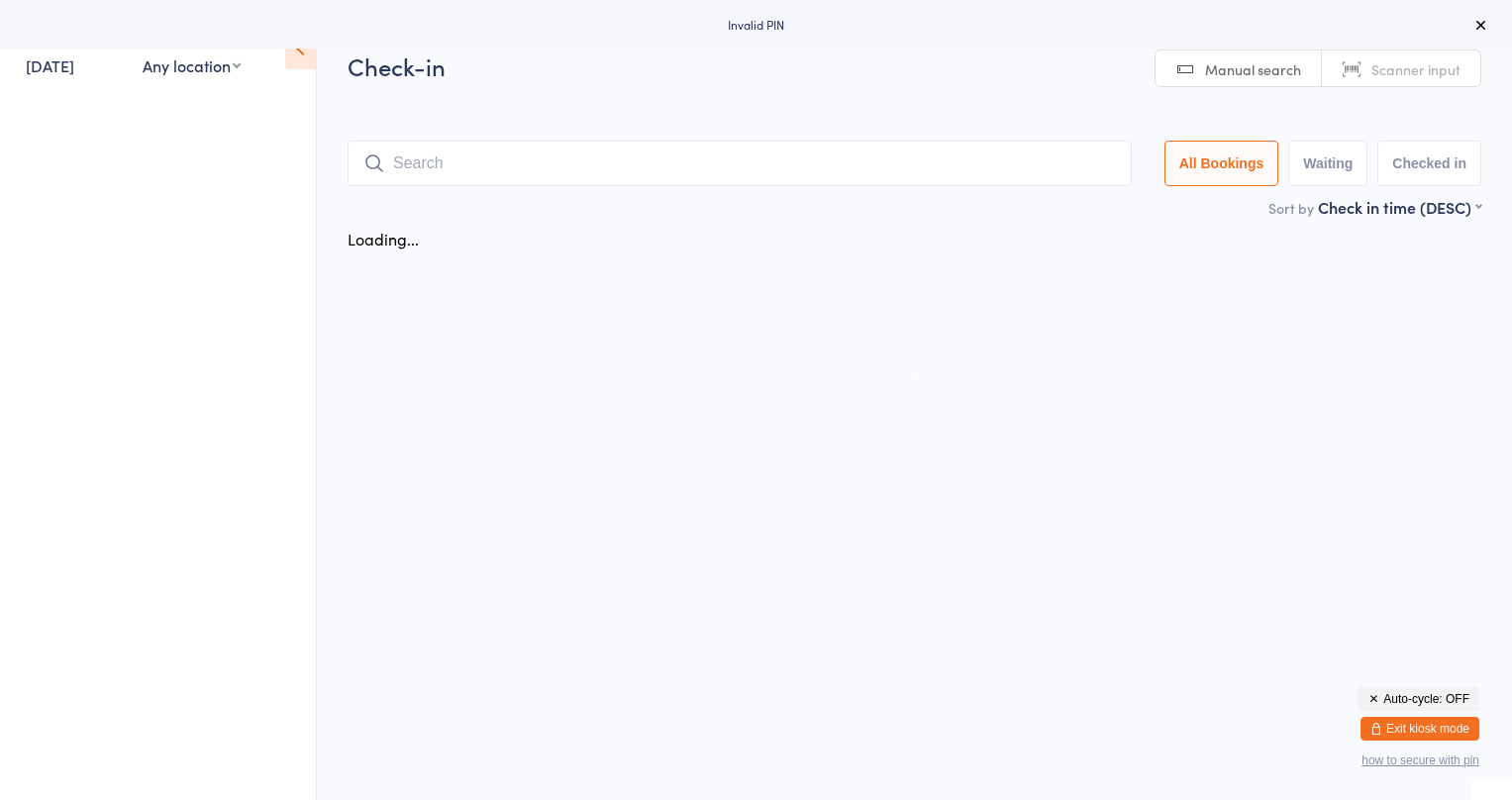 scroll, scrollTop: 0, scrollLeft: 0, axis: both 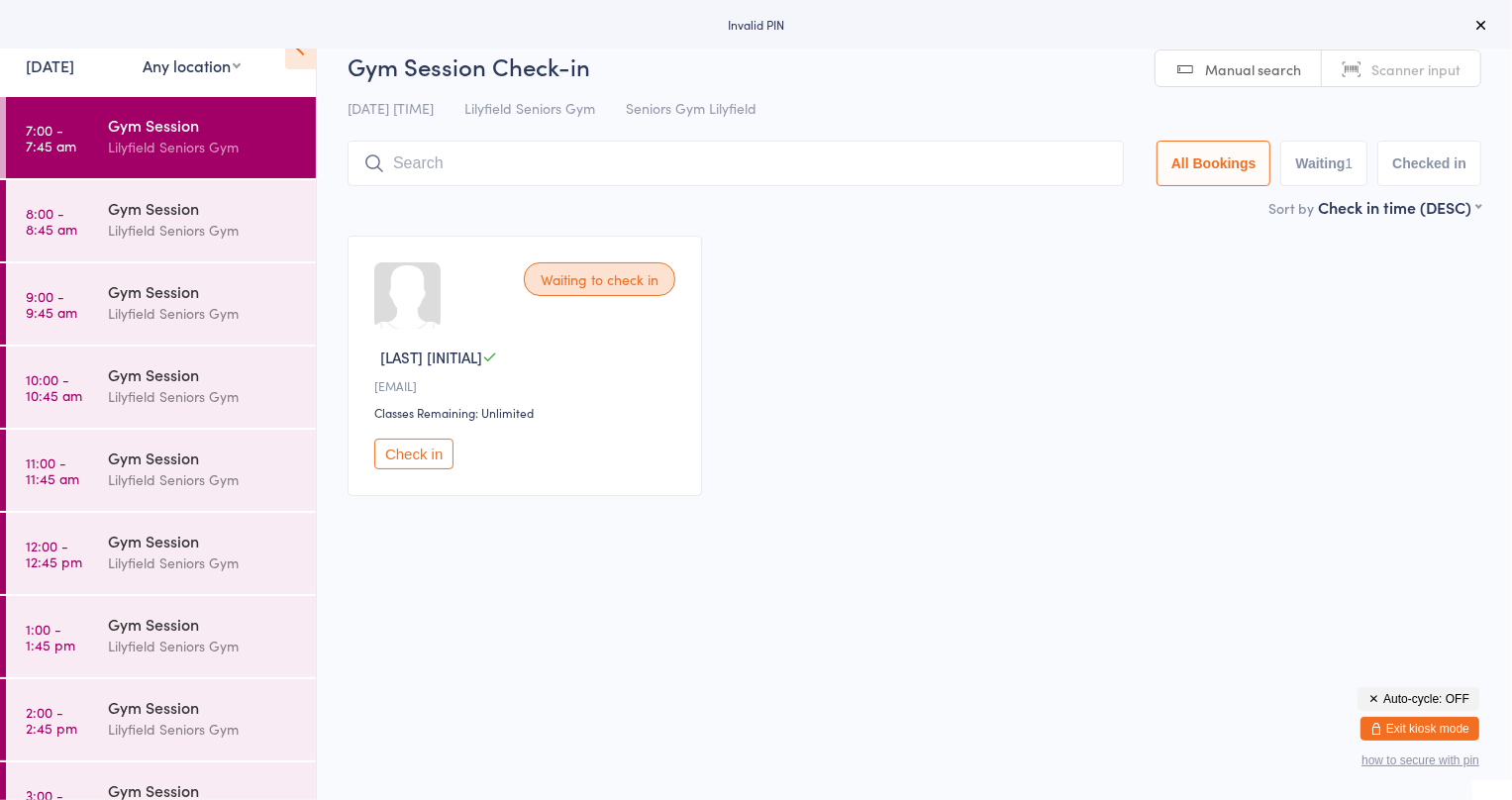 click on "Exit kiosk mode" at bounding box center [1420, 729] 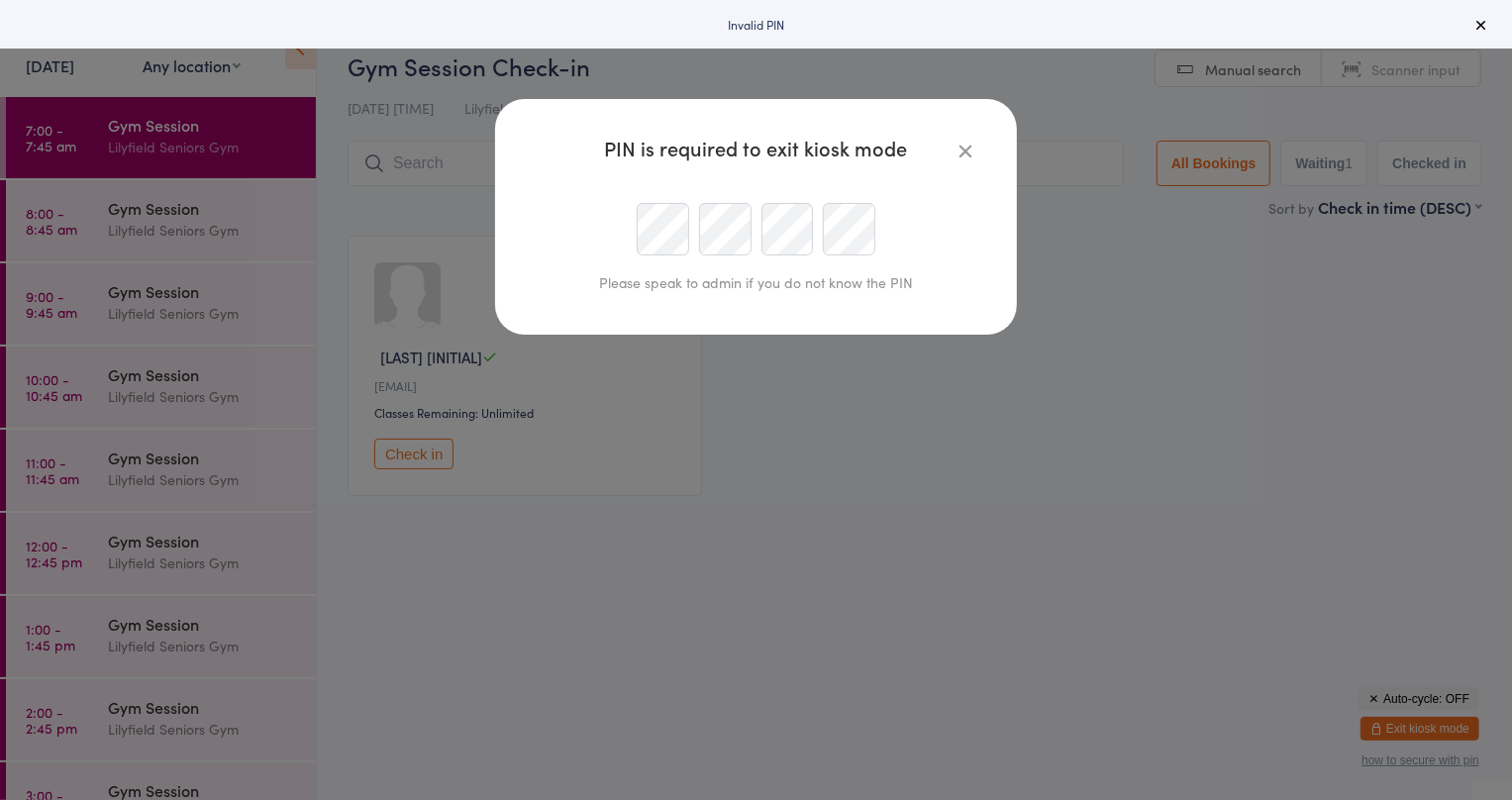 type on "[EMAIL]" 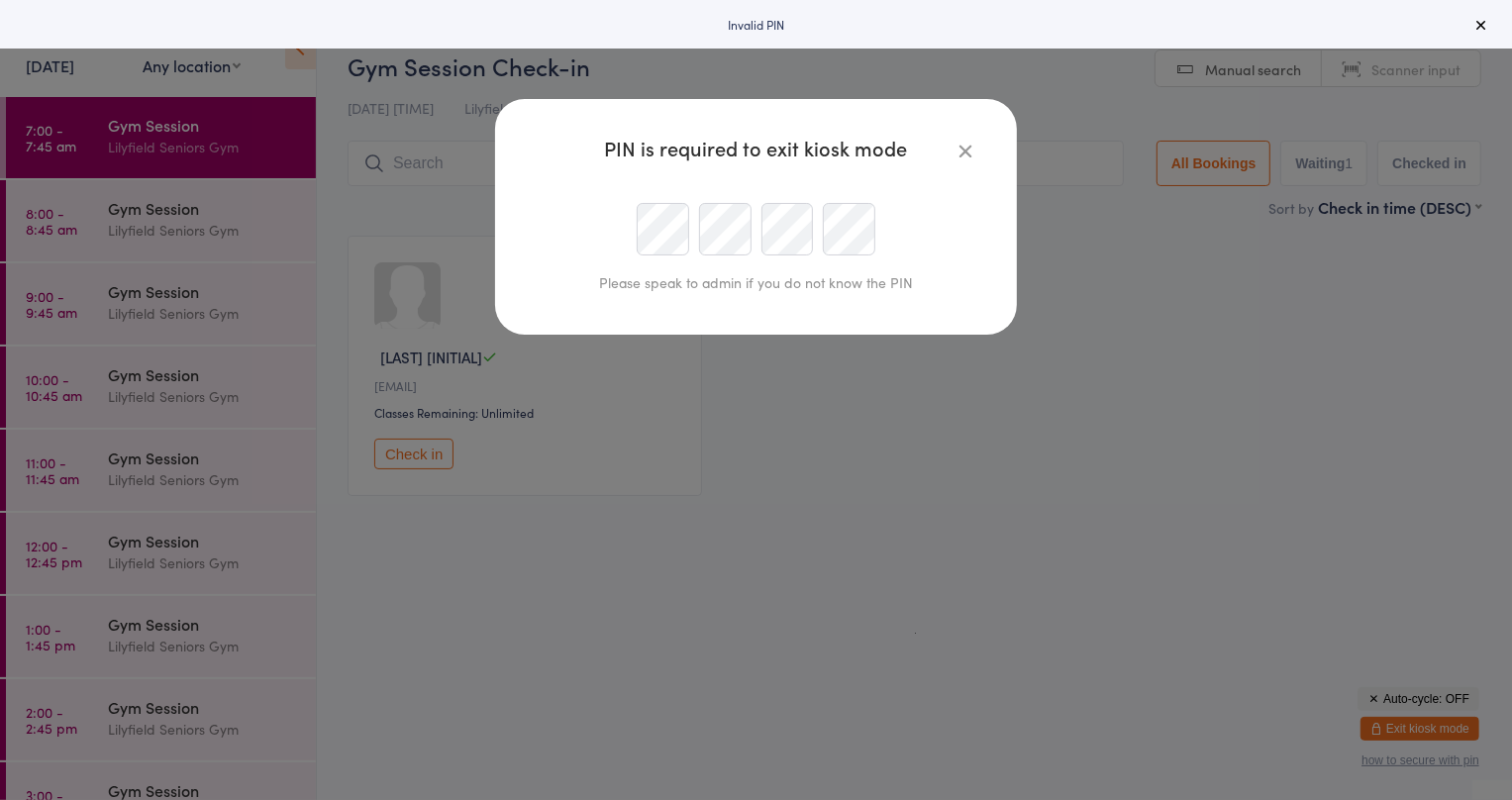 scroll, scrollTop: 0, scrollLeft: 0, axis: both 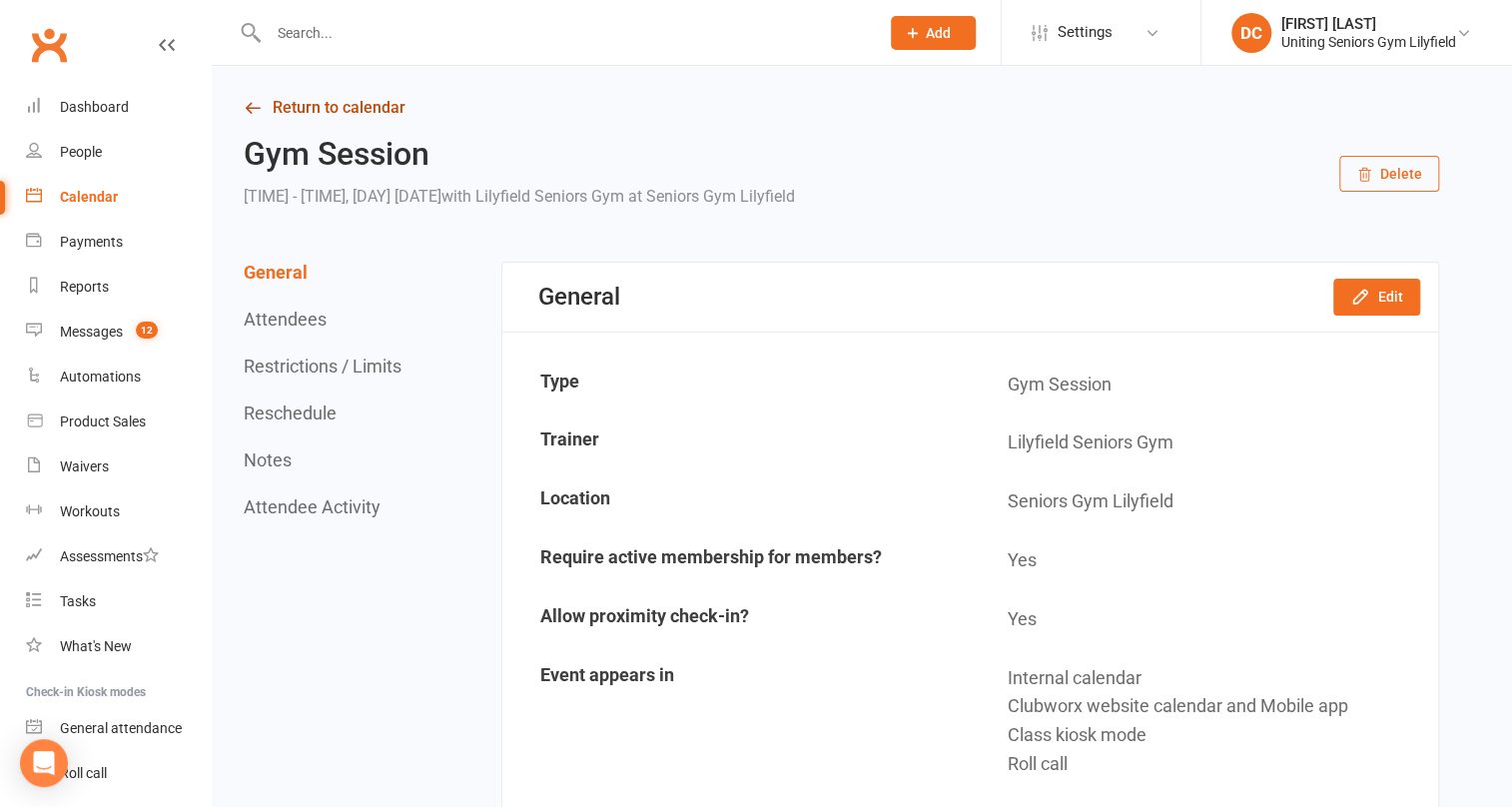 click at bounding box center (253, 108) 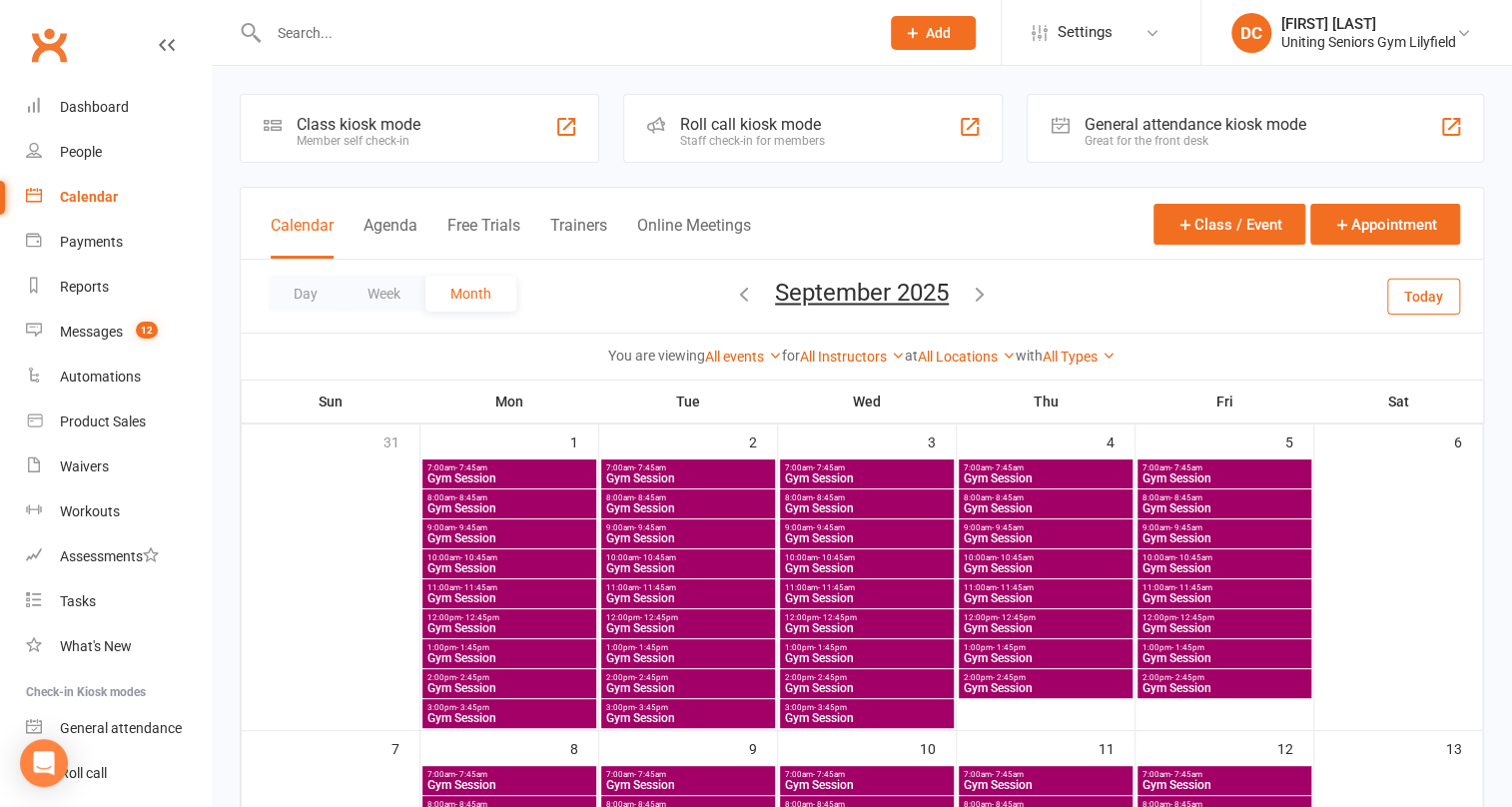click on "Staff check-in for members" at bounding box center (752, 141) 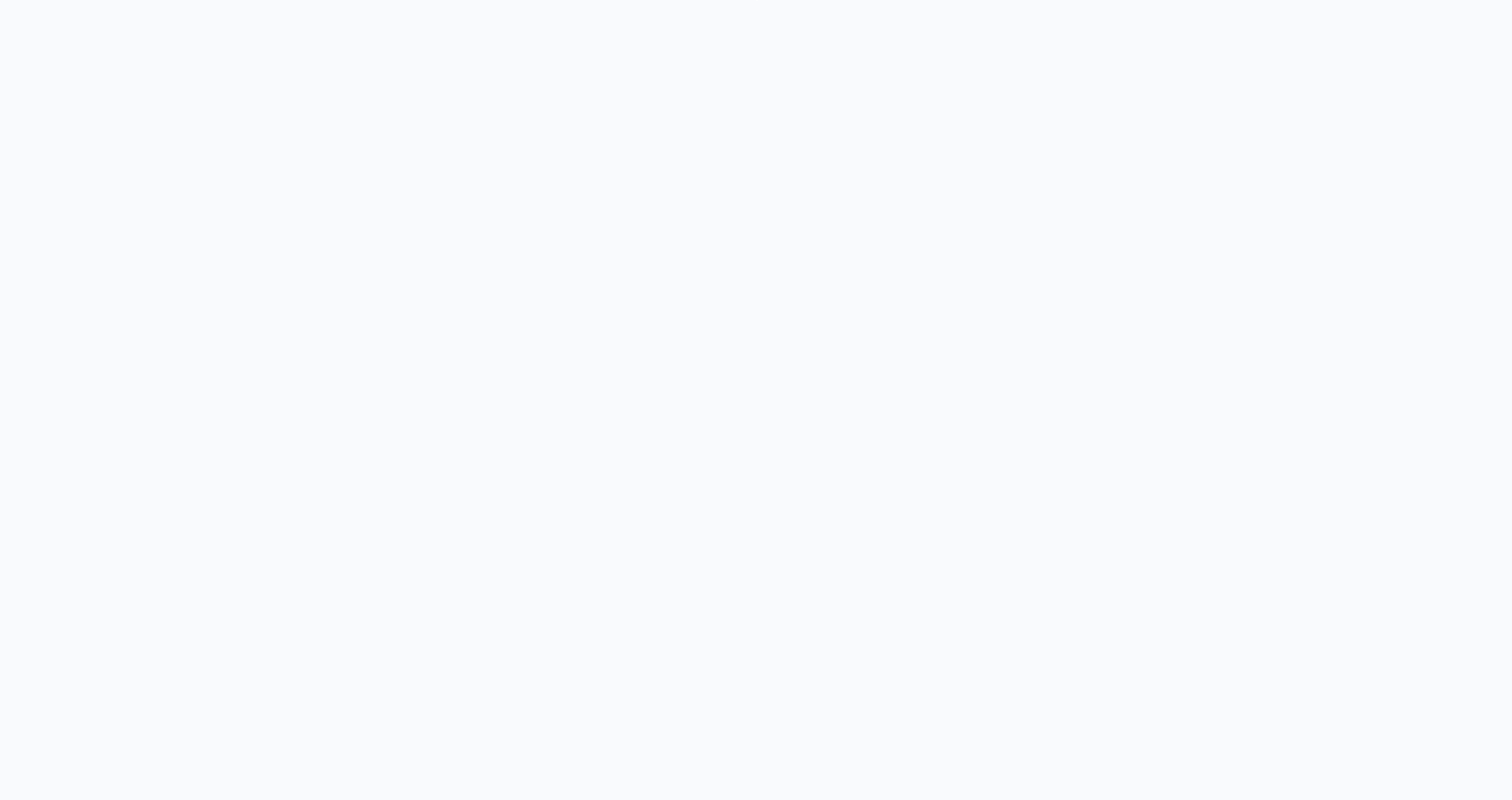 scroll, scrollTop: 0, scrollLeft: 0, axis: both 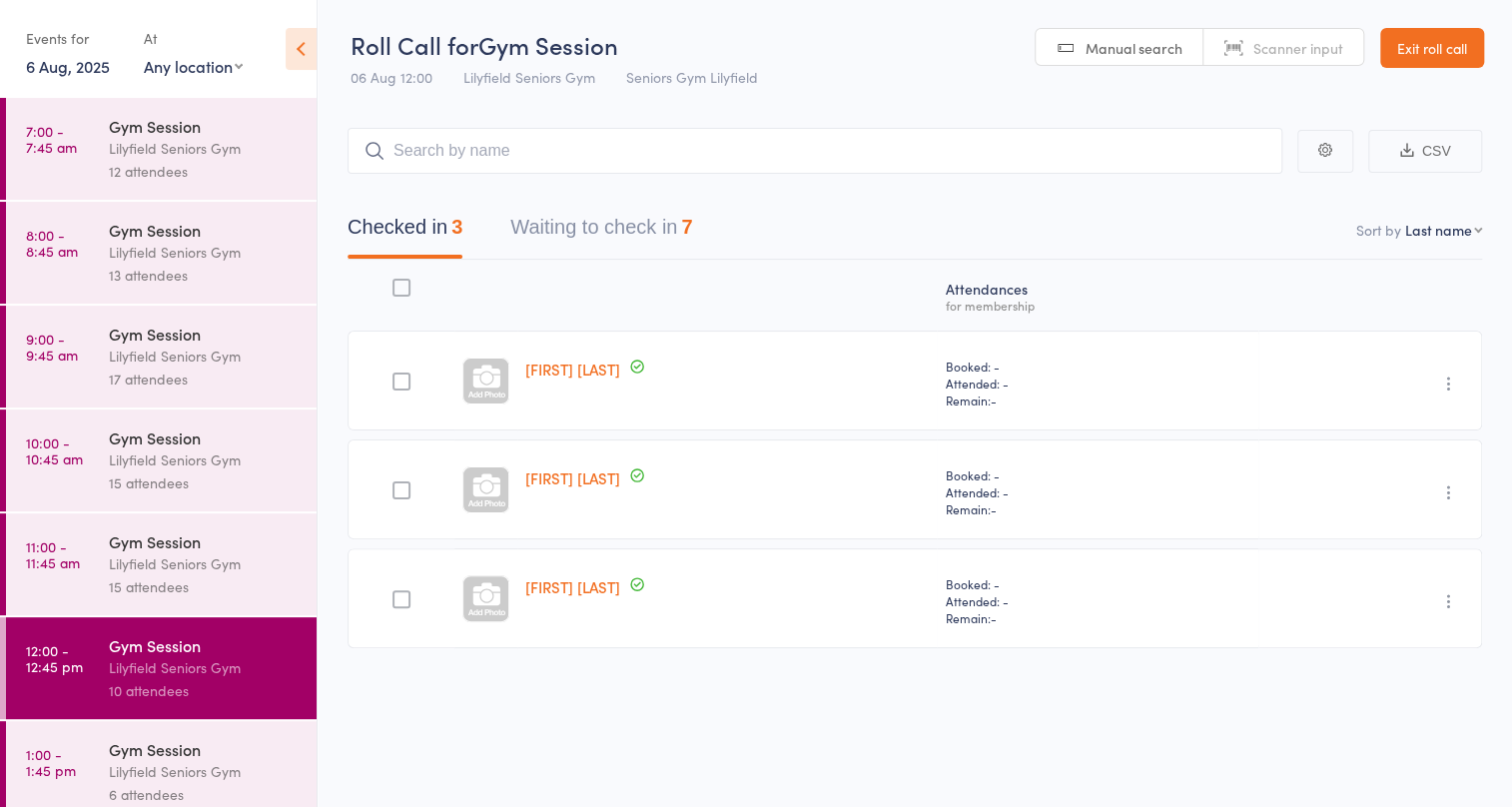 click on "6 Aug, 2025" at bounding box center [68, 66] 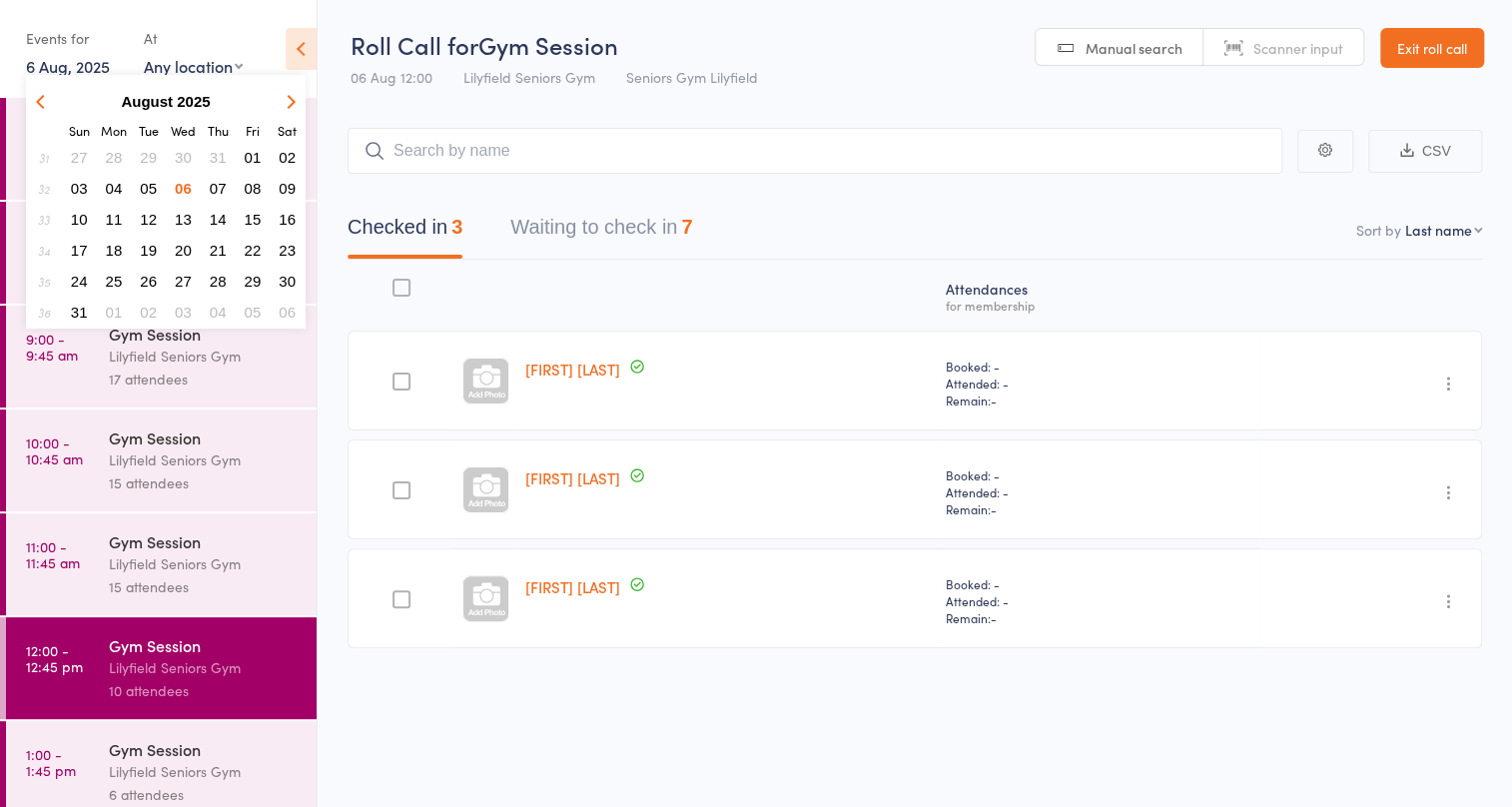 click at bounding box center (289, 101) 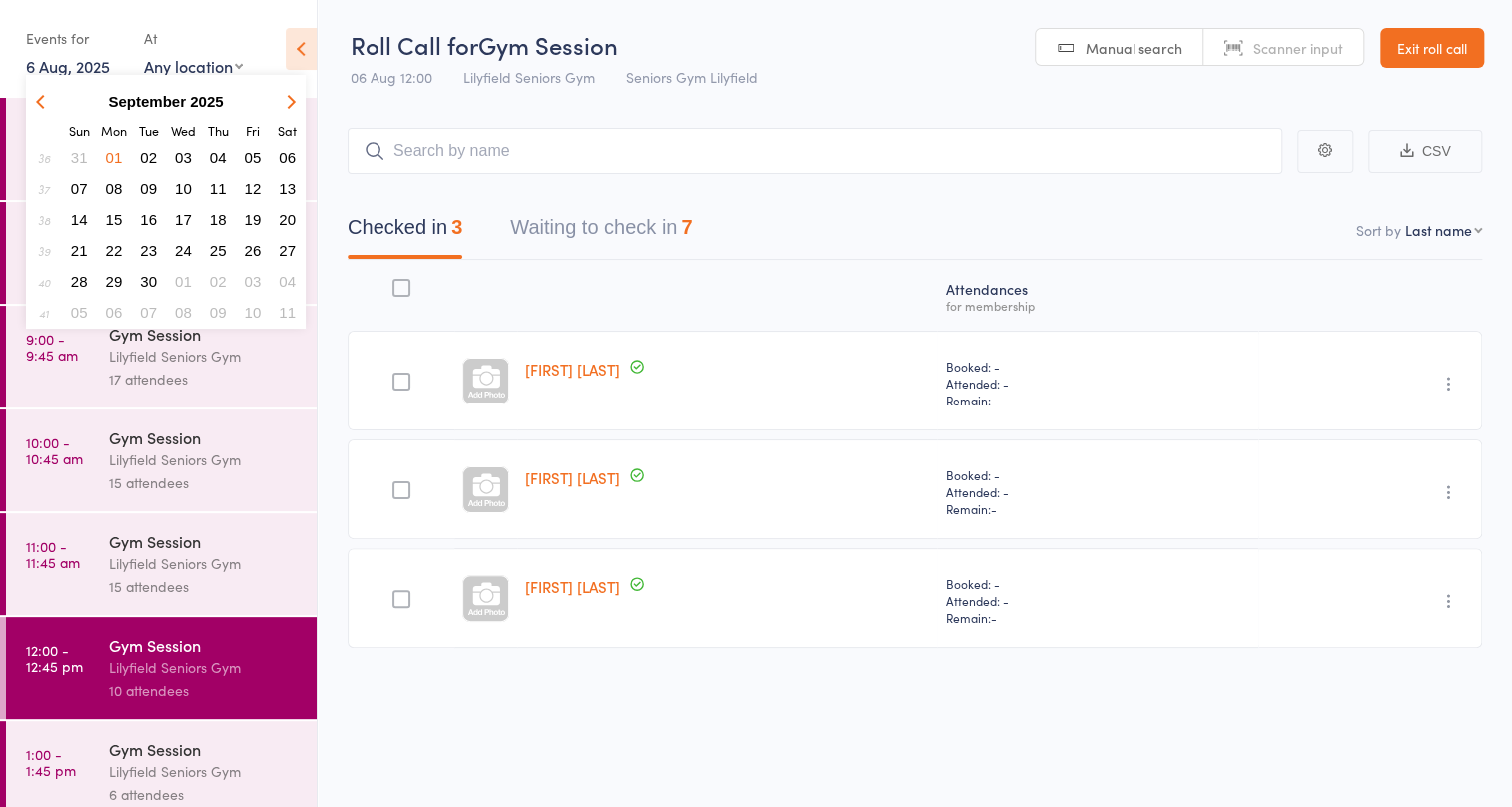 click on "14" at bounding box center [79, 219] 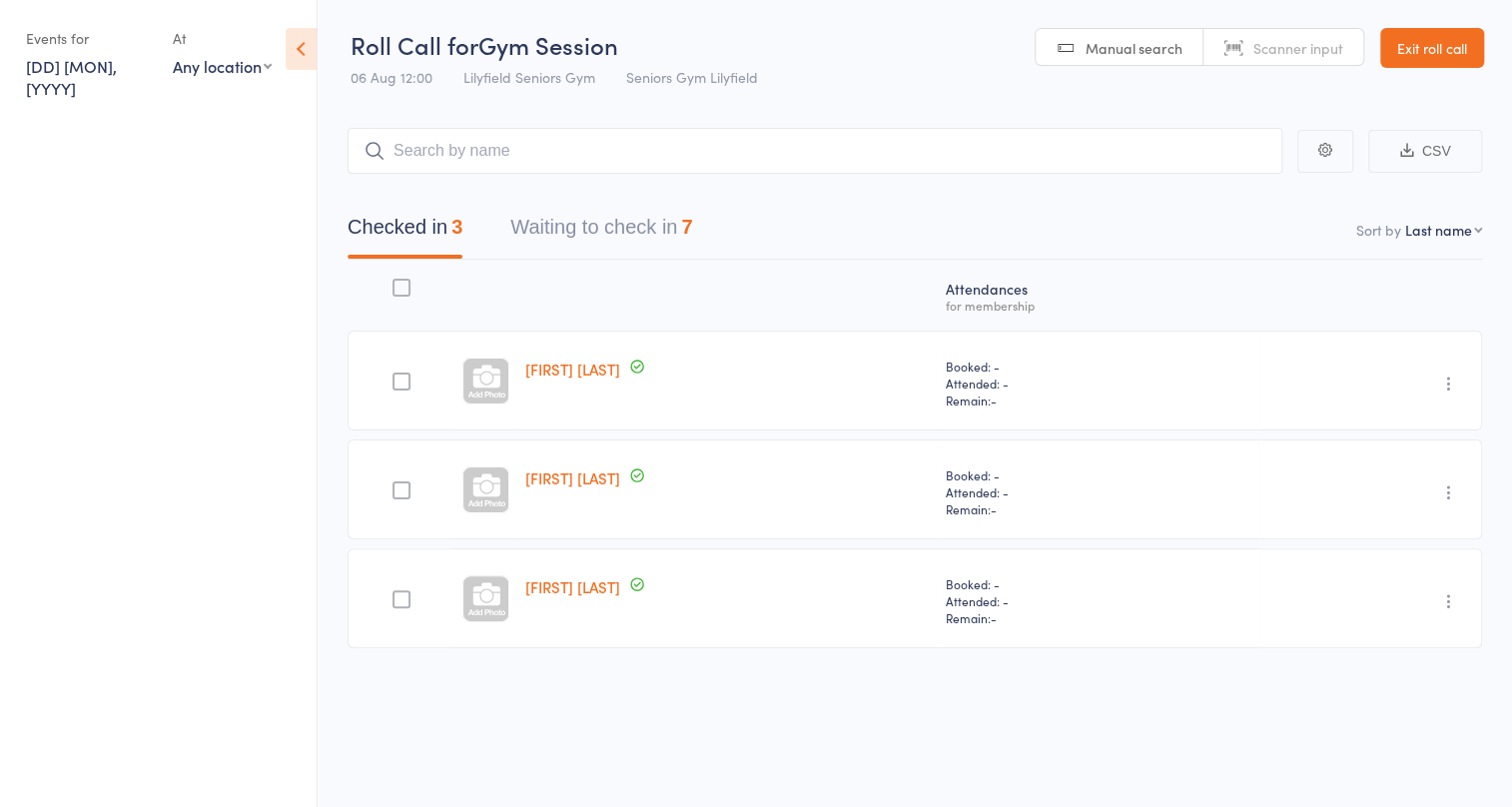 click on "14 Sep, 2025" at bounding box center [71, 77] 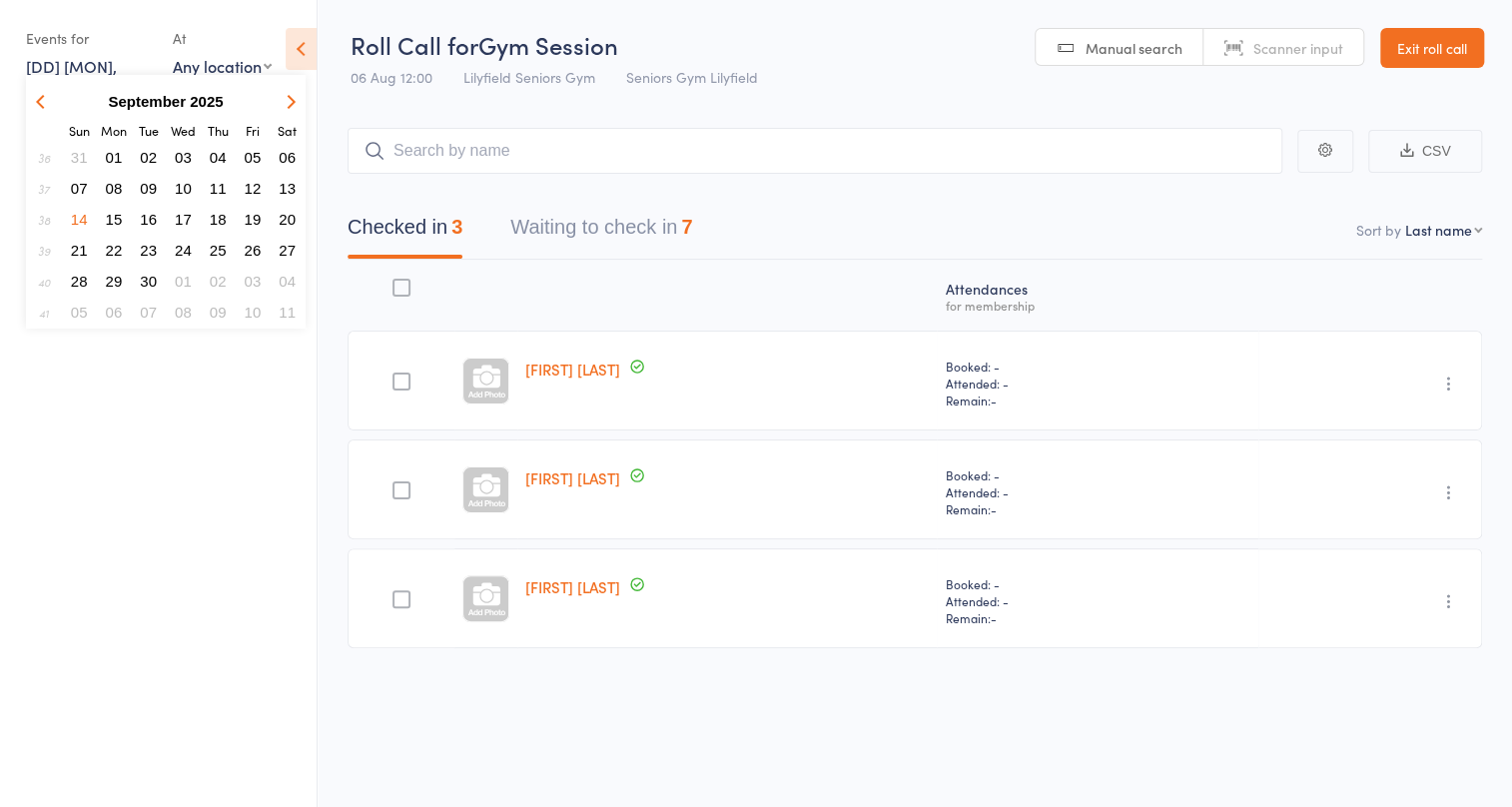 click on "15" at bounding box center (114, 219) 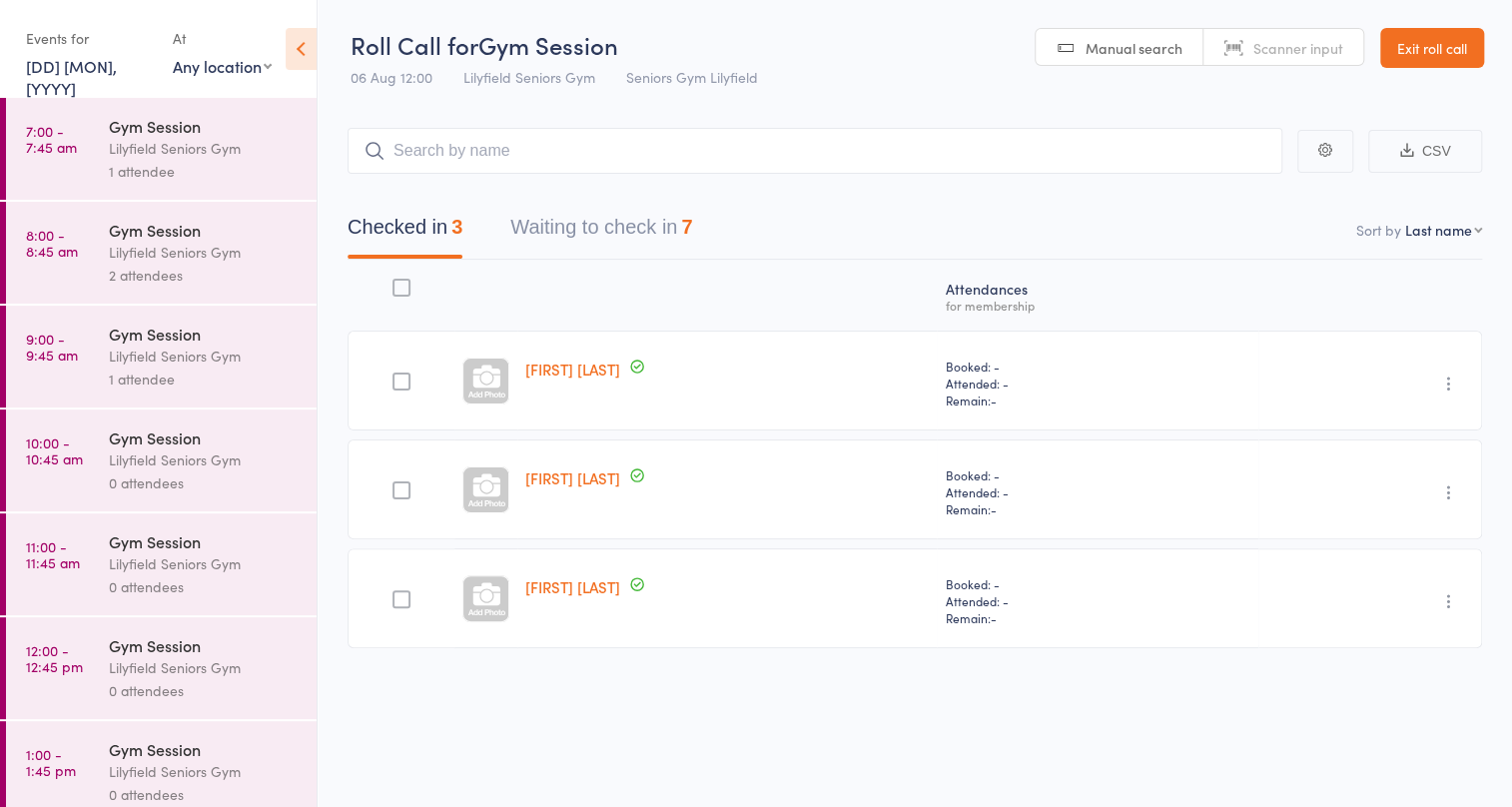 click on "1 attendee" at bounding box center [204, 171] 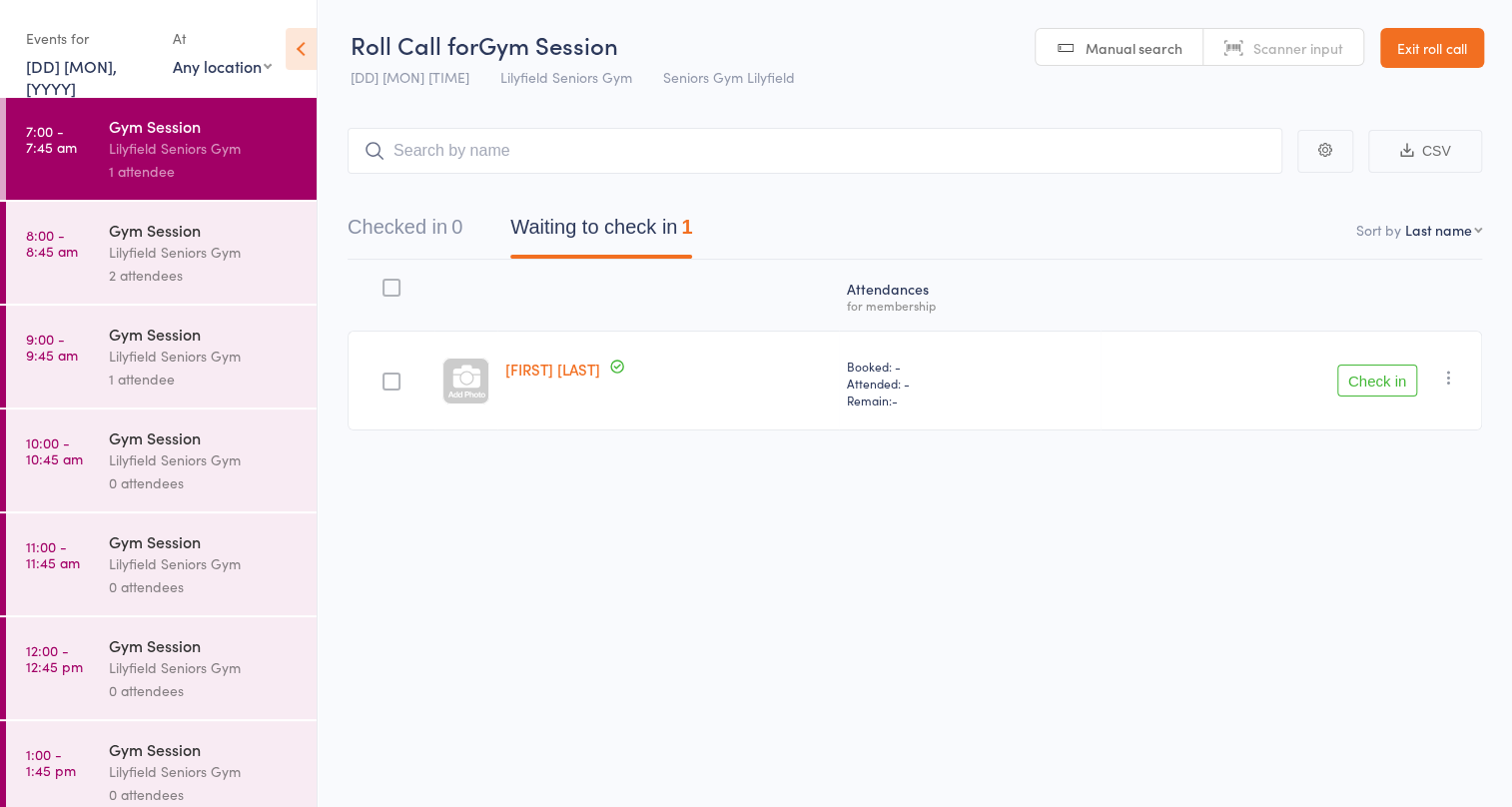 click on "Check in" at bounding box center [1377, 381] 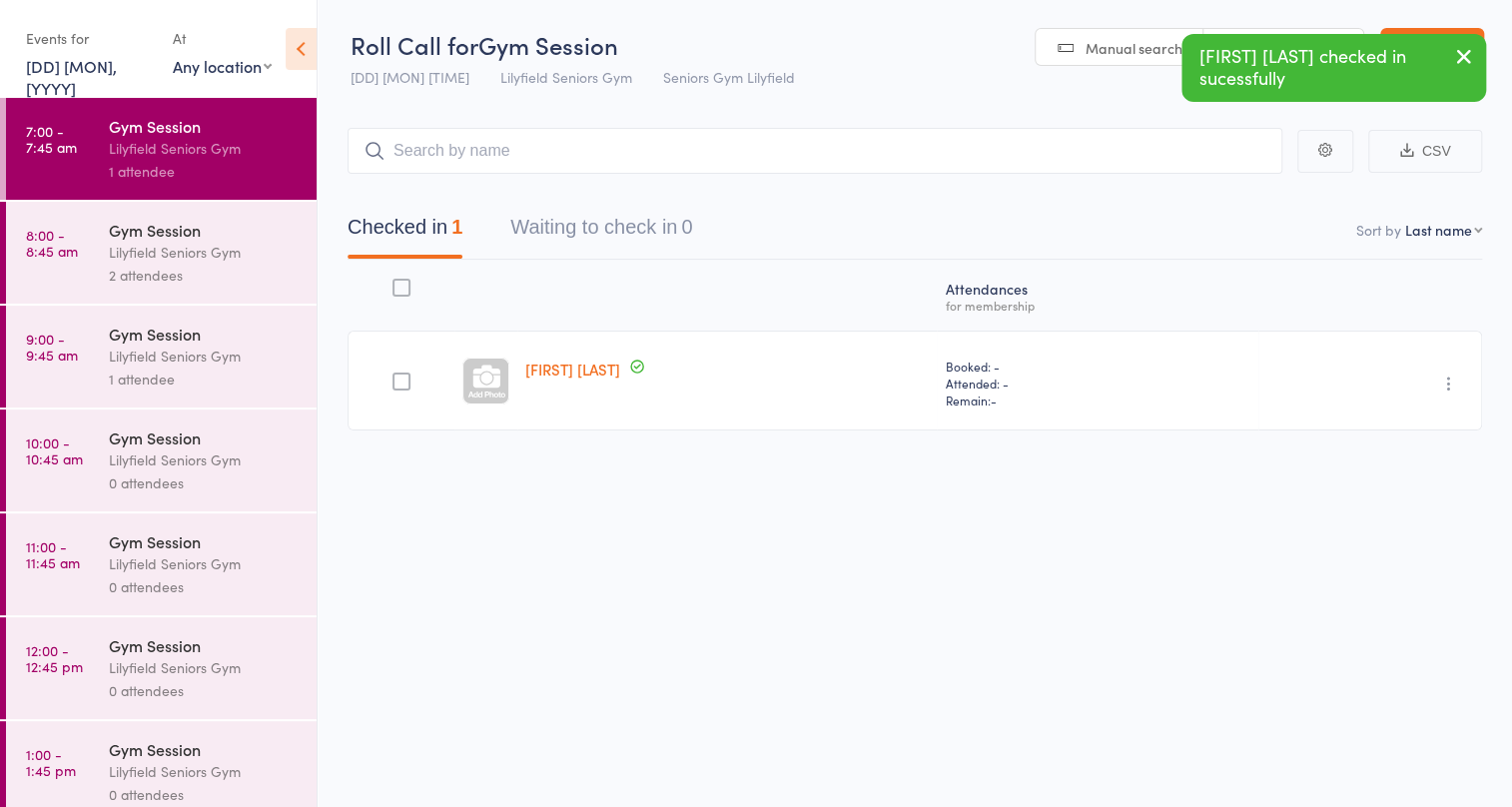 click on "Attended: -" at bounding box center [1098, 383] 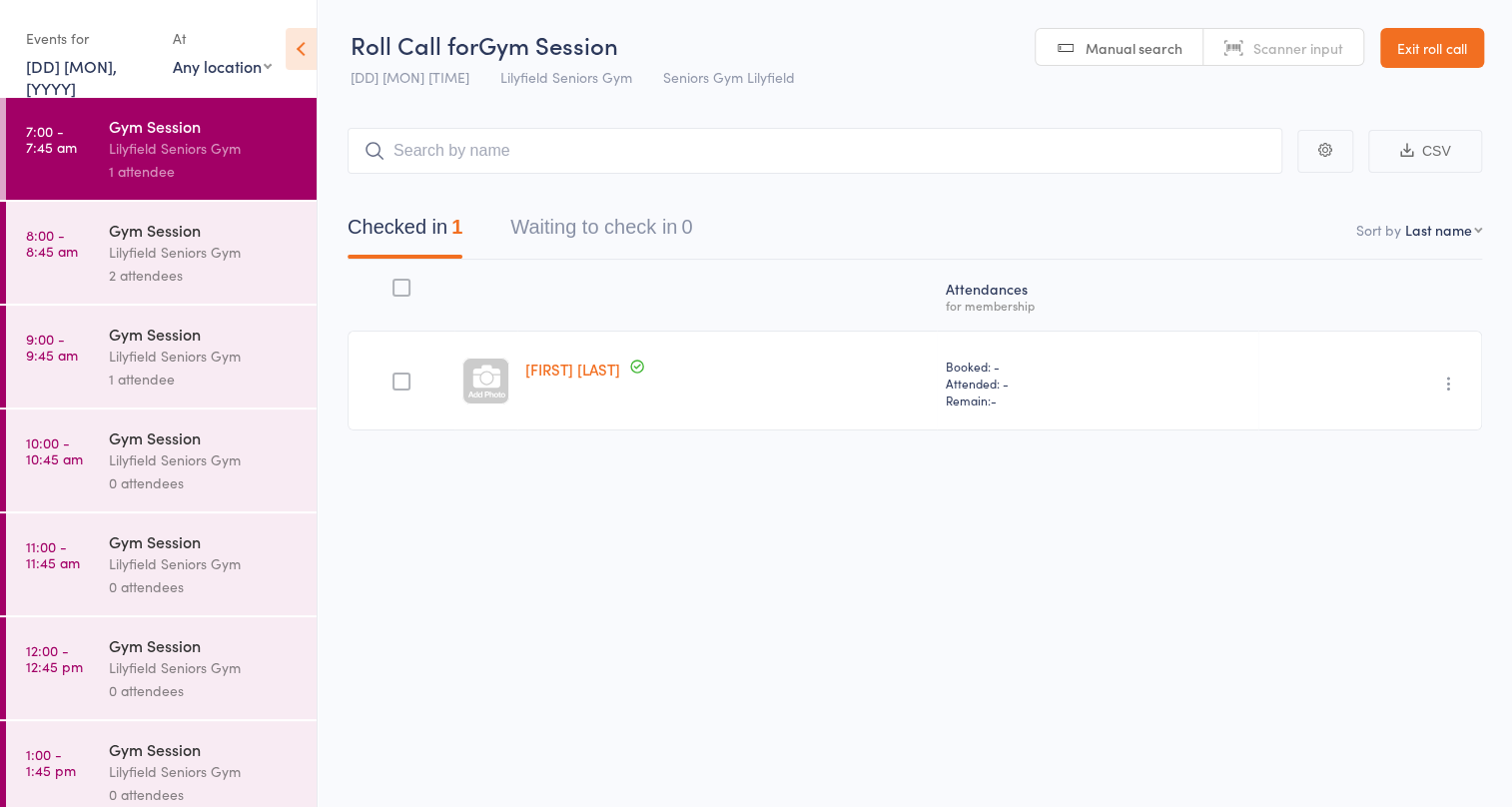 click on "15 Sep, 2025" at bounding box center [71, 77] 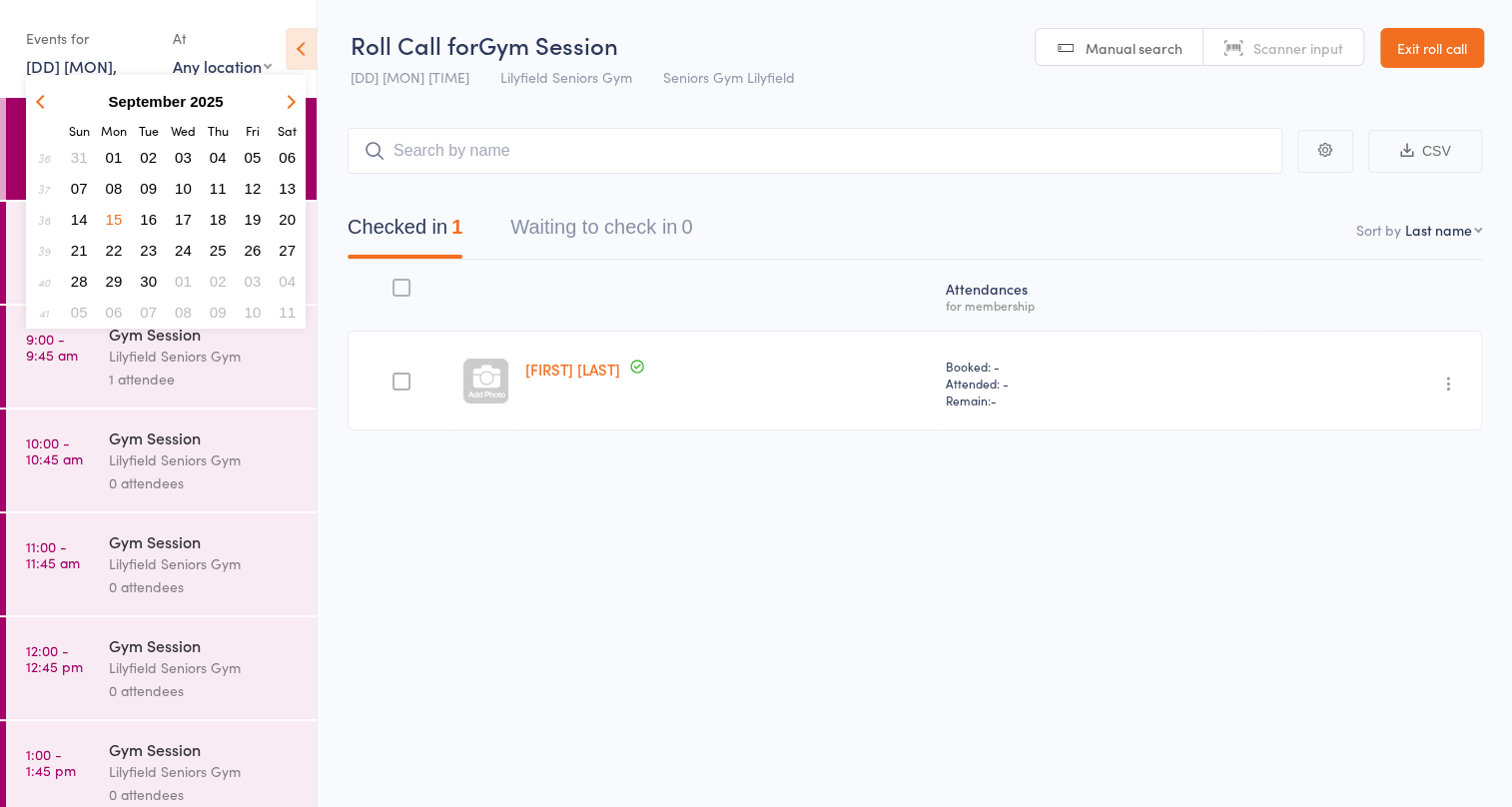 click on "16" at bounding box center [148, 219] 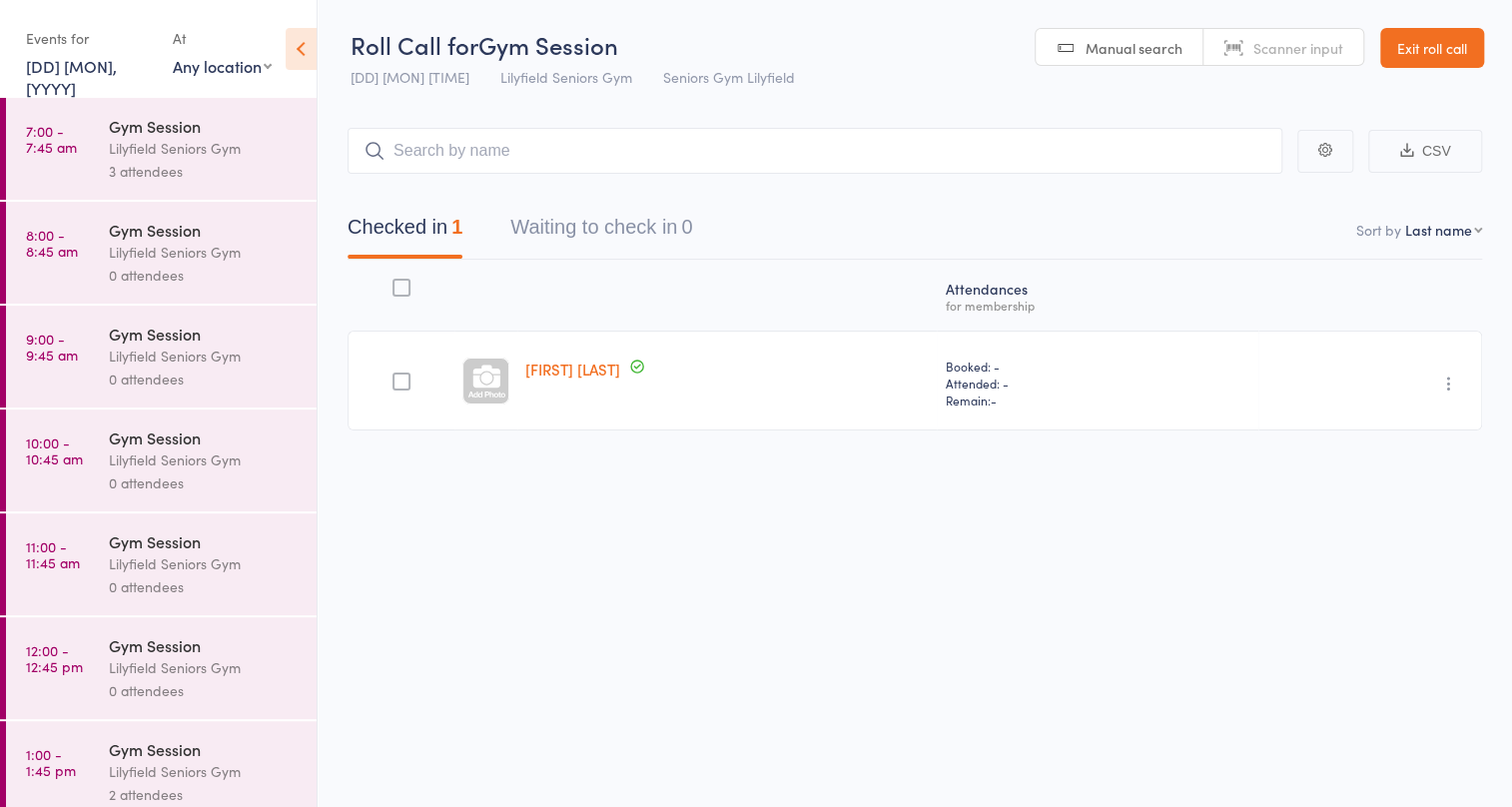 click on "7:00 - 7:45 am" at bounding box center (51, 139) 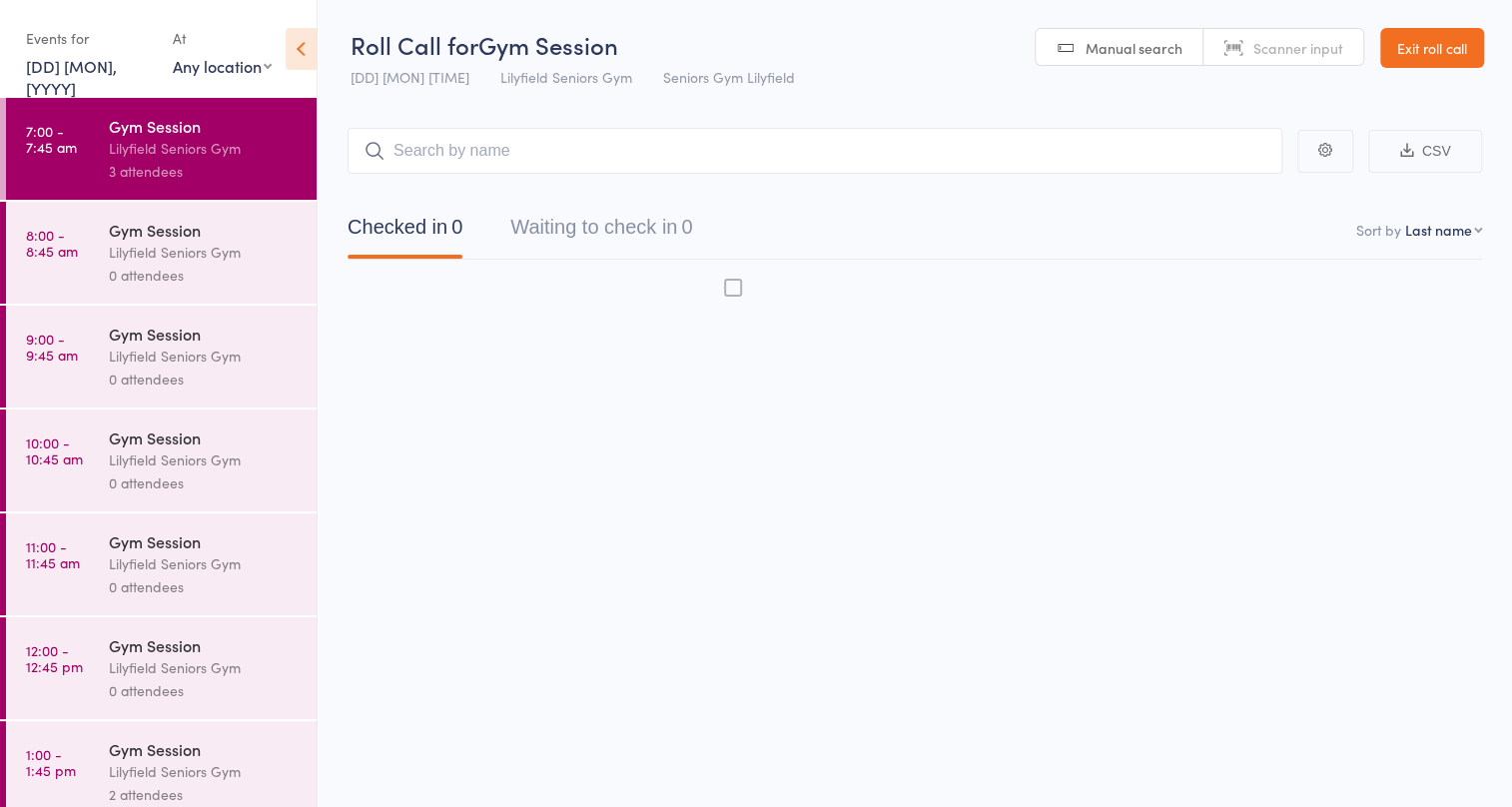 click on "Lilyfield Seniors Gym" at bounding box center [204, 148] 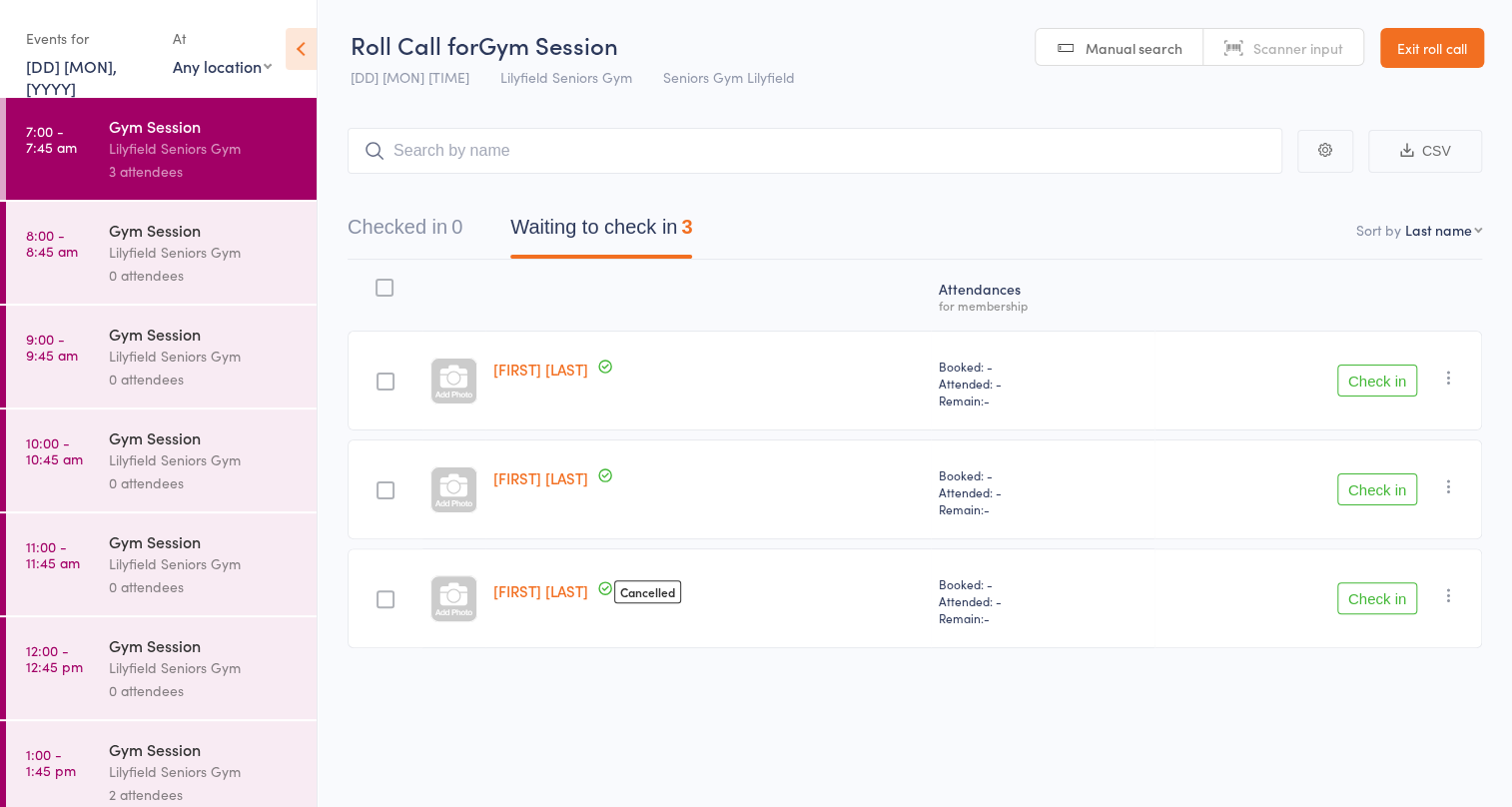click on "Check in" at bounding box center (1377, 489) 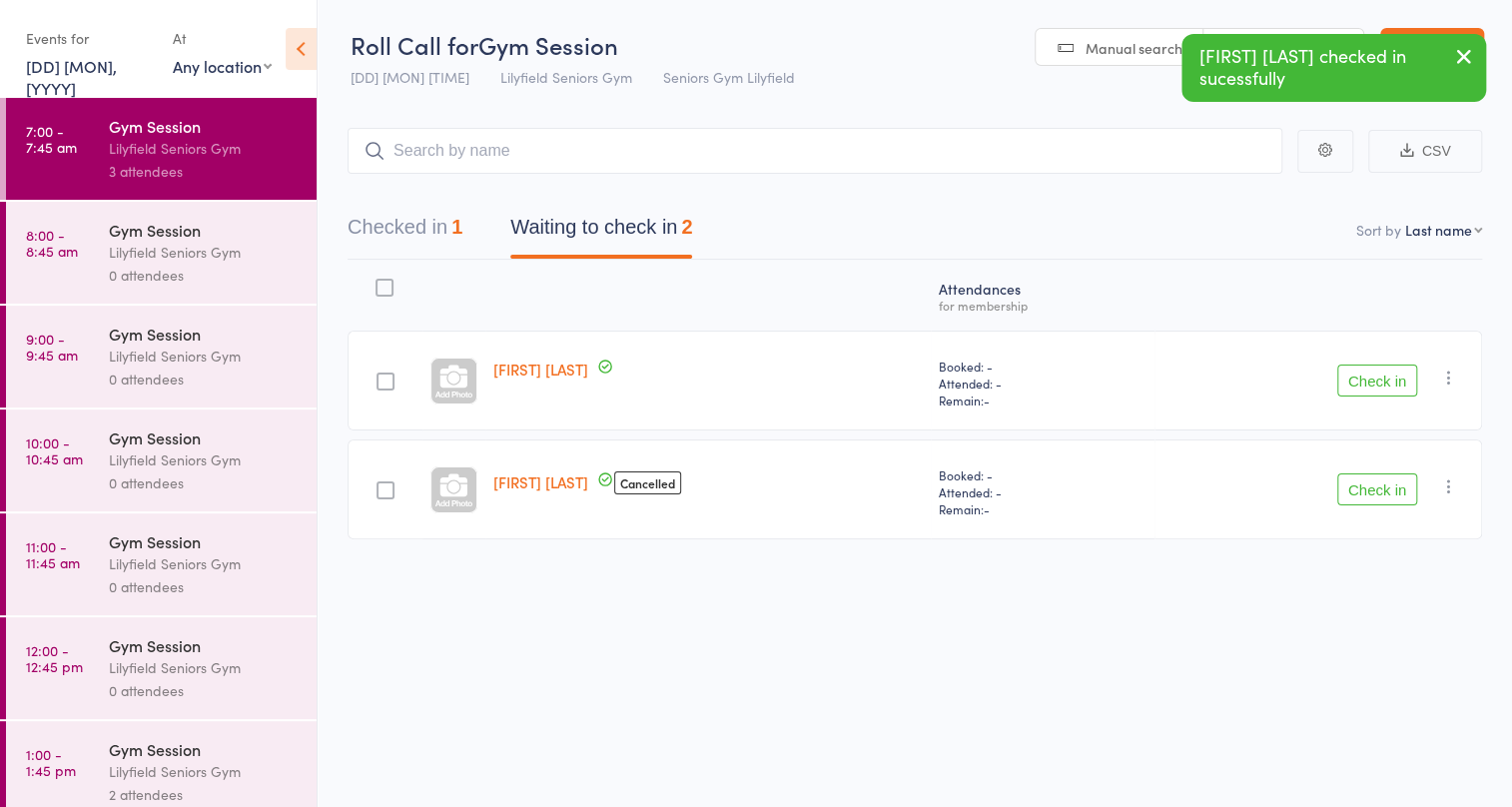 click on "Checked in  1" at bounding box center (404, 232) 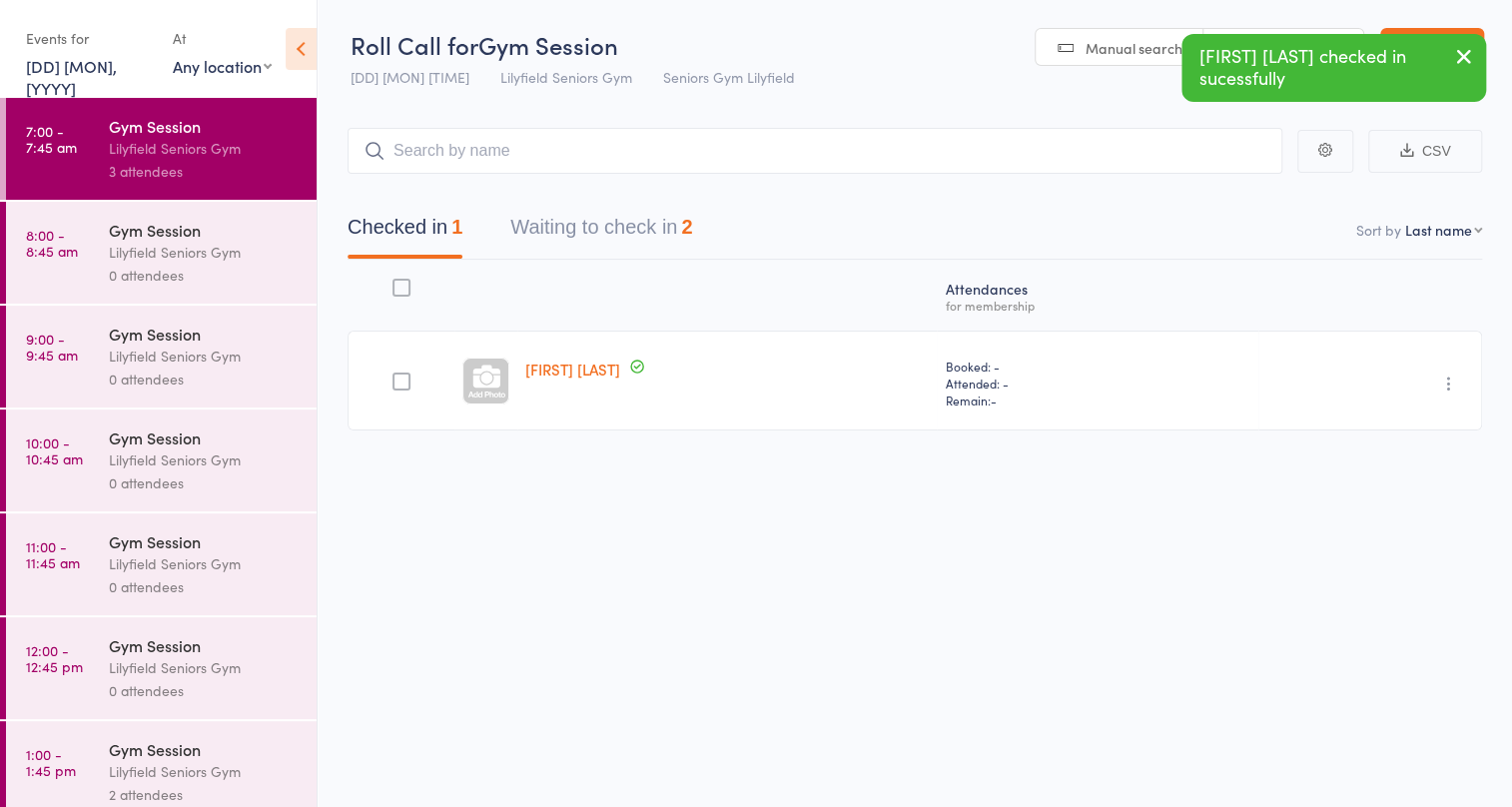click on "Booked: -" at bounding box center (1098, 366) 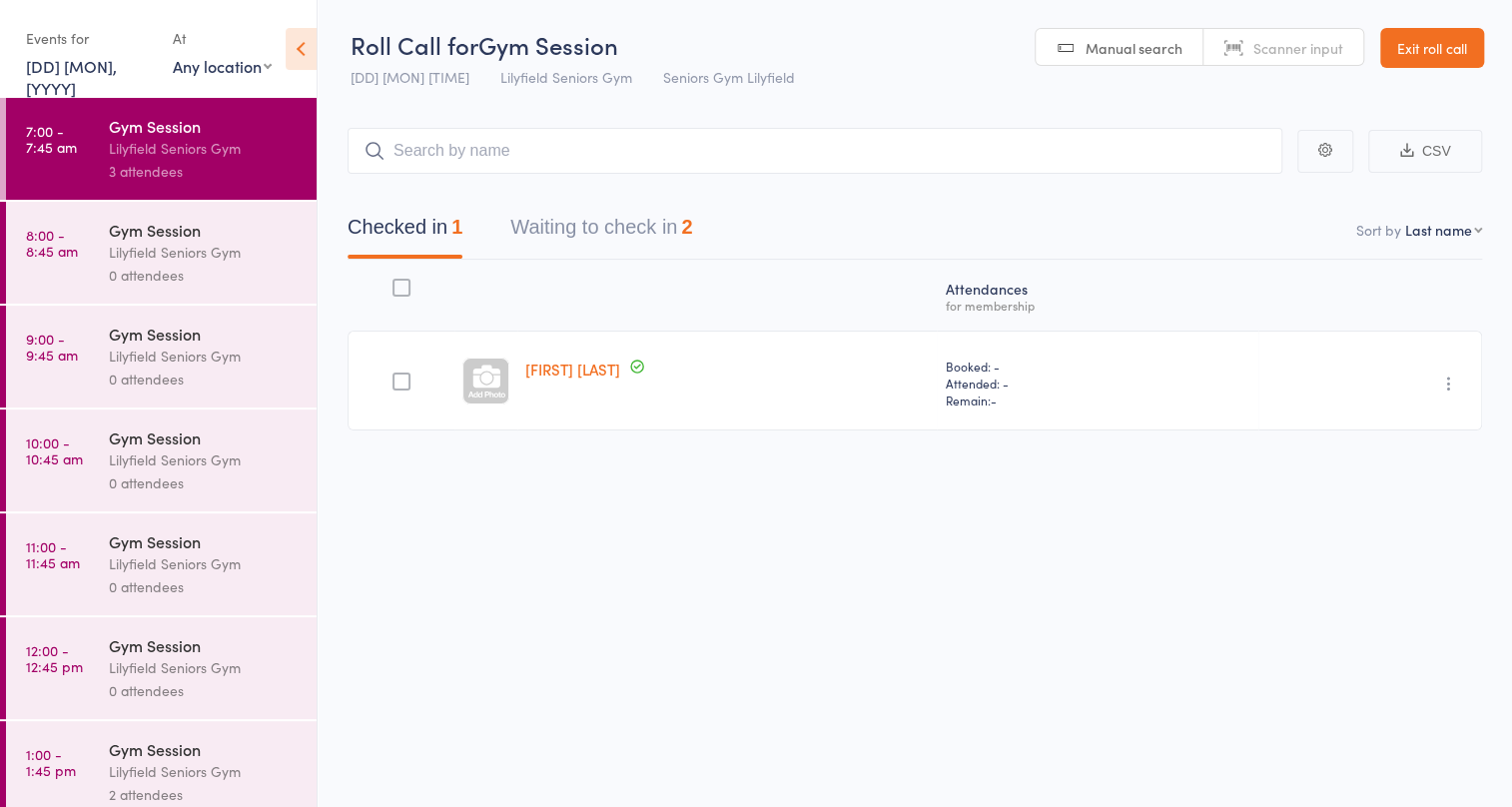 click at bounding box center (1449, 384) 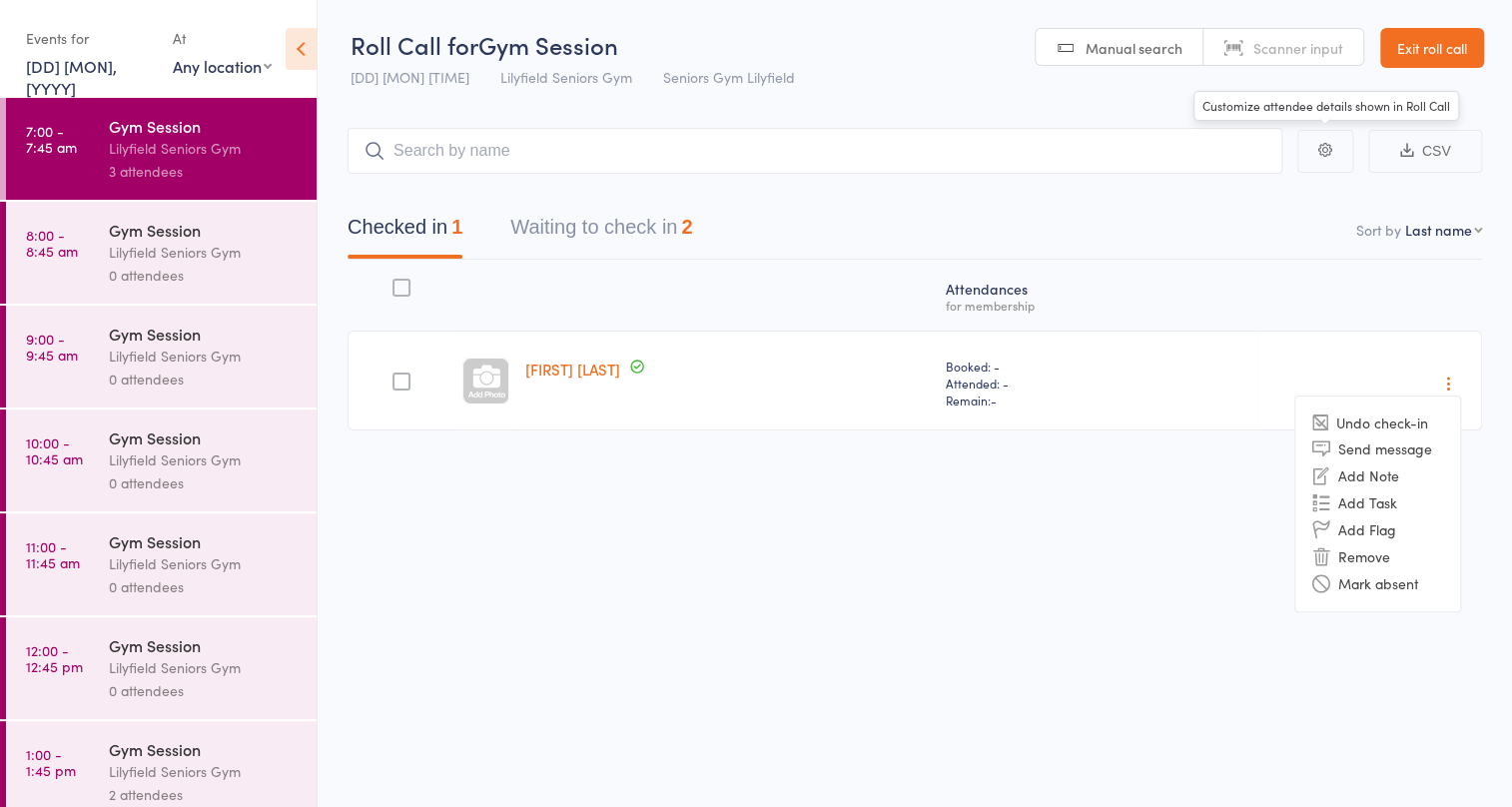 click at bounding box center [1325, 151] 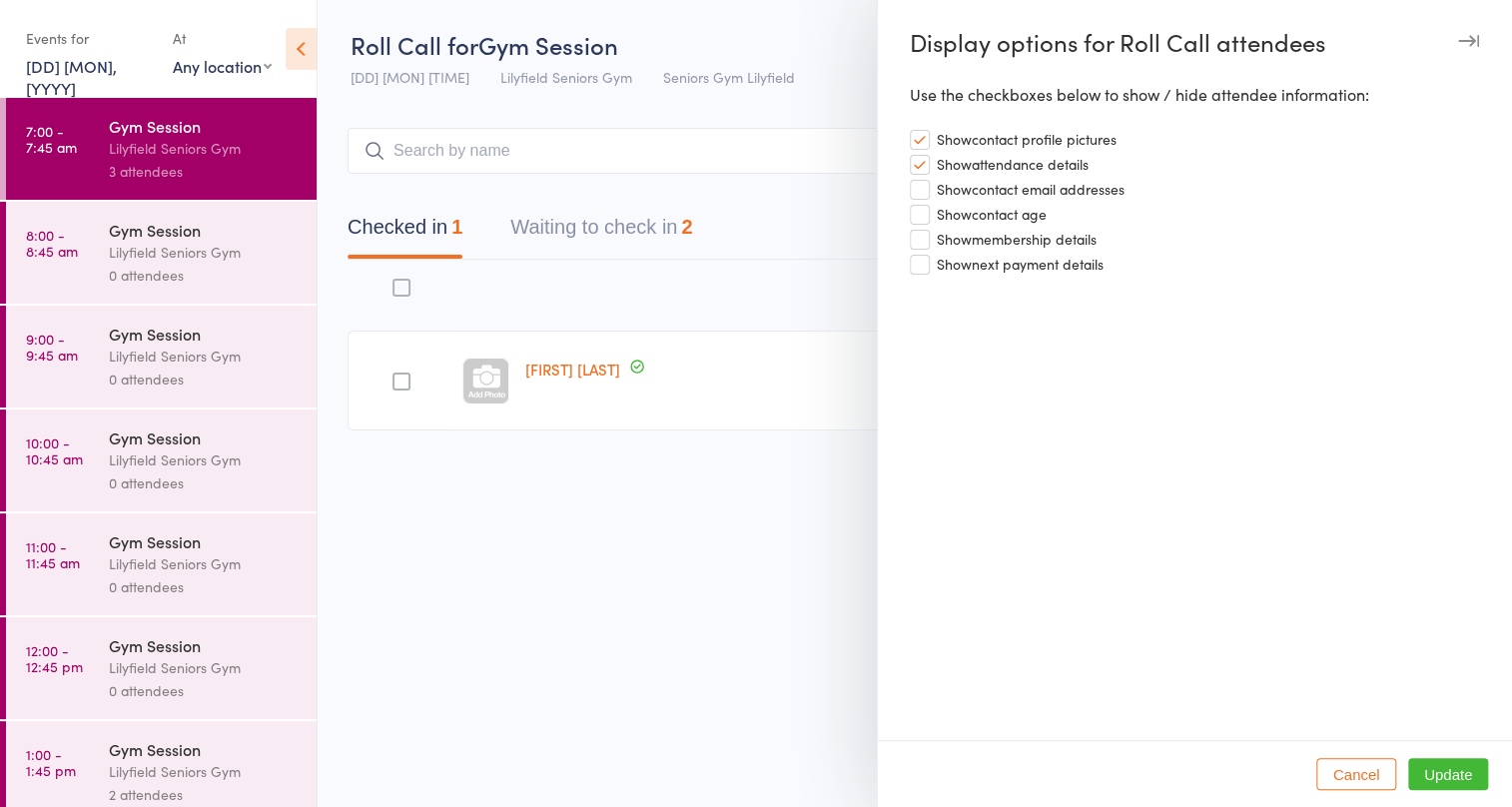 click on "Show  attendance details" at bounding box center (999, 162) 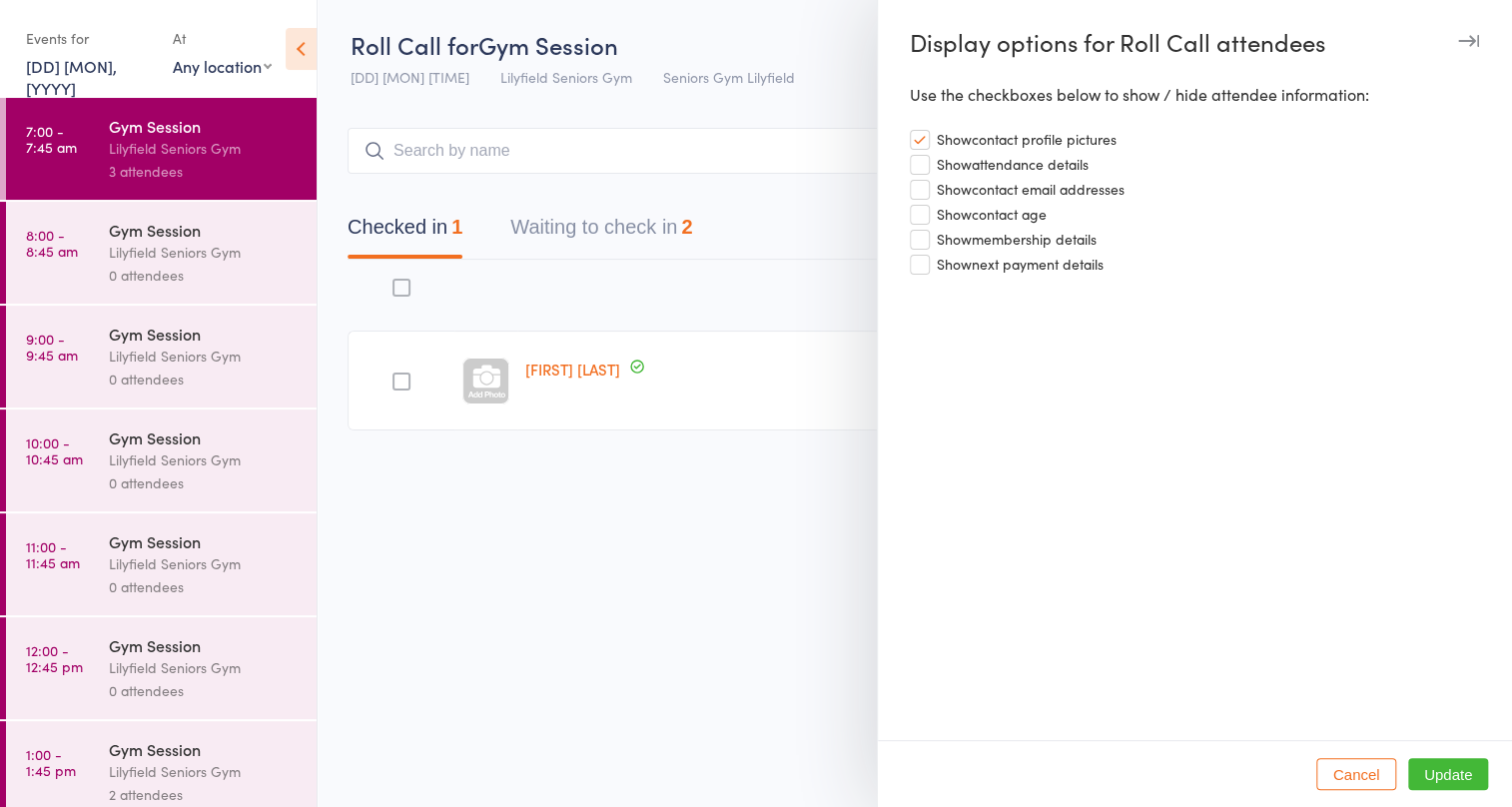 click on "Show  membership details" at bounding box center [1003, 237] 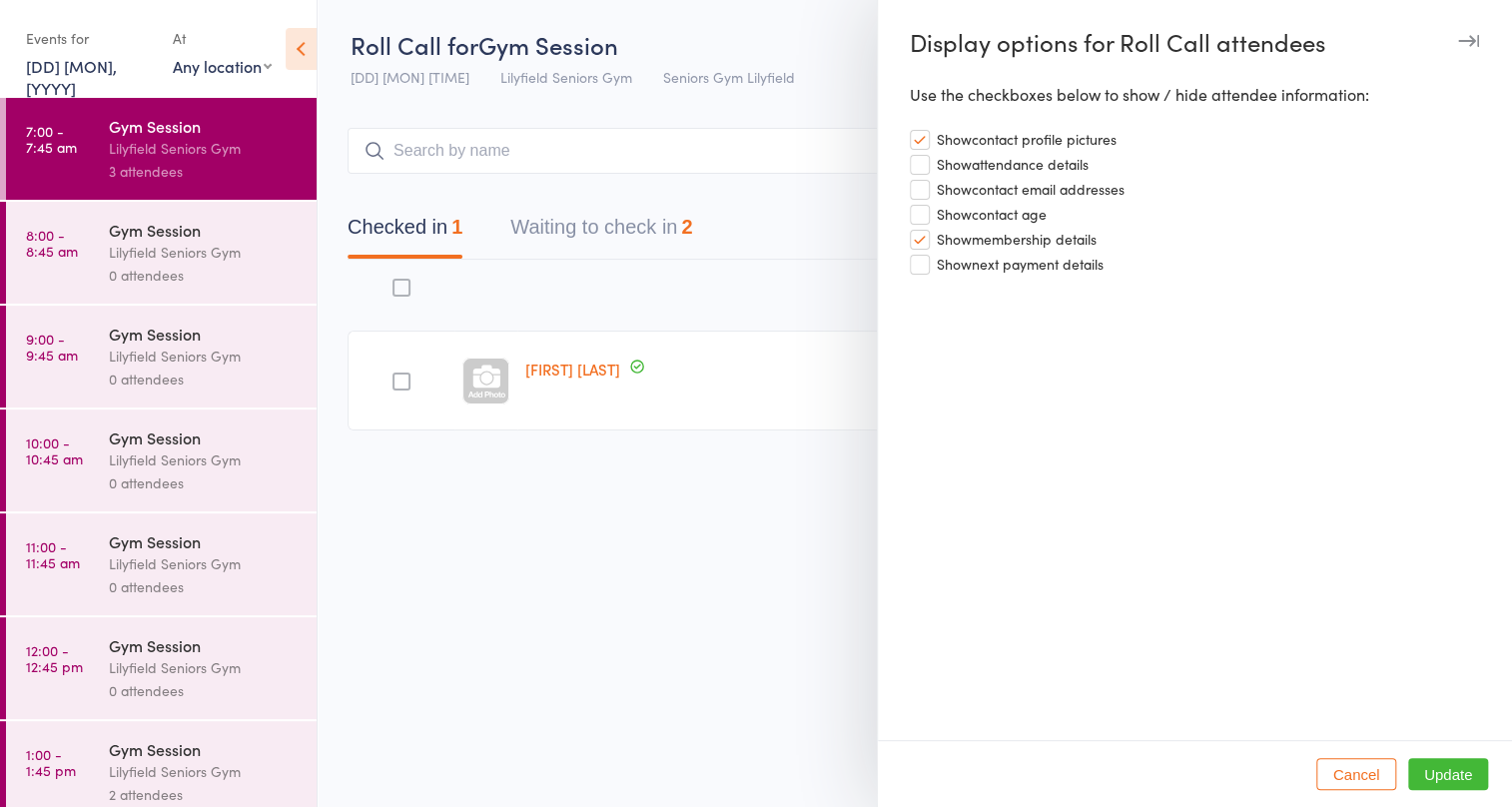 click at bounding box center [1468, 41] 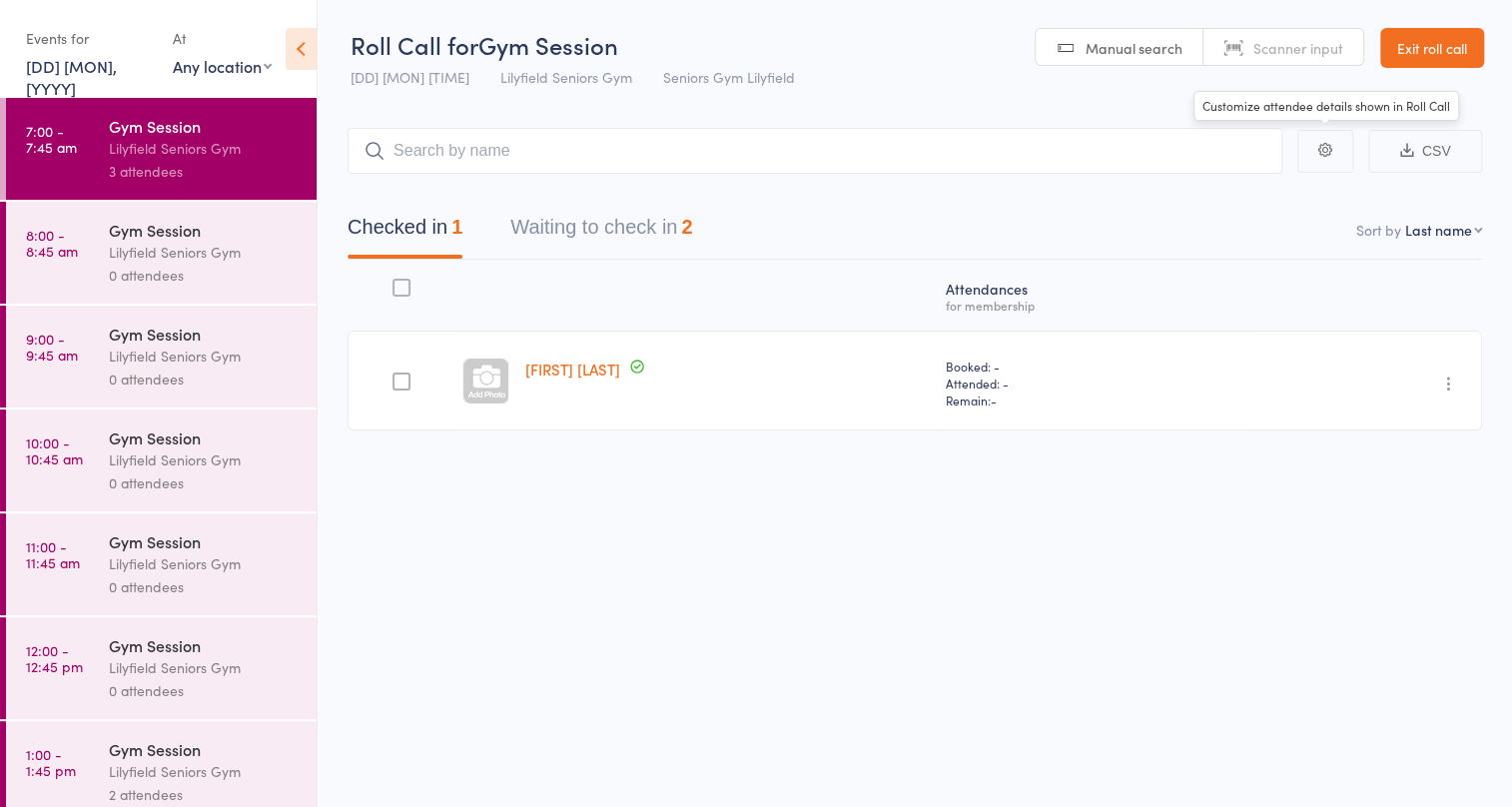 click on "Waiting to check in  2" at bounding box center [601, 232] 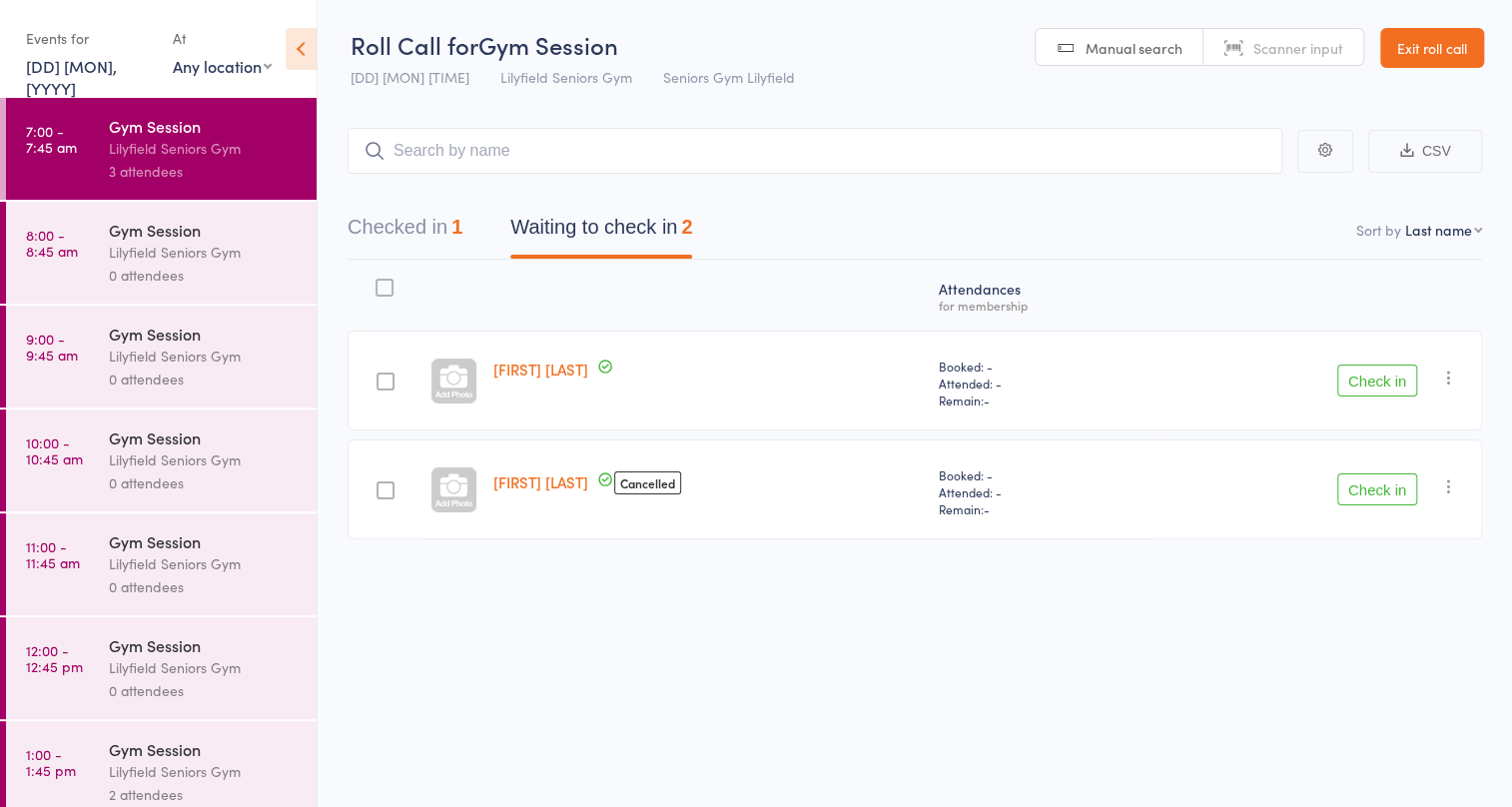 click on "Checked in  1" at bounding box center (404, 232) 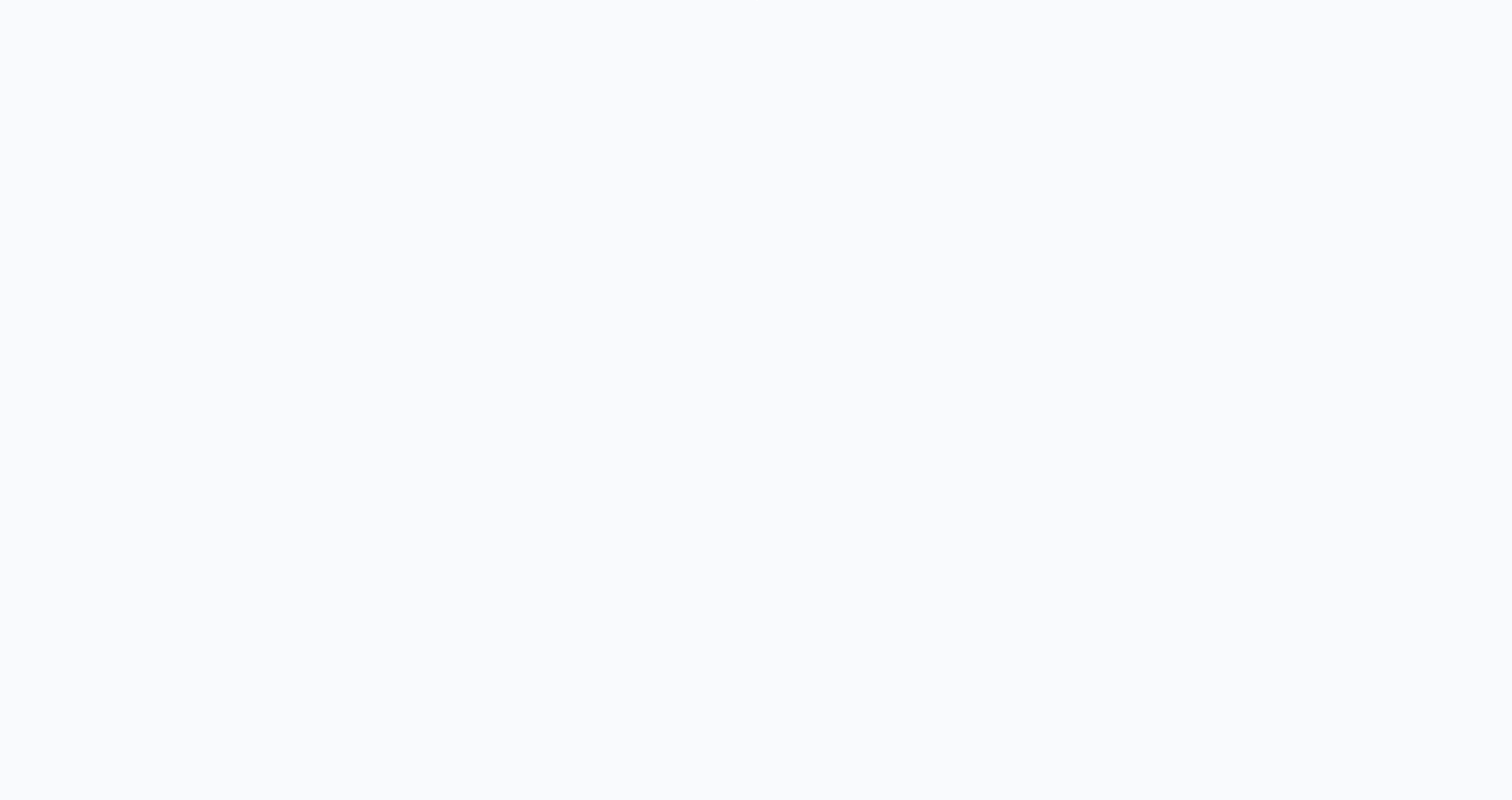 scroll, scrollTop: 0, scrollLeft: 0, axis: both 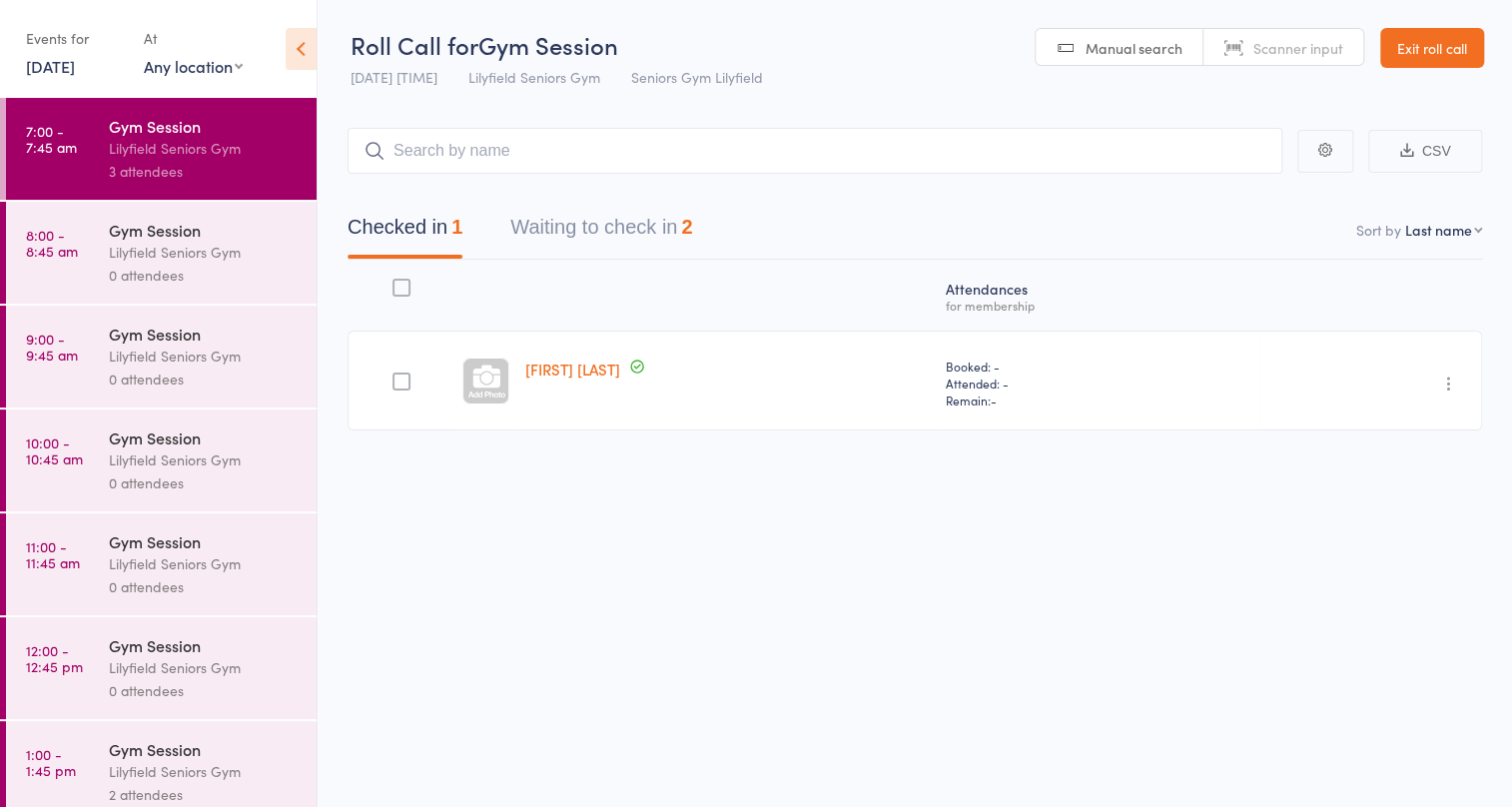 click on "16 Sep, 2025" at bounding box center [50, 66] 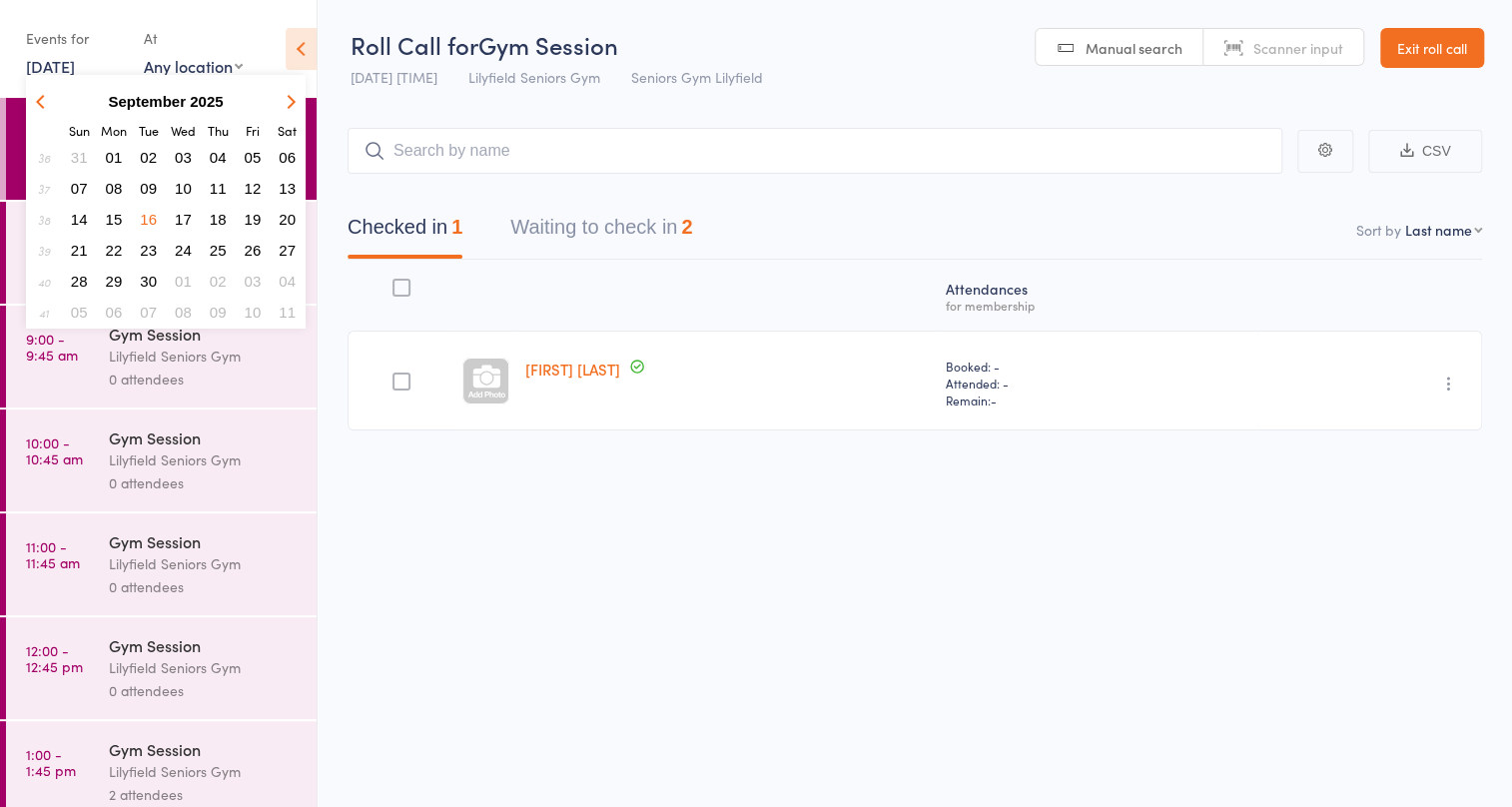 click on "15" at bounding box center (114, 219) 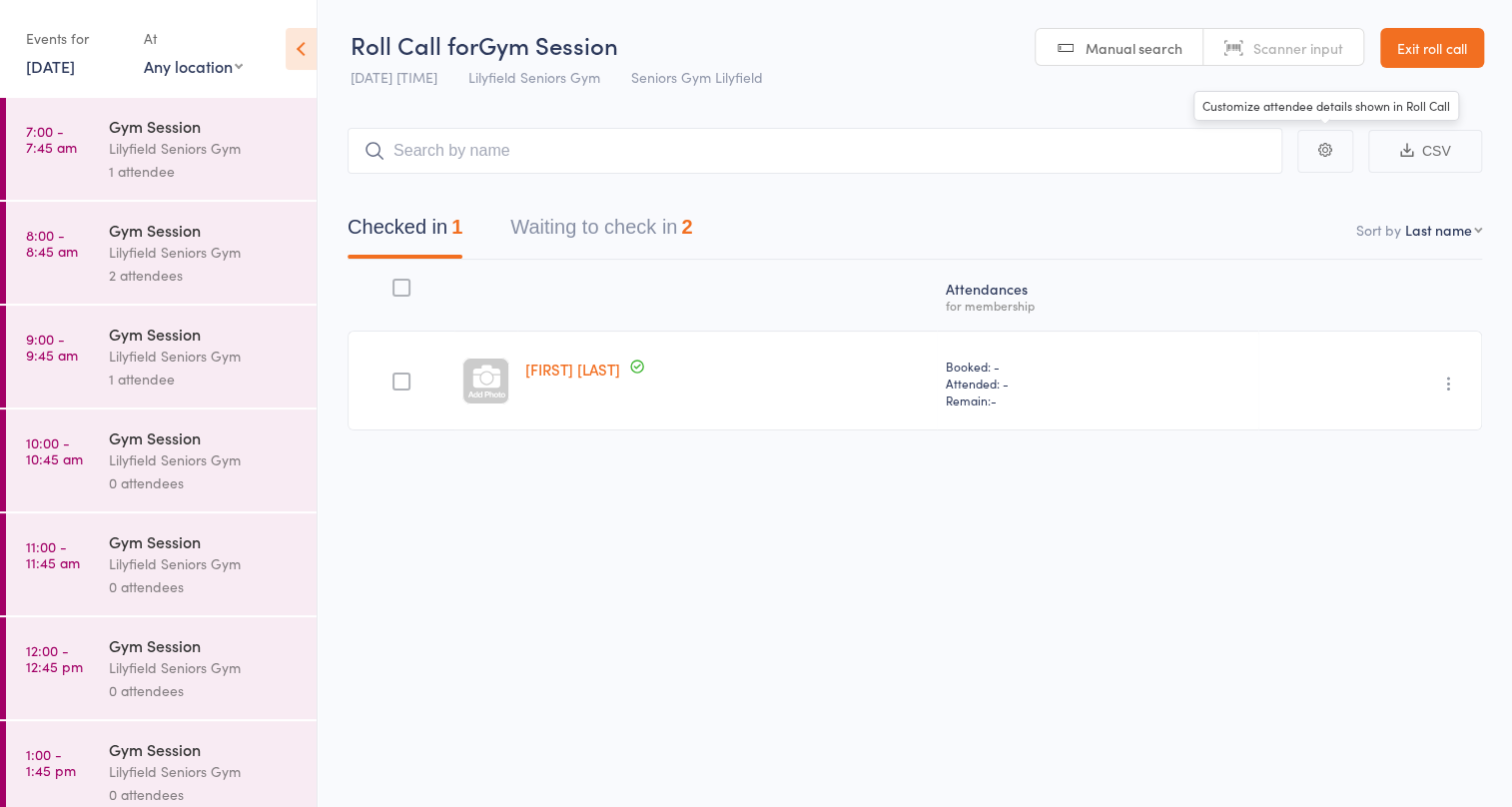 click at bounding box center [1325, 150] 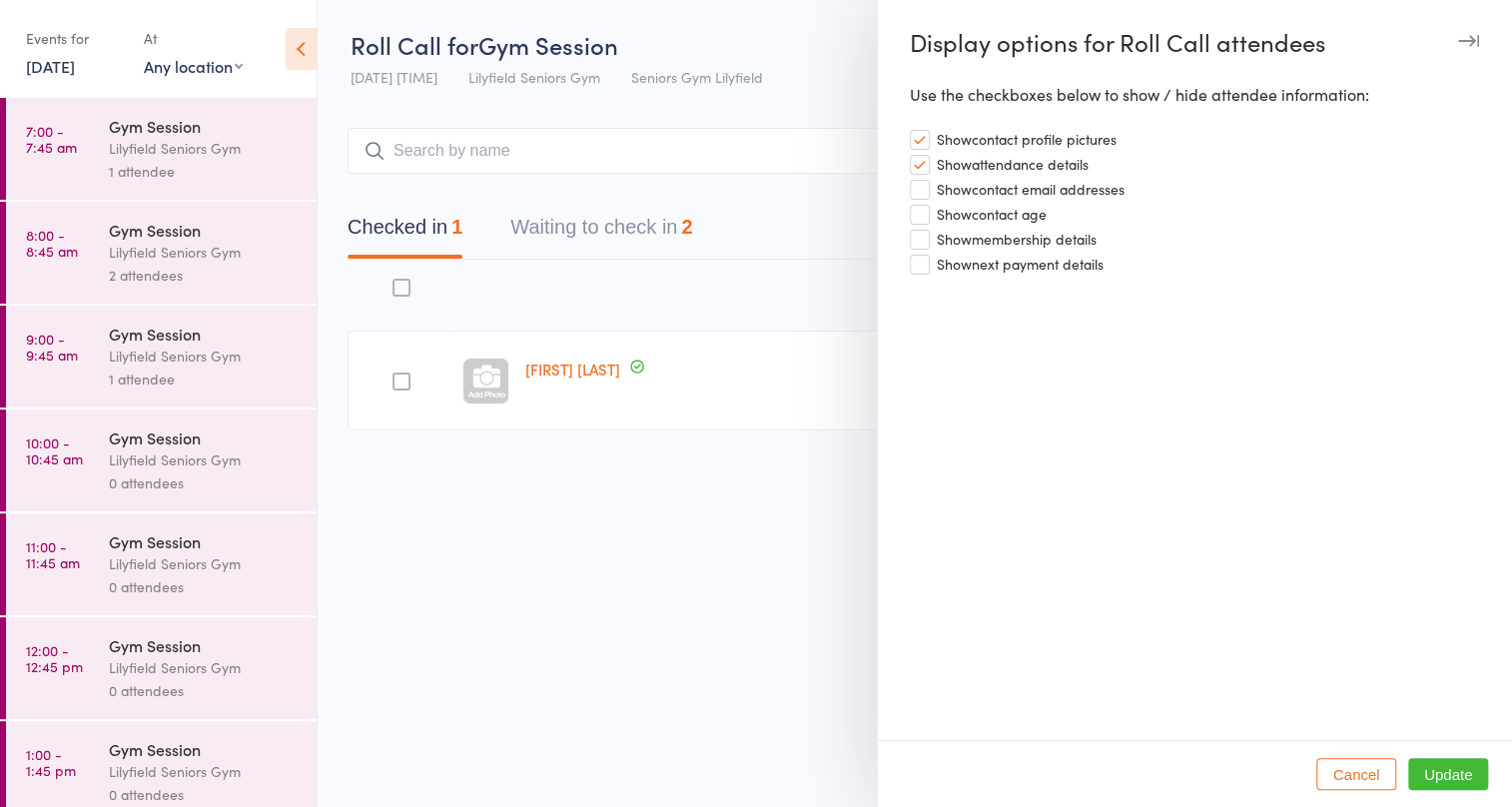 click on "Show  membership details" at bounding box center (1017, 237) 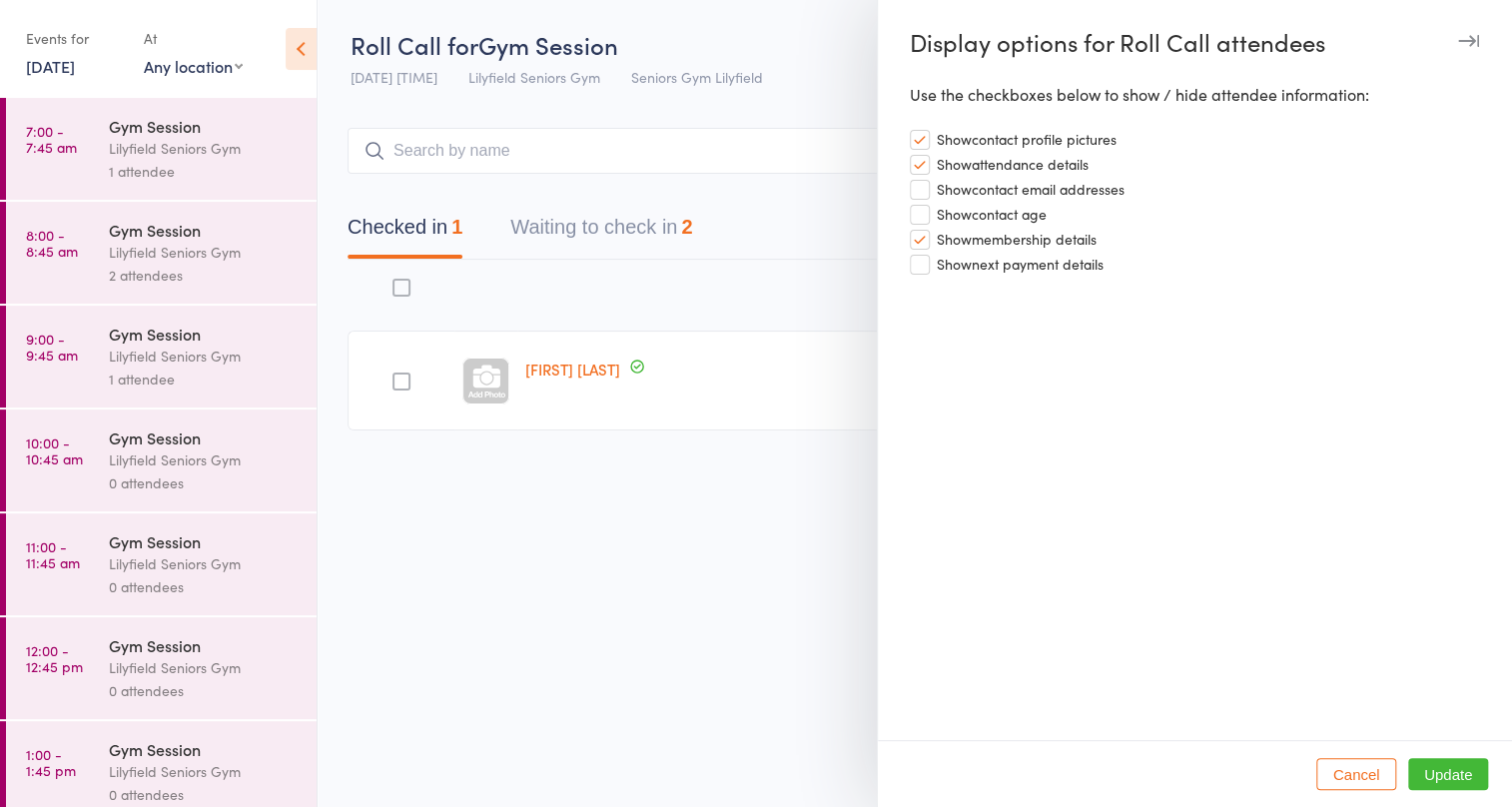 click on "Update" at bounding box center (1448, 774) 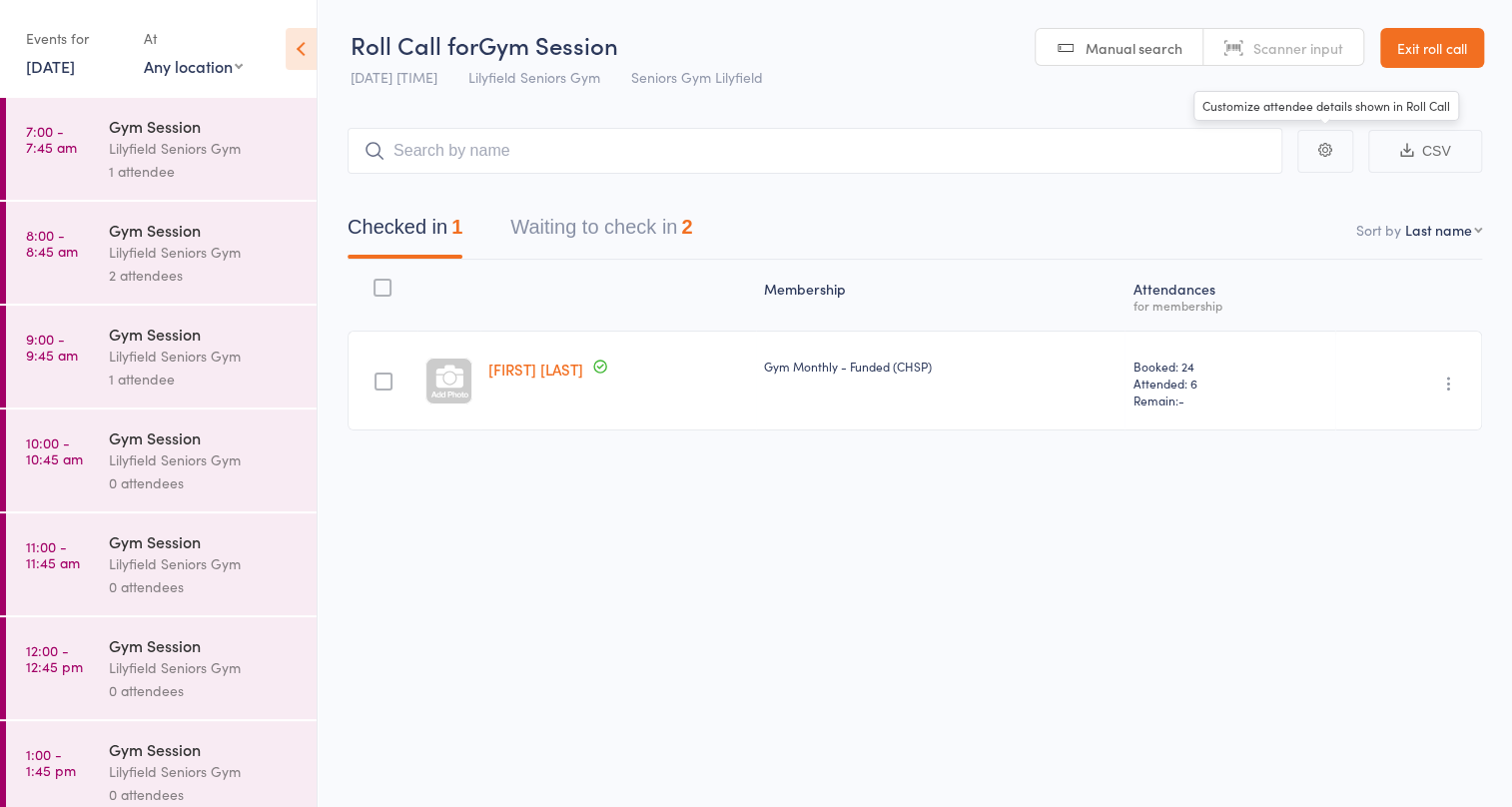 click at bounding box center (1325, 151) 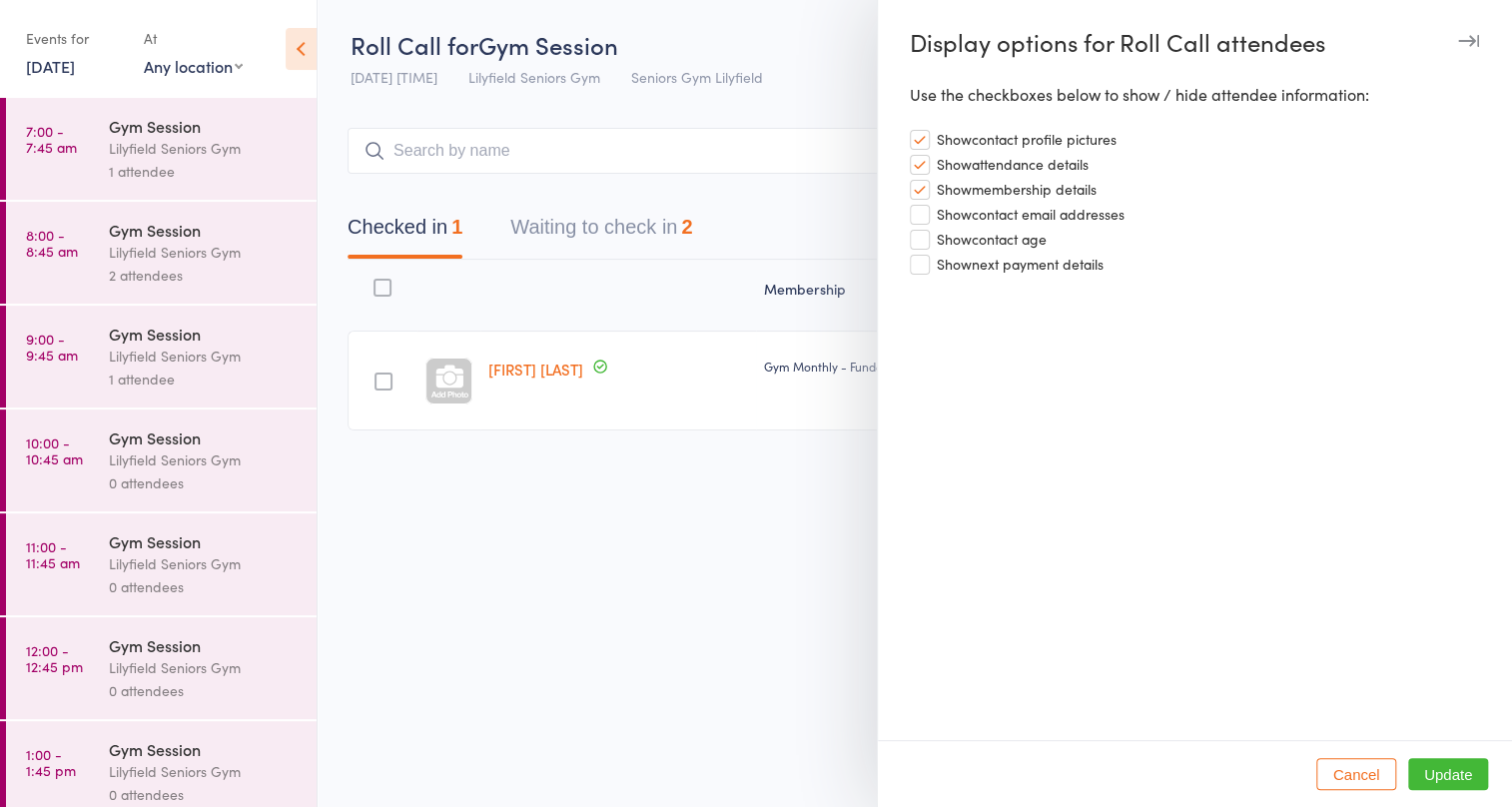 click on "Show  attendance details" at bounding box center (1013, 162) 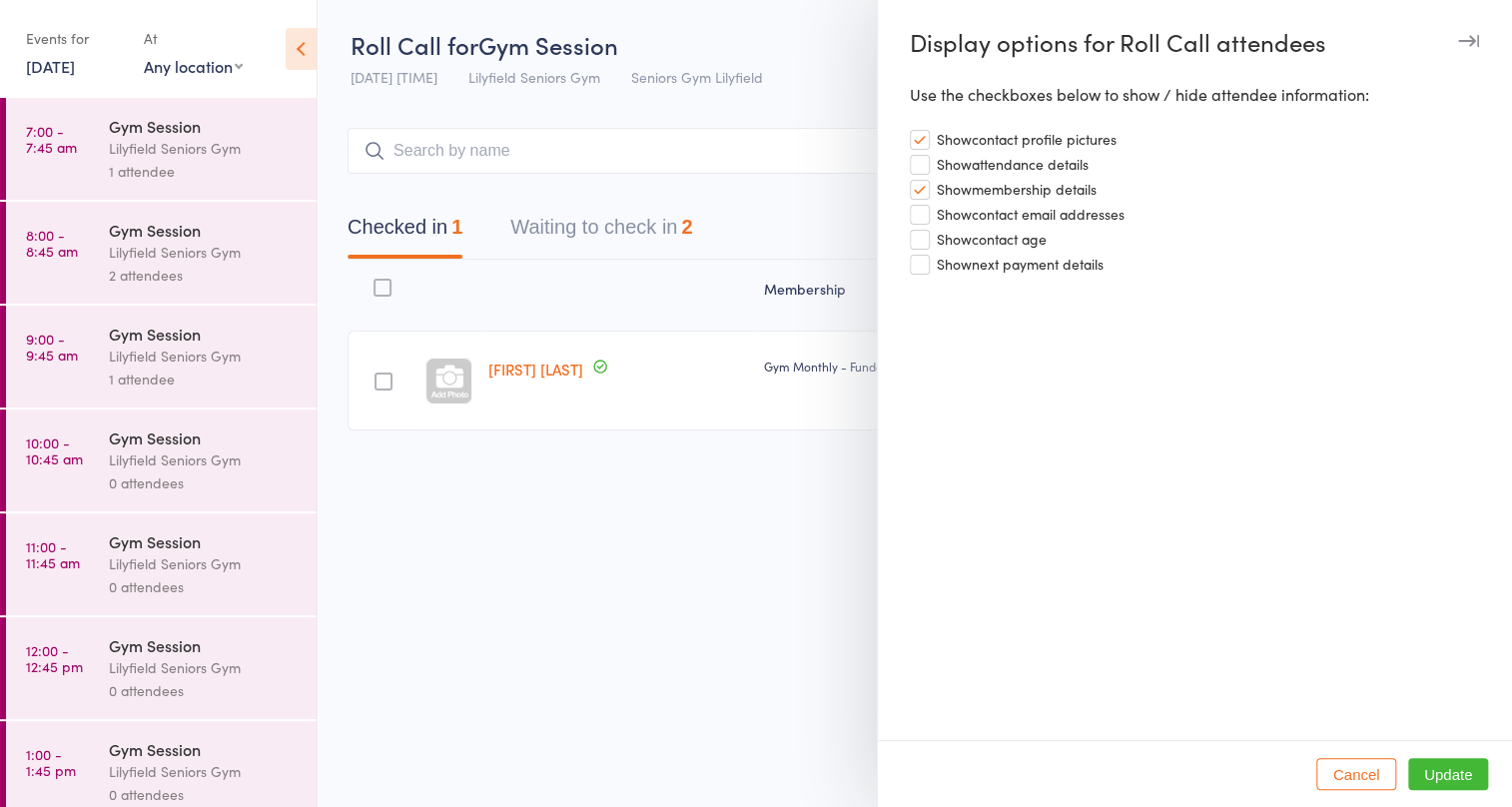 click on "Update" at bounding box center [1448, 774] 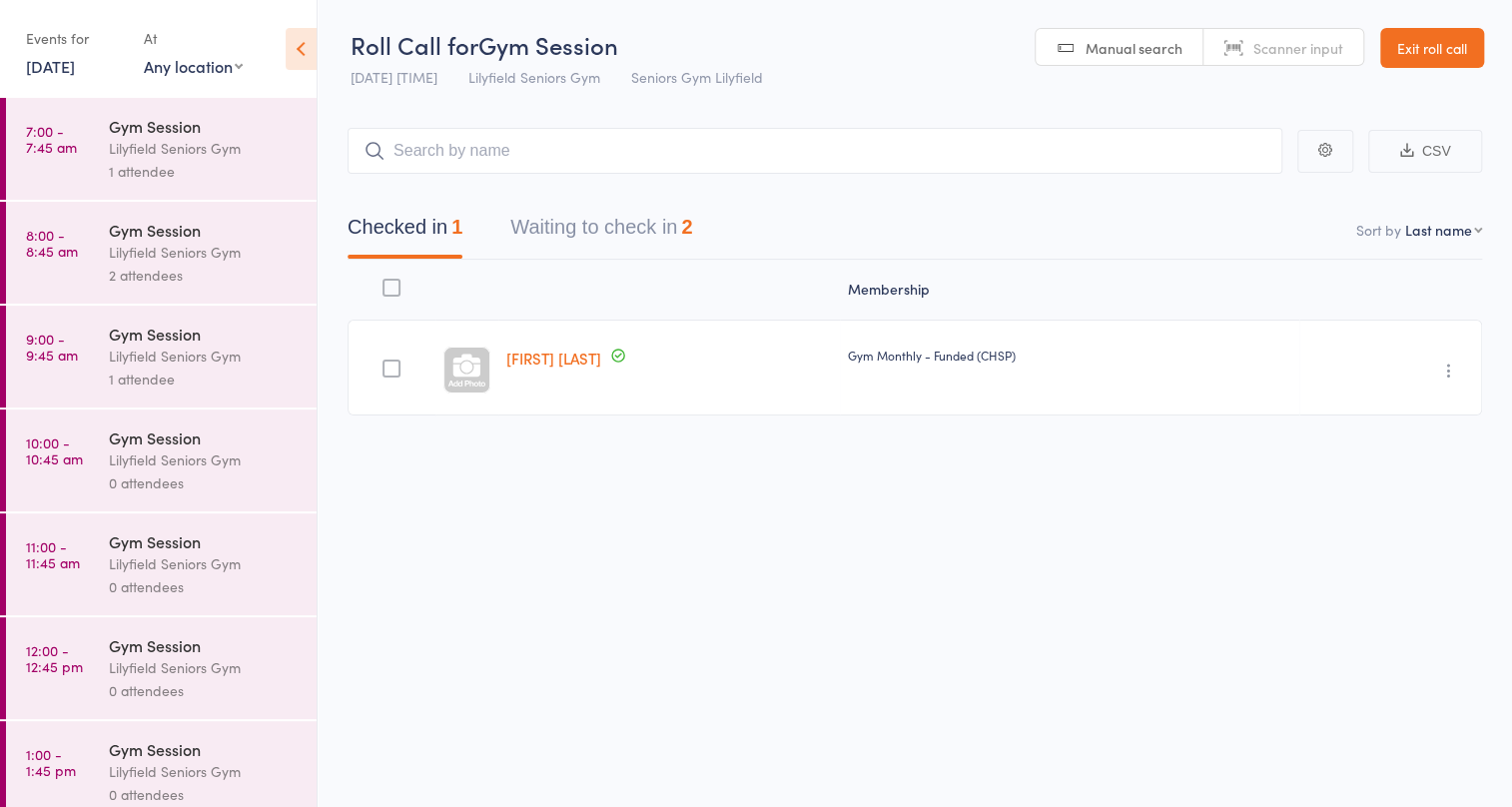 click on "15 Sep, 2025" at bounding box center [50, 66] 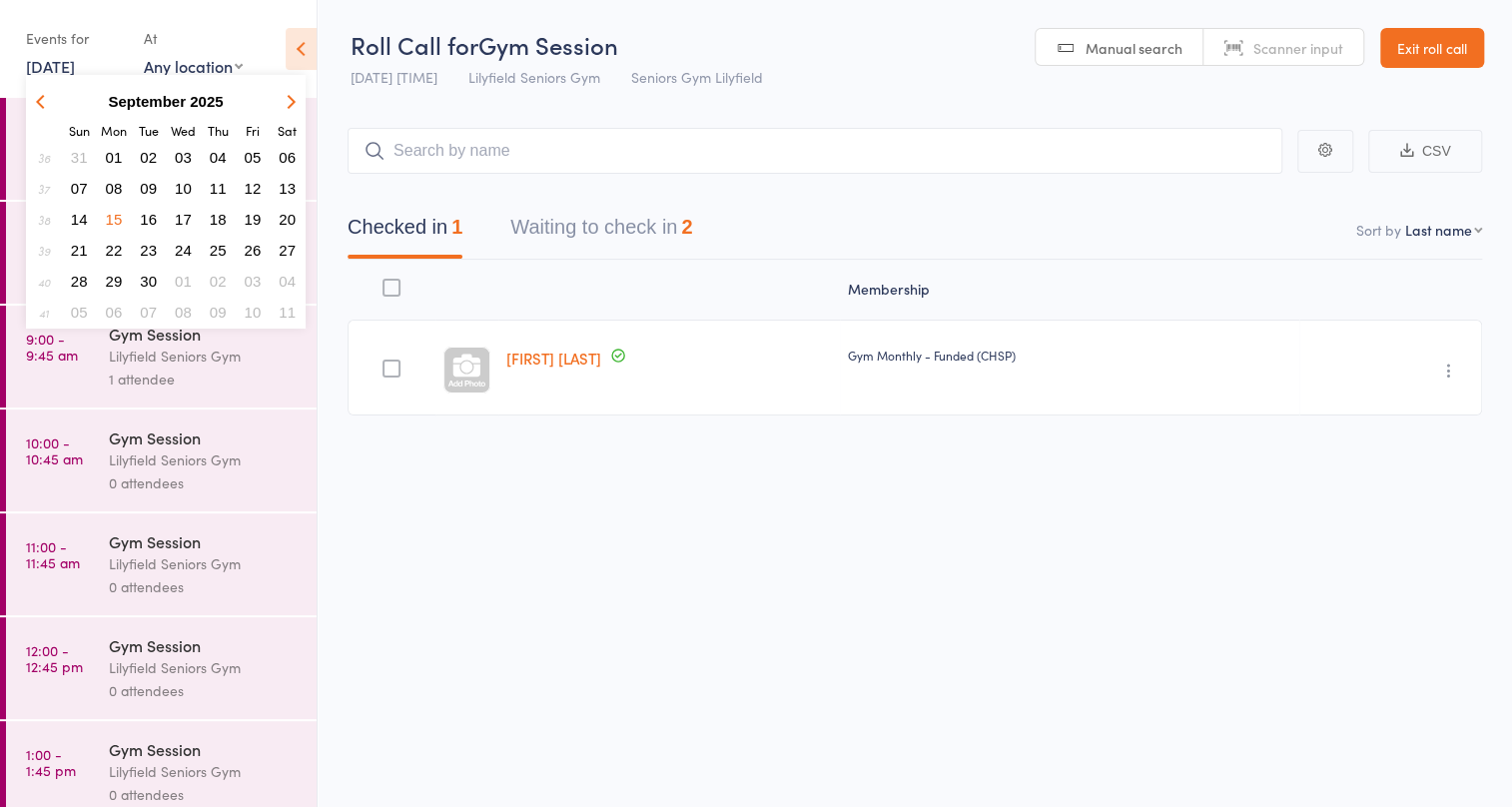 click on "16" at bounding box center [148, 219] 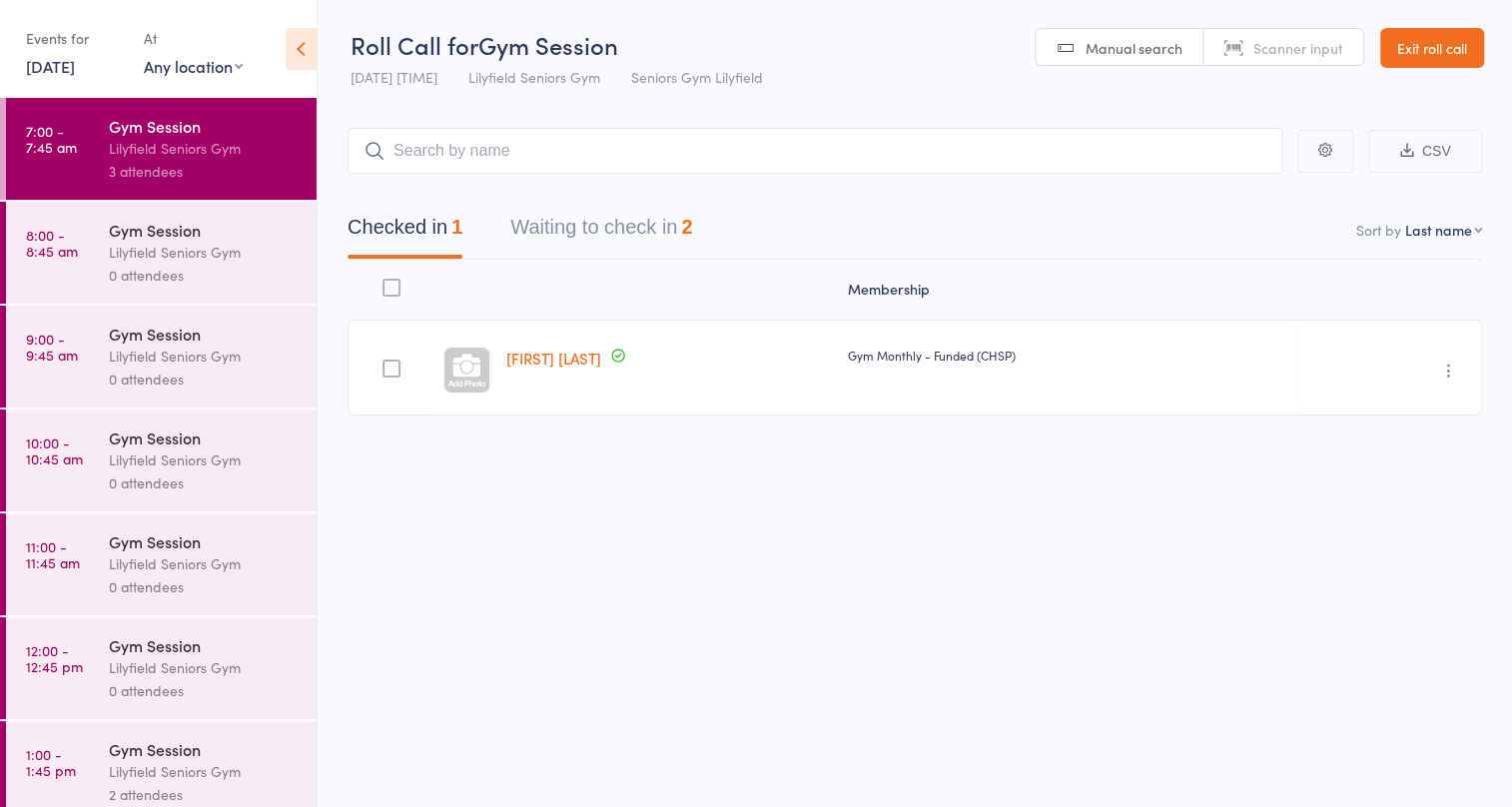 click on "Membership Boyd Rayward    Gym Monthly - Funded (CHSP) Undo check-in Send message Add Note Add Task Add Flag Remove Mark absent" at bounding box center [915, 382] 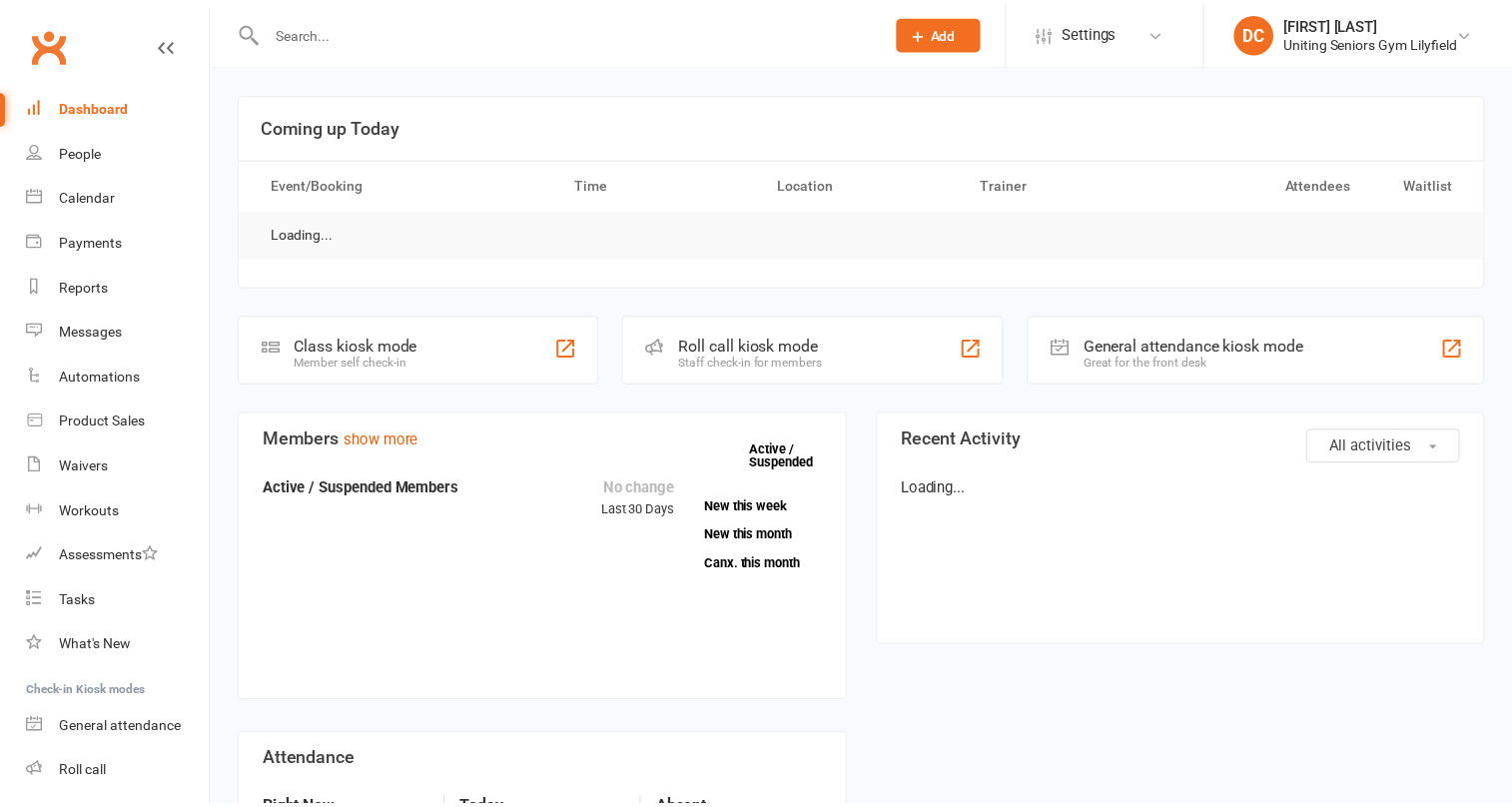 scroll, scrollTop: 0, scrollLeft: 0, axis: both 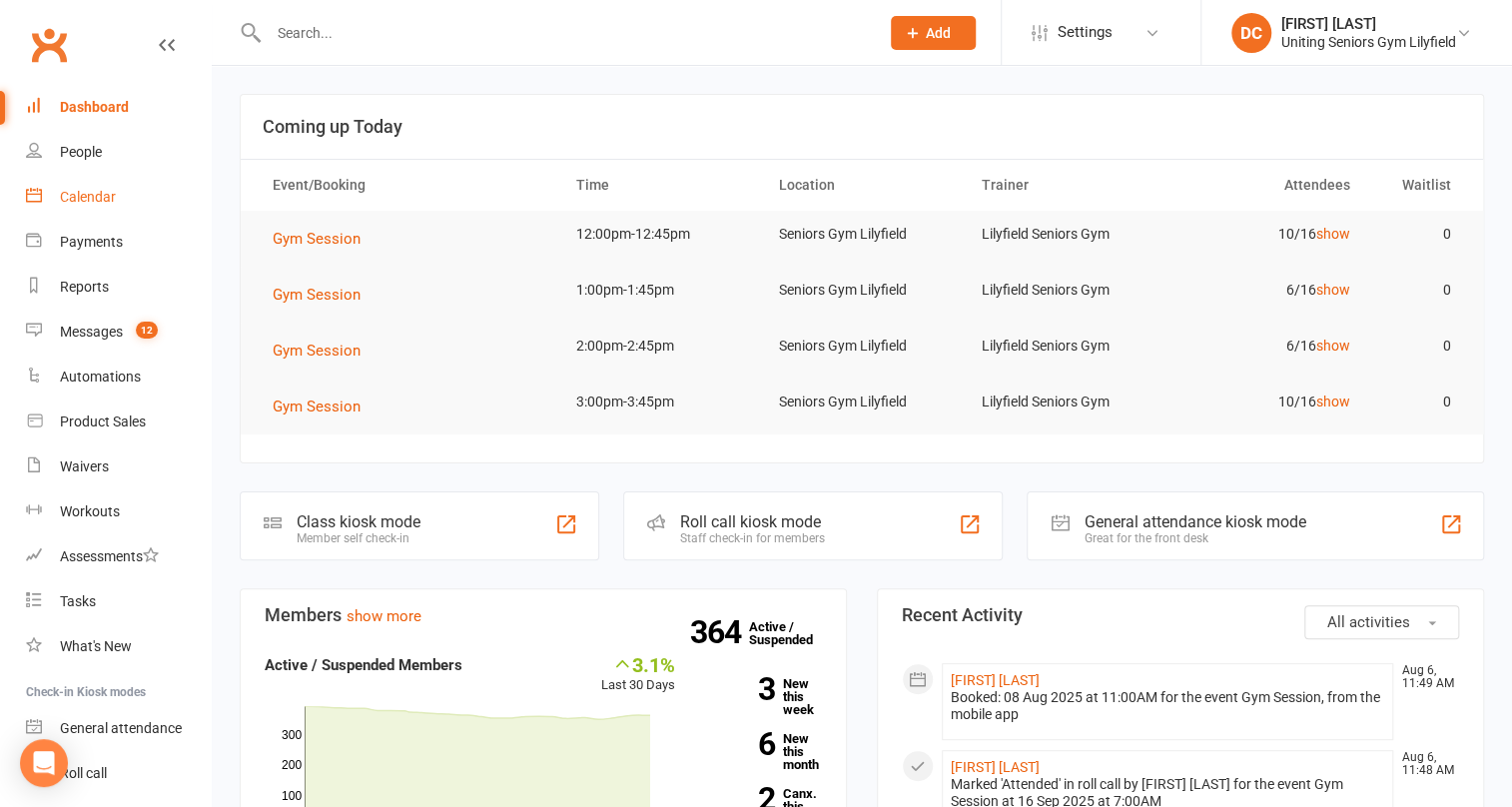 click on "Calendar" at bounding box center [88, 197] 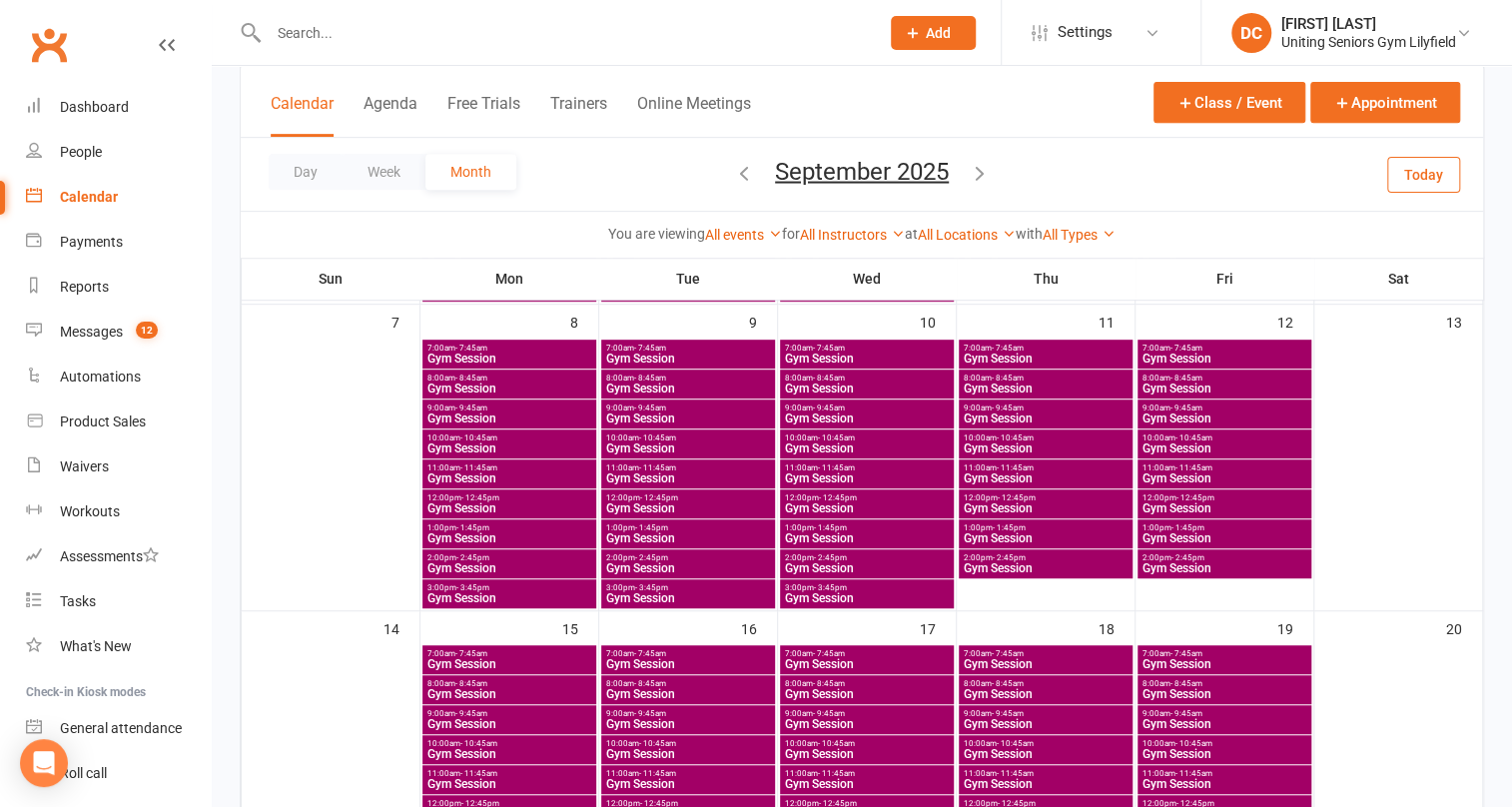 scroll, scrollTop: 544, scrollLeft: 0, axis: vertical 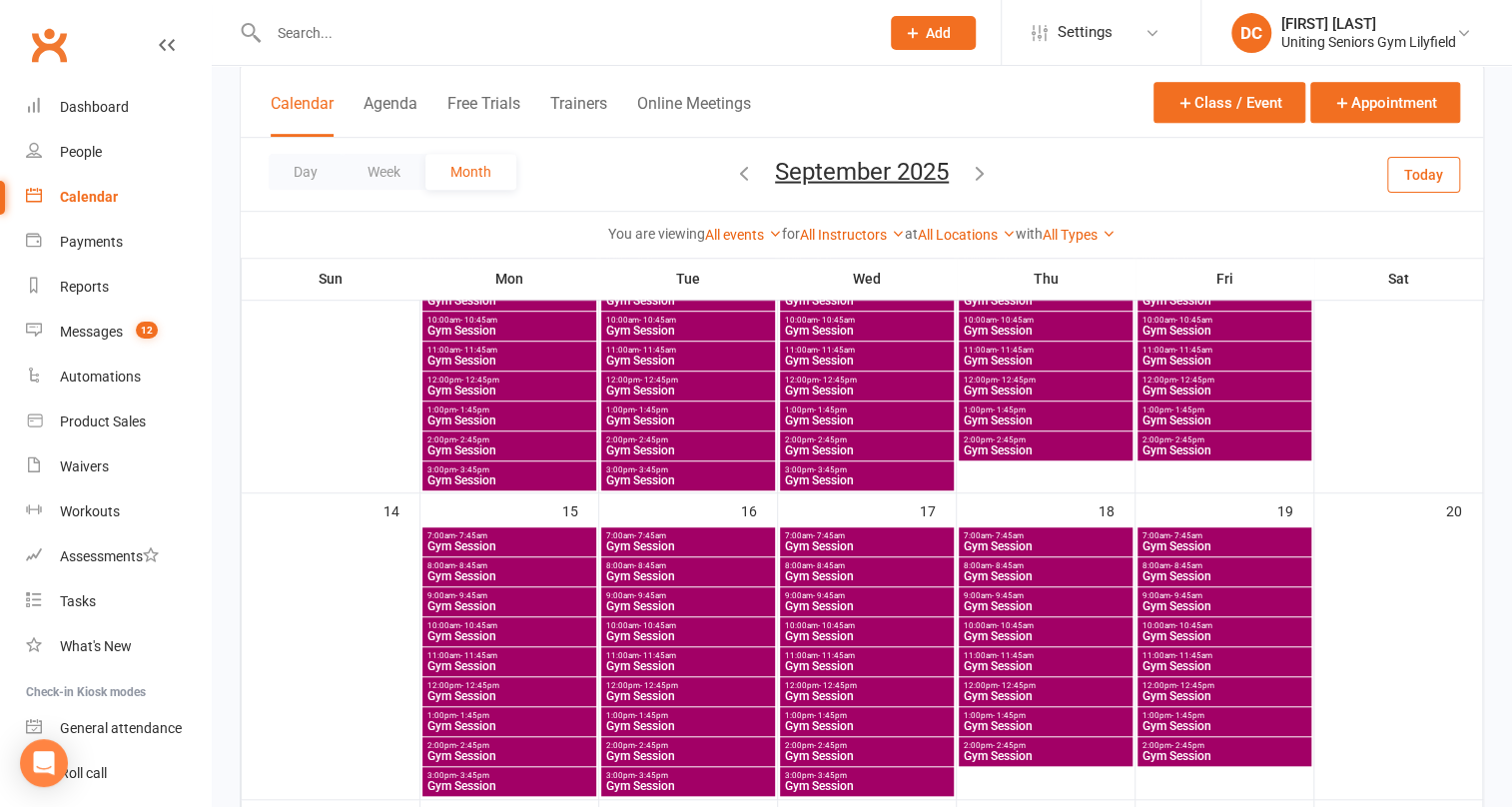 click on "7:00am  - 7:45am" at bounding box center [509, 535] 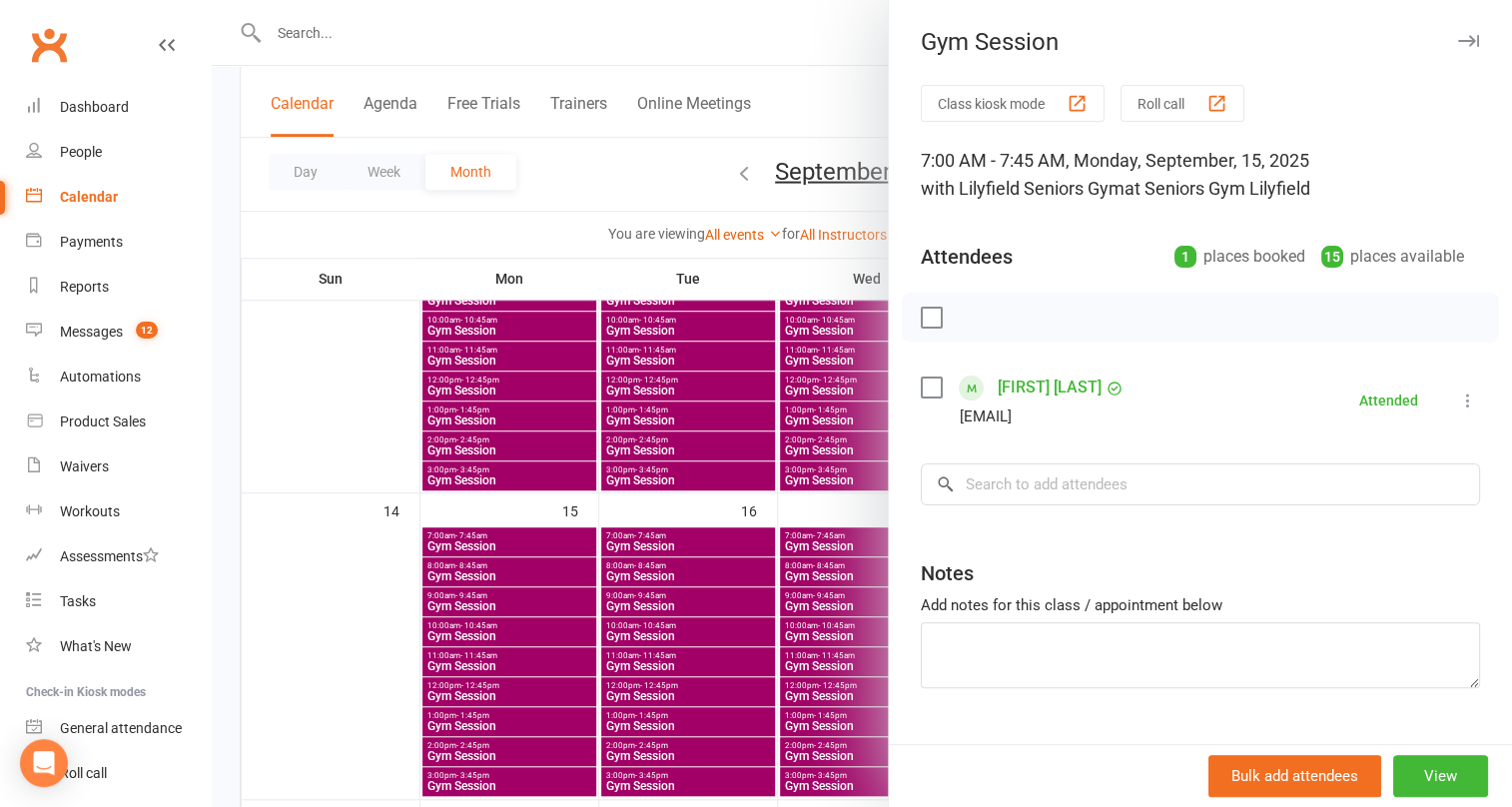 click at bounding box center [1468, 401] 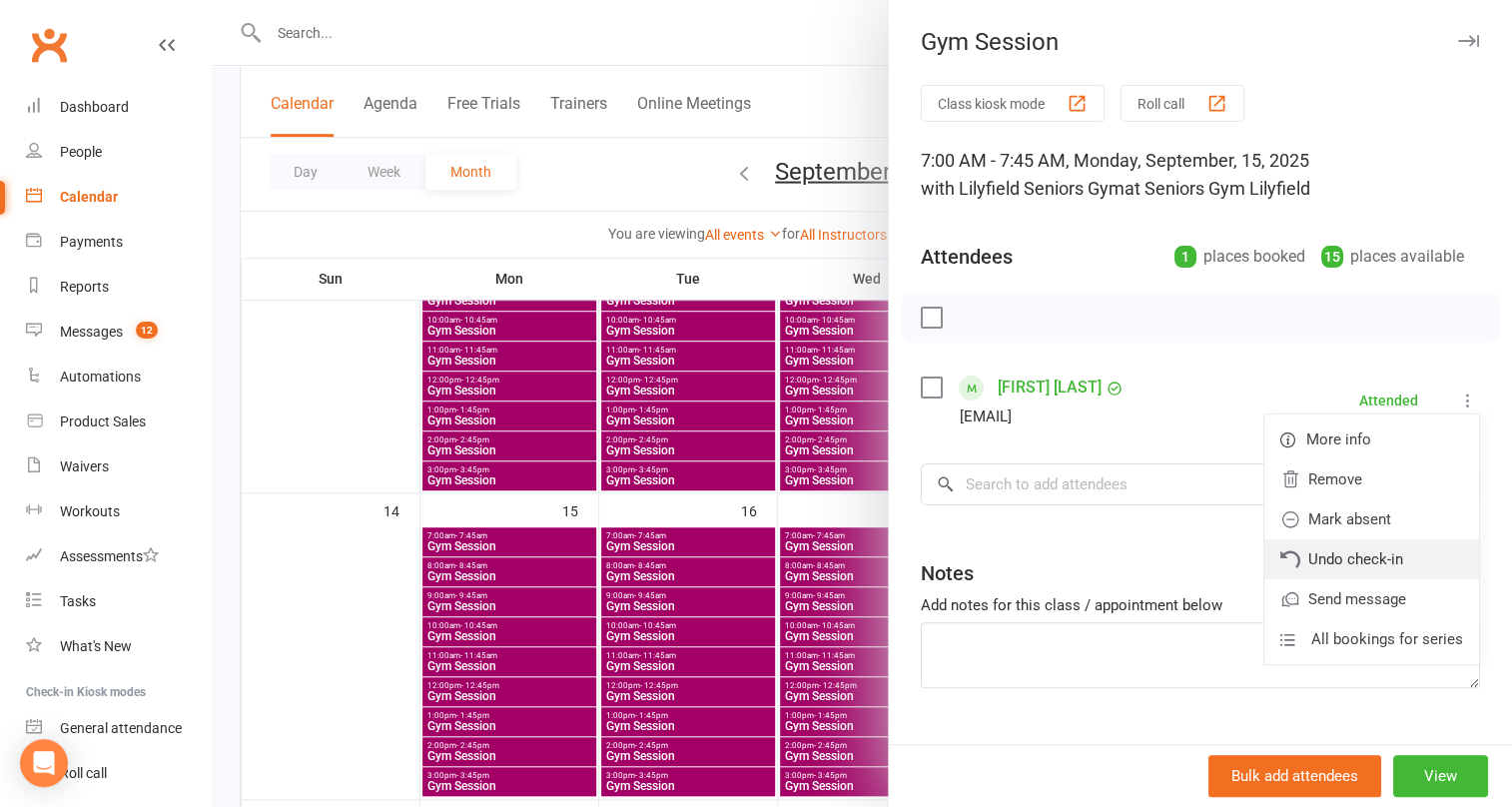 drag, startPoint x: 1361, startPoint y: 545, endPoint x: 819, endPoint y: 73, distance: 718.7127 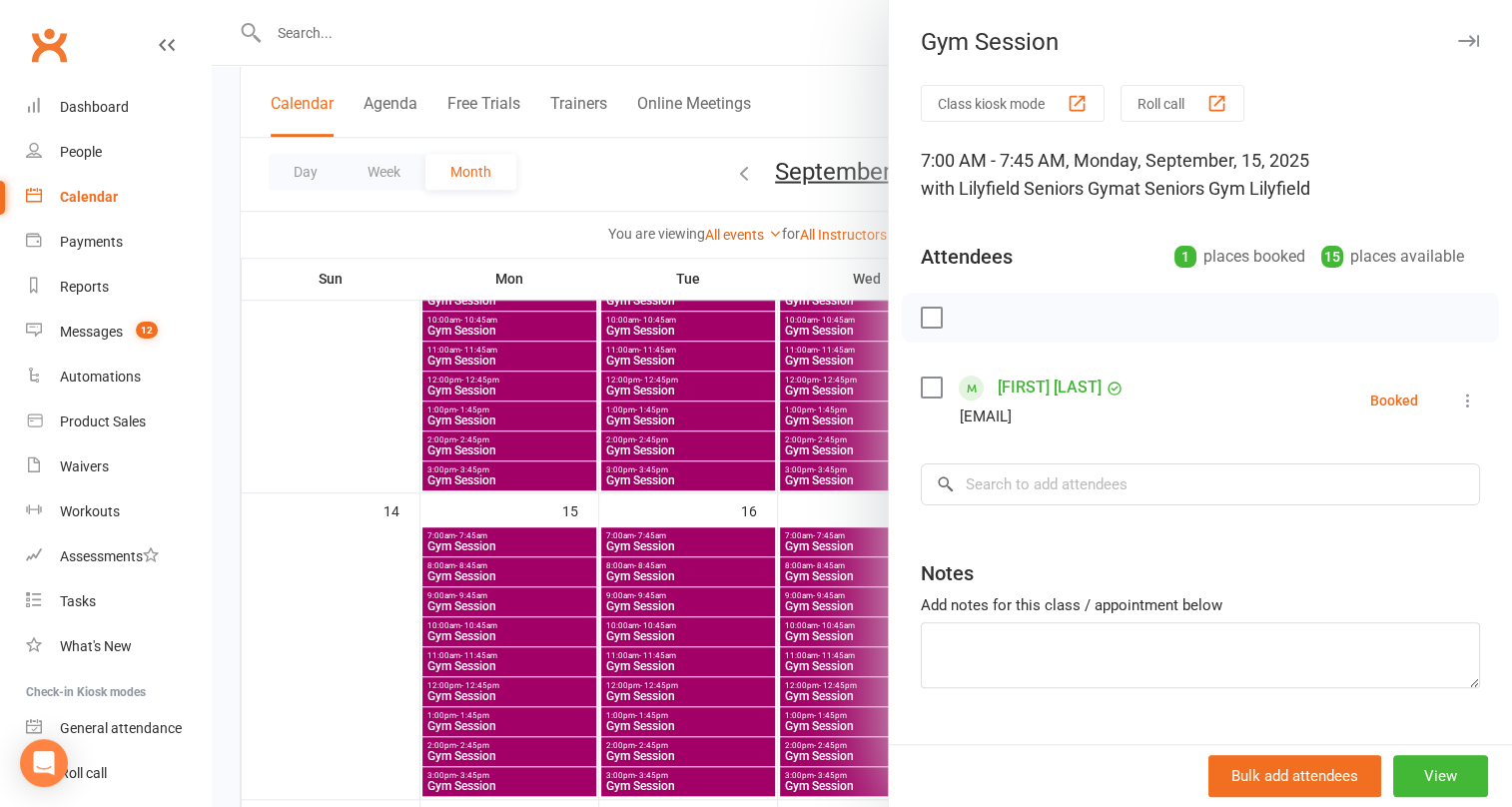 click at bounding box center (1468, 401) 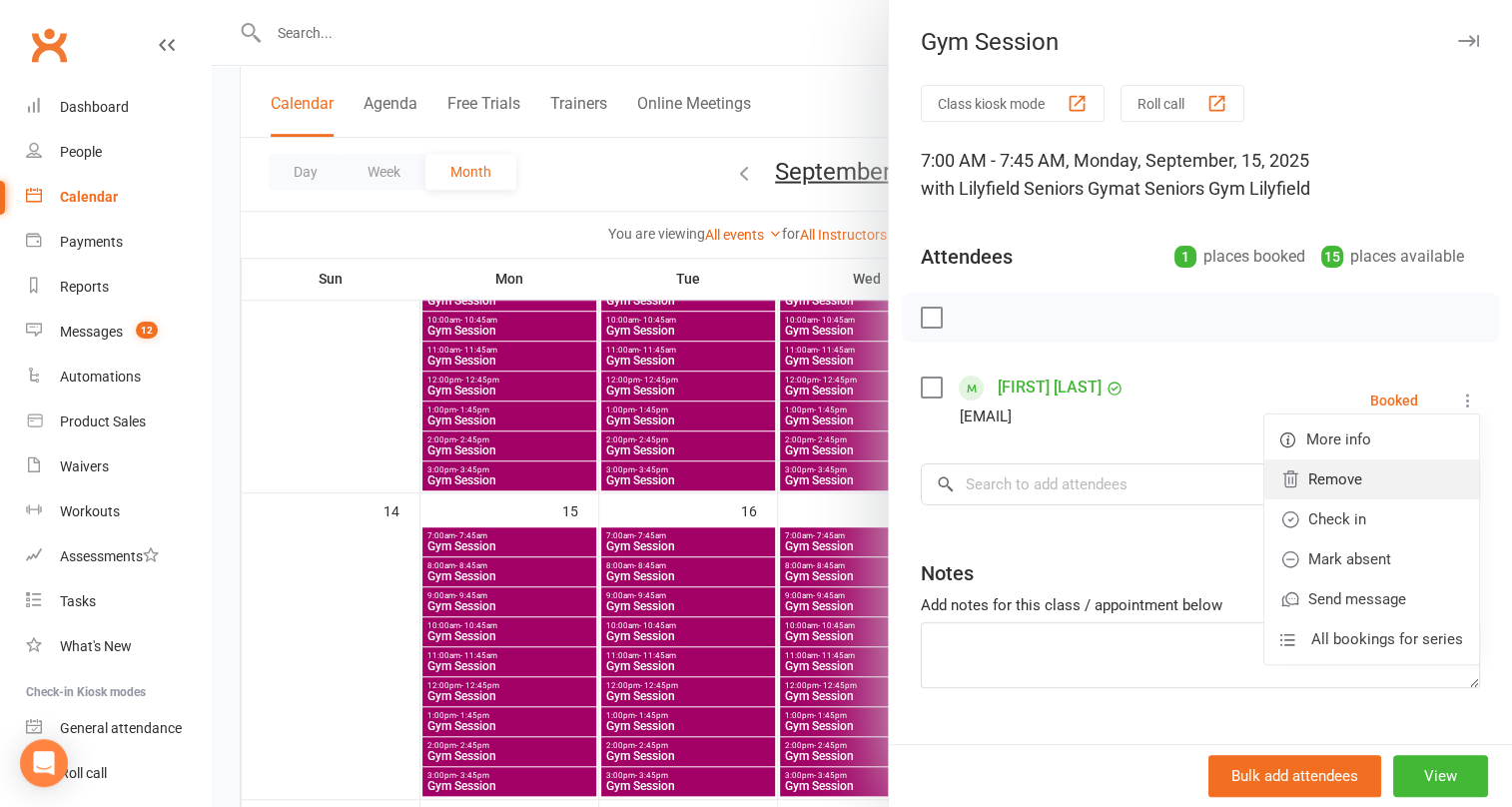 click on "Remove" at bounding box center [1371, 479] 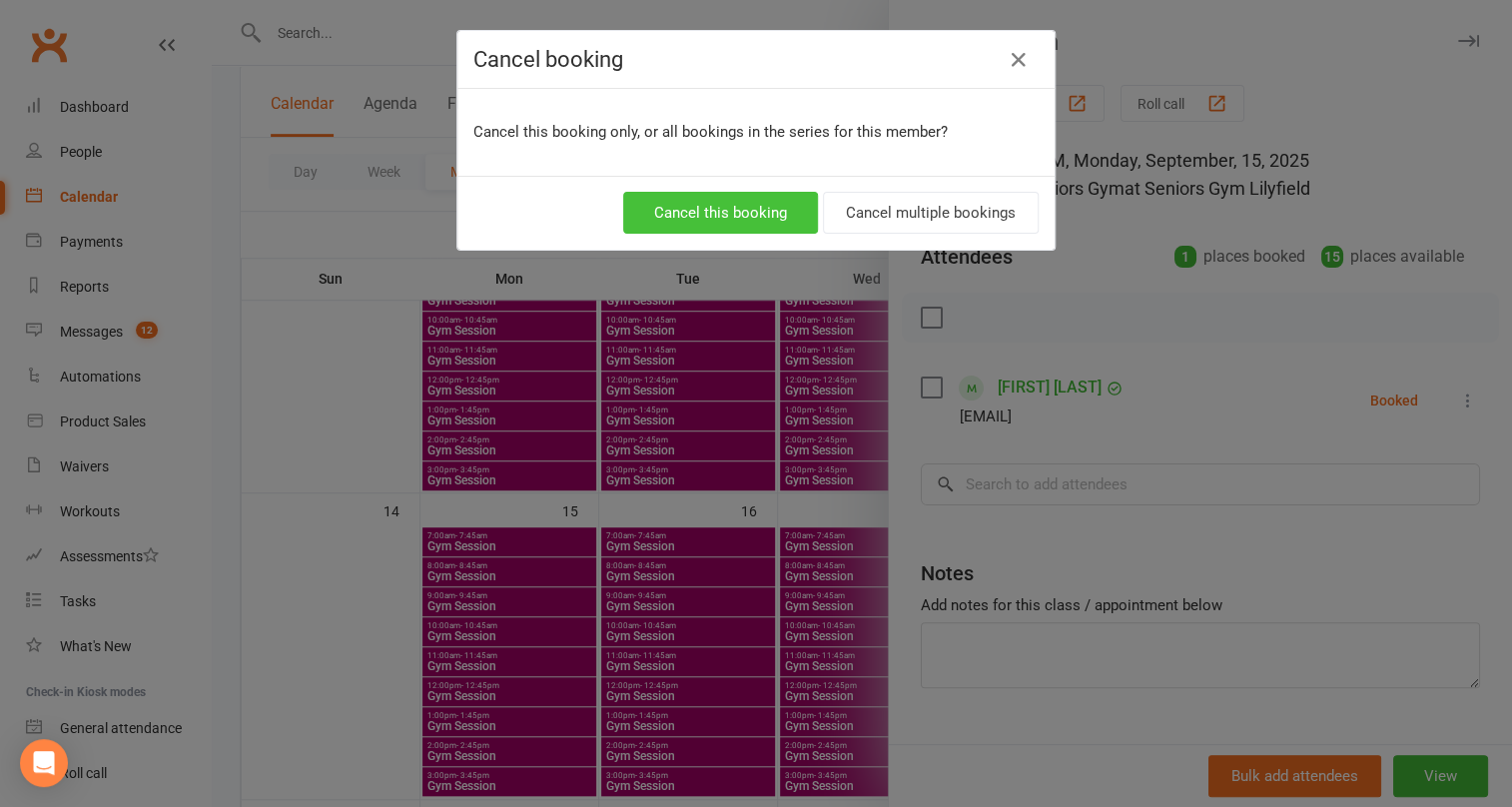click on "Cancel this booking" at bounding box center [720, 213] 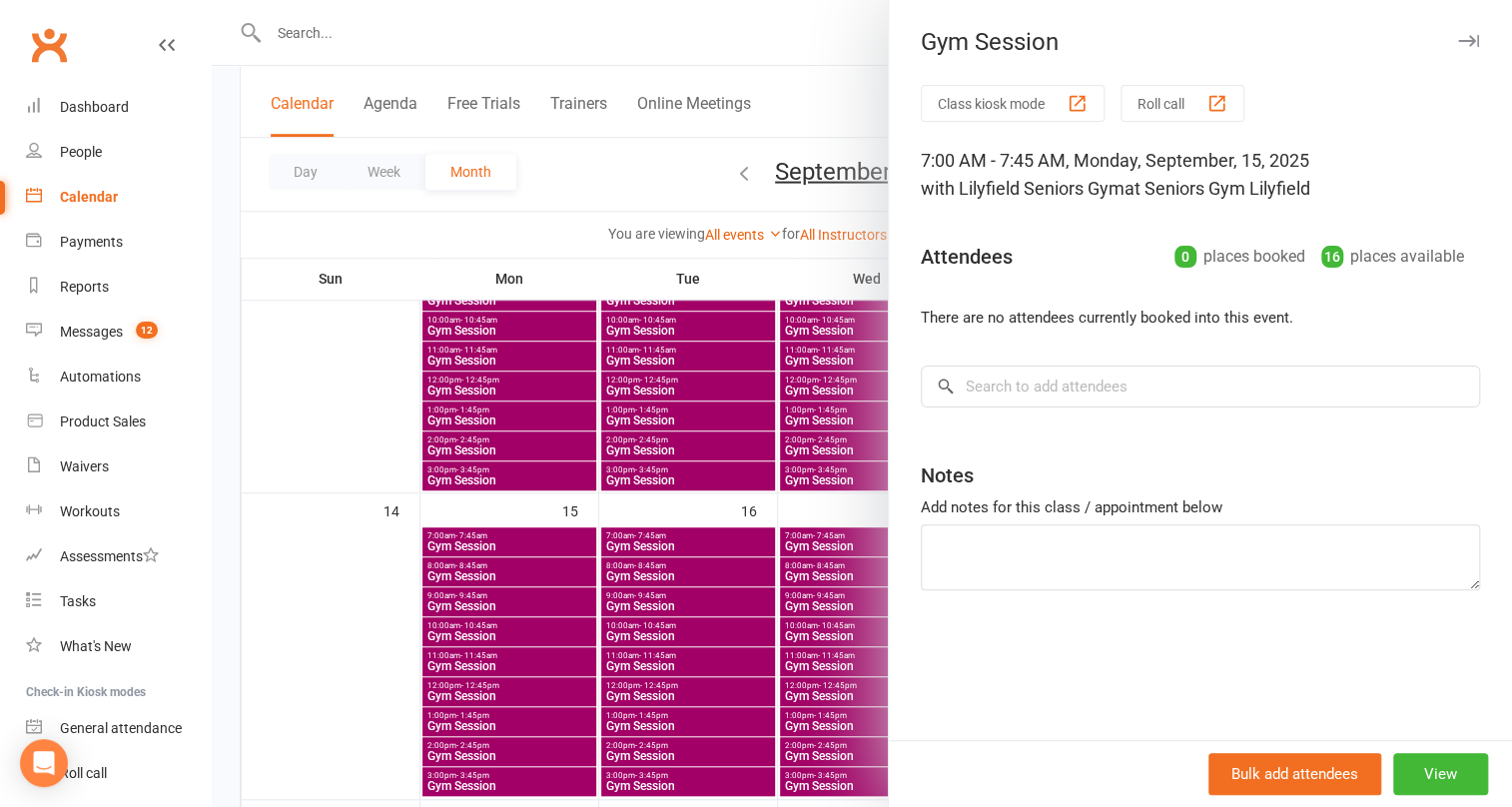 click at bounding box center (862, 404) 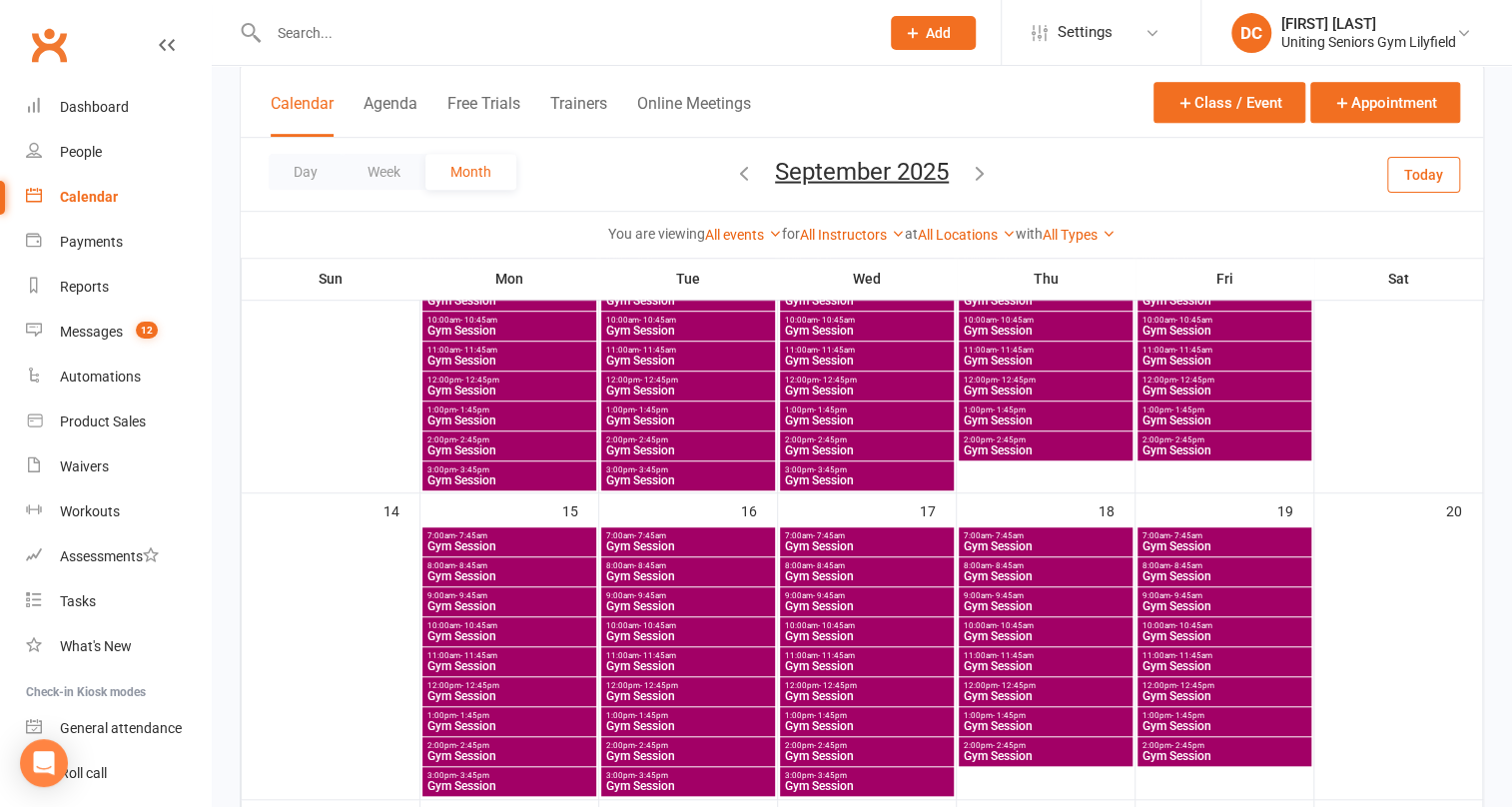 click on "Gym Session" at bounding box center [688, 546] 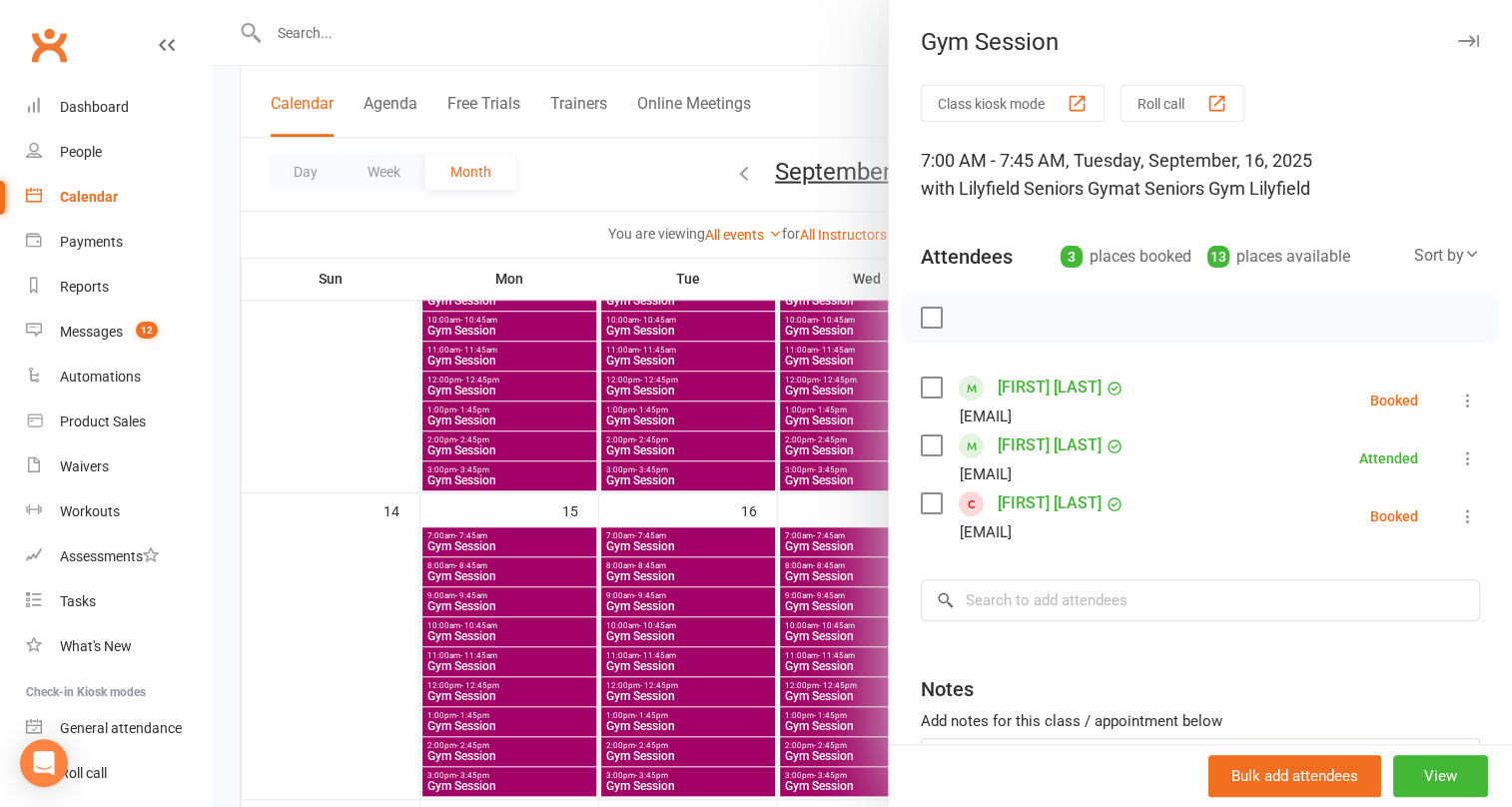 click at bounding box center [1468, 458] 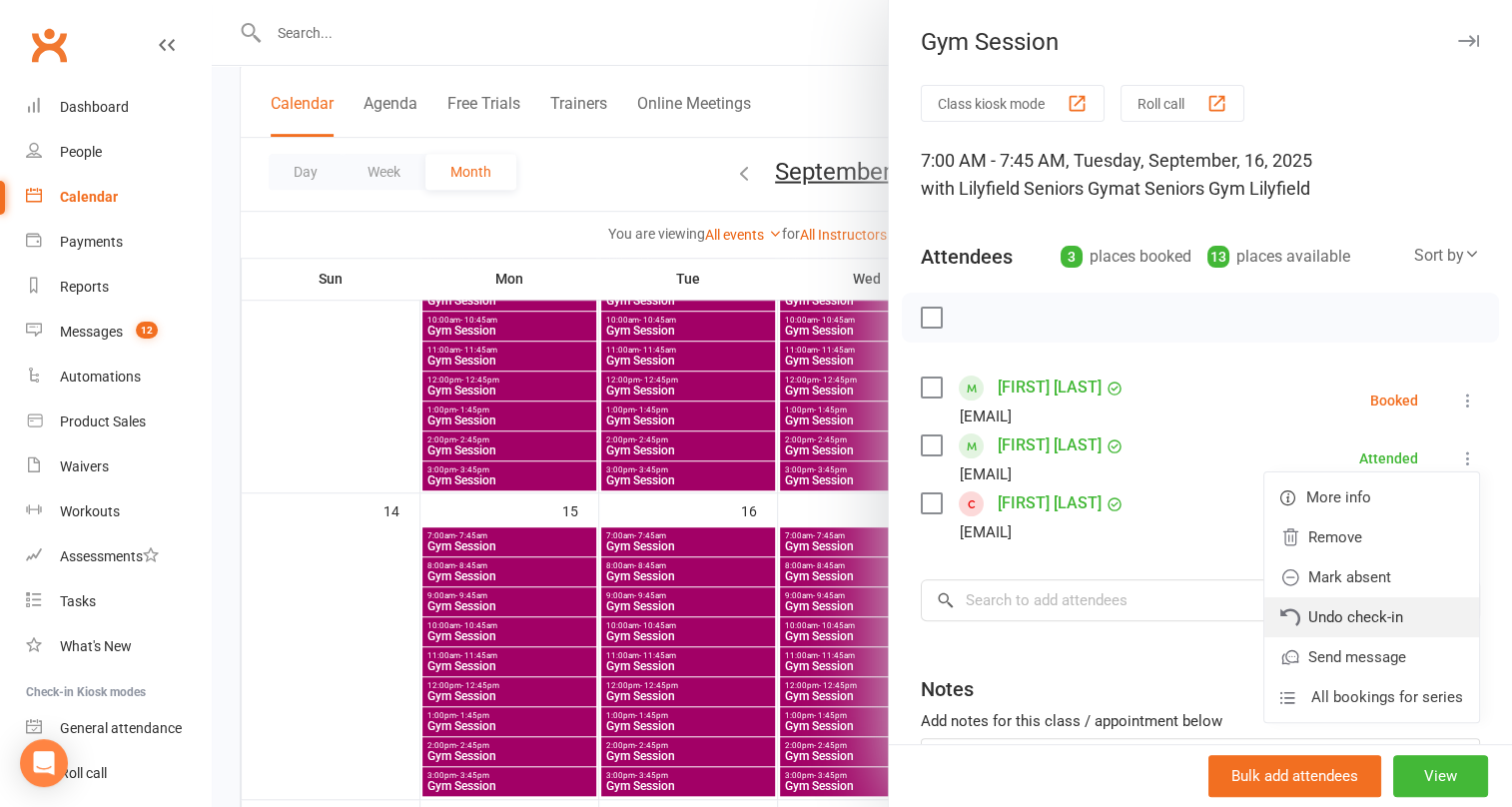 click on "Undo check-in" at bounding box center [1371, 617] 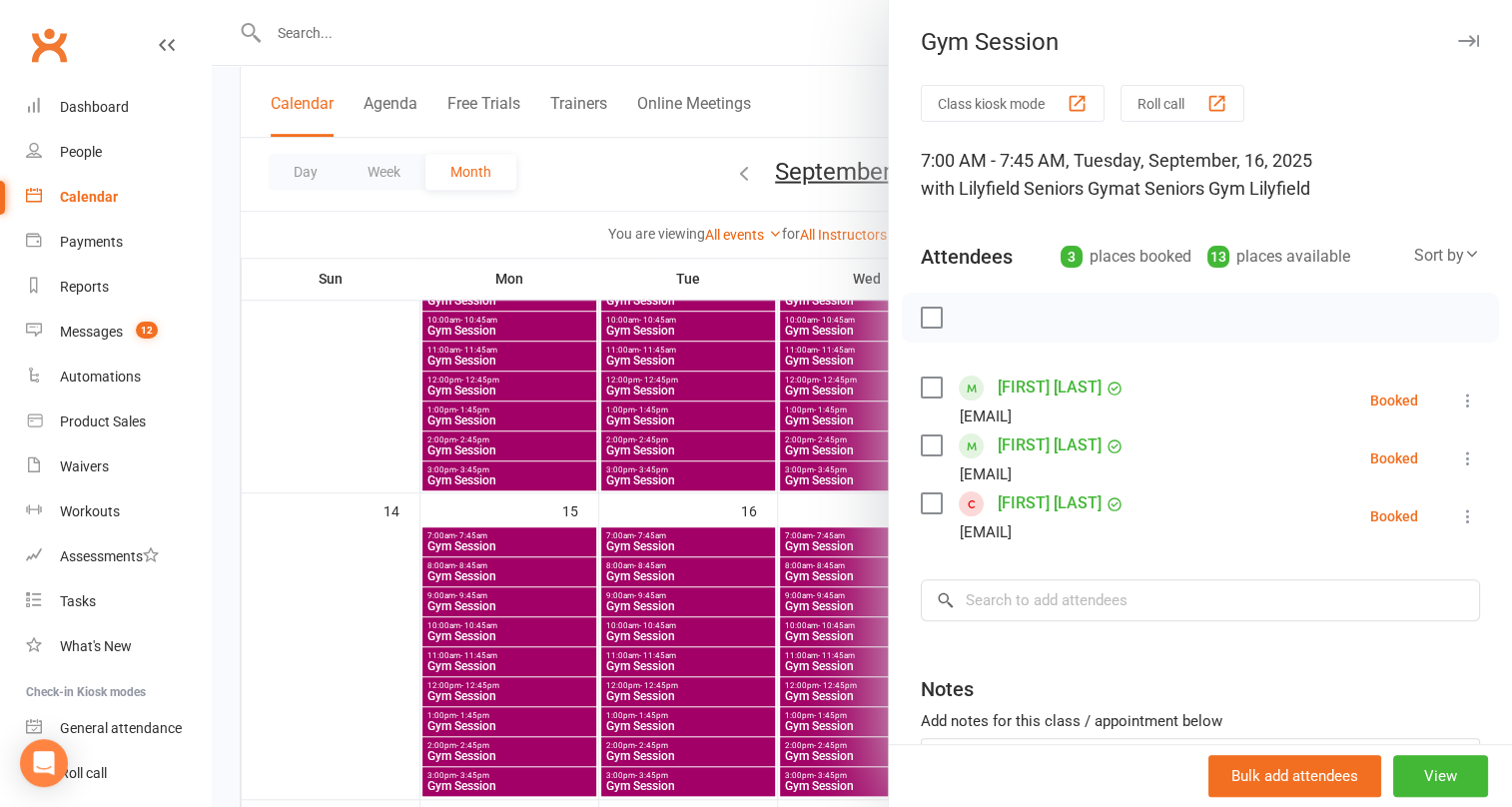 click at bounding box center (1468, 458) 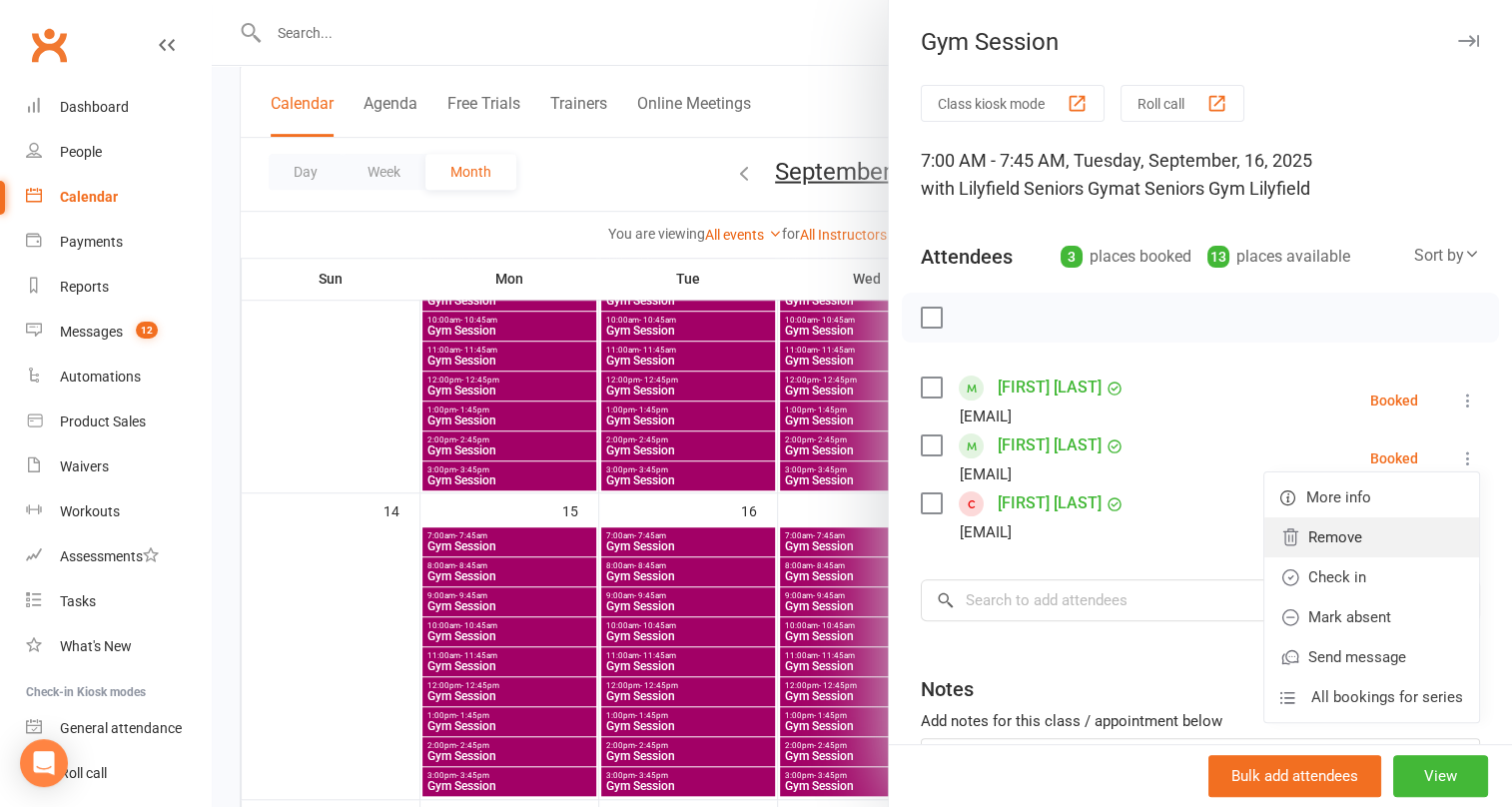 click on "Remove" at bounding box center [1371, 537] 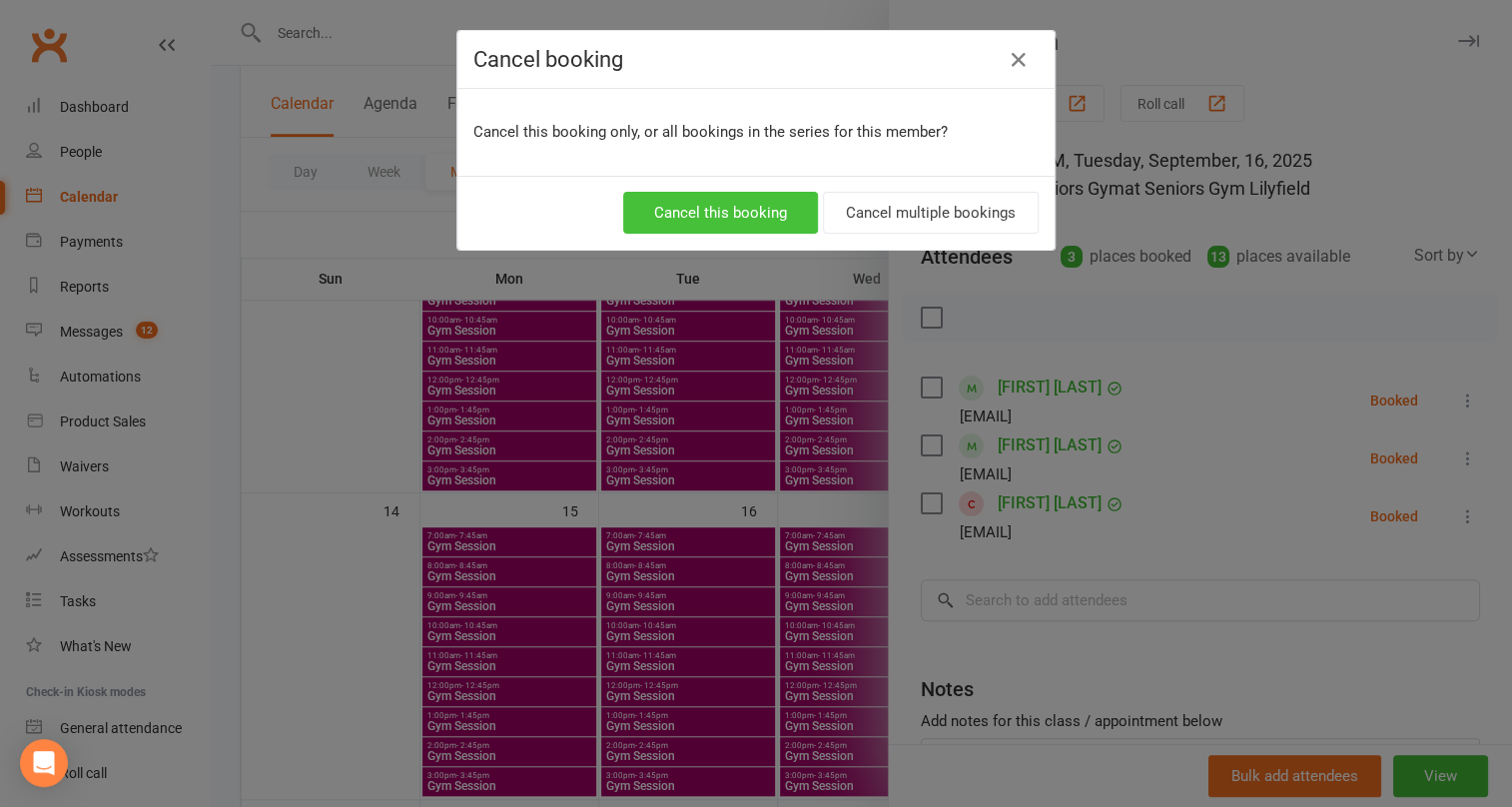 click on "Cancel this booking" at bounding box center [720, 213] 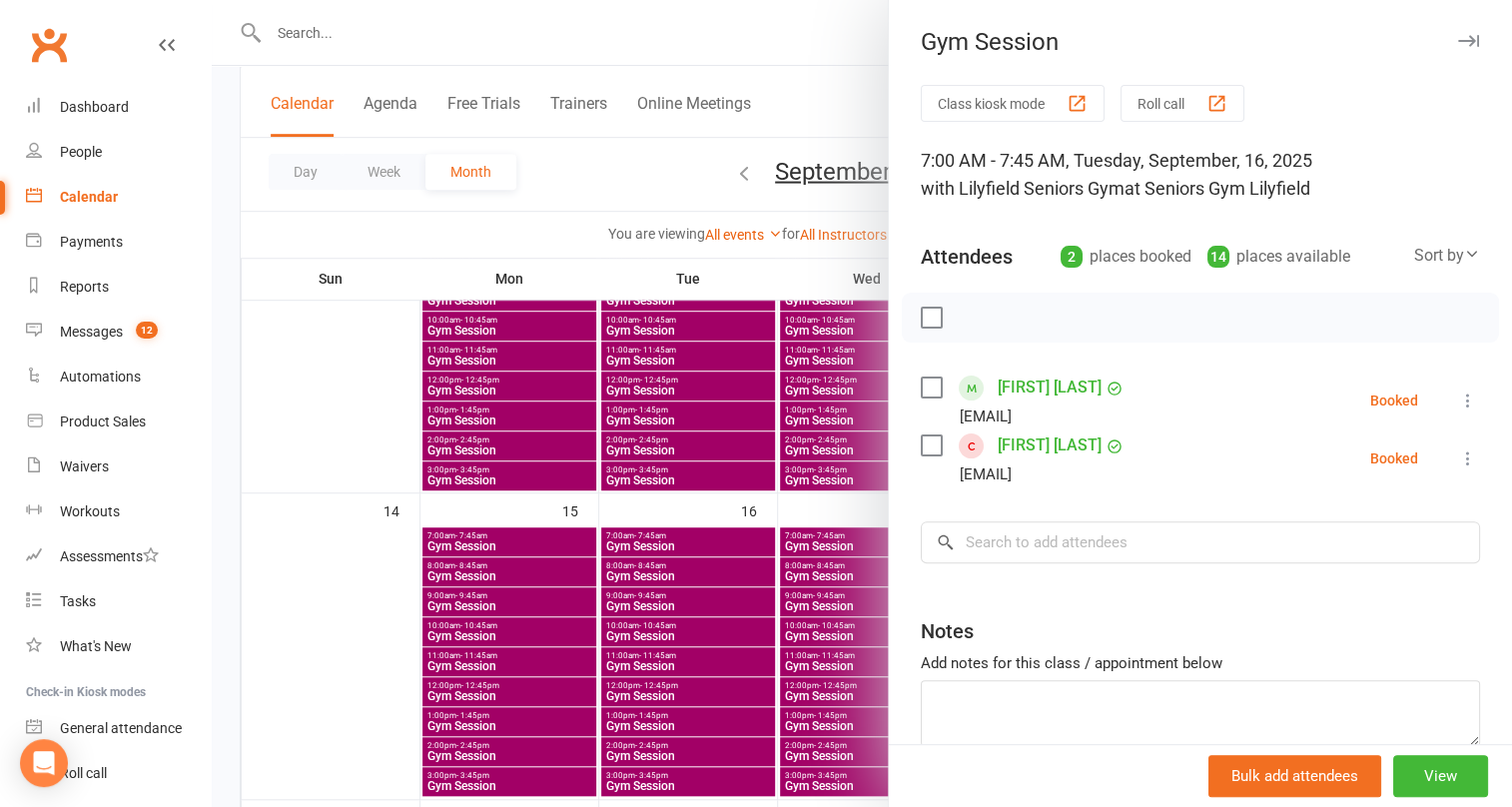 click at bounding box center [862, 404] 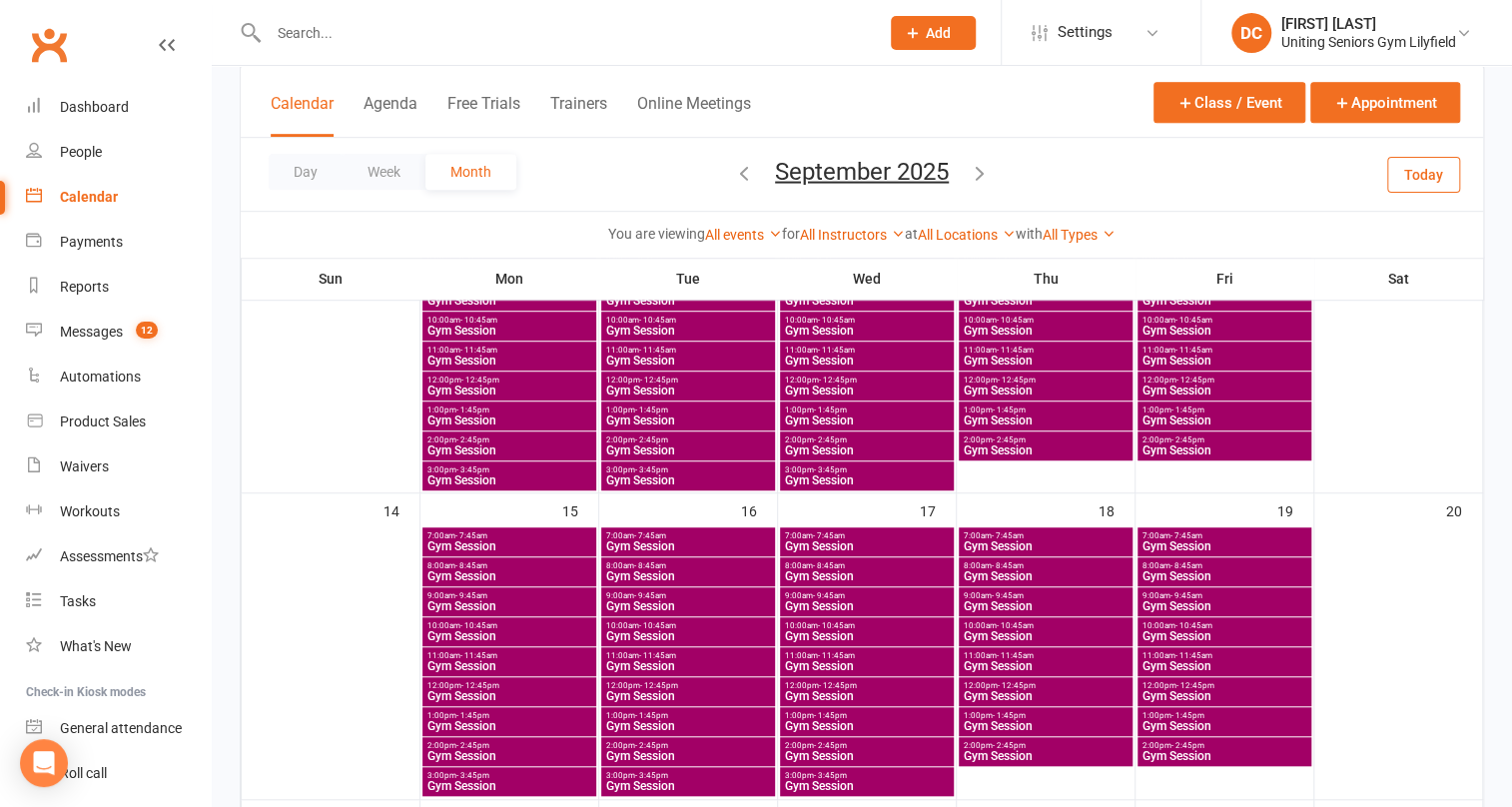 click on "Gym Session" at bounding box center [867, 546] 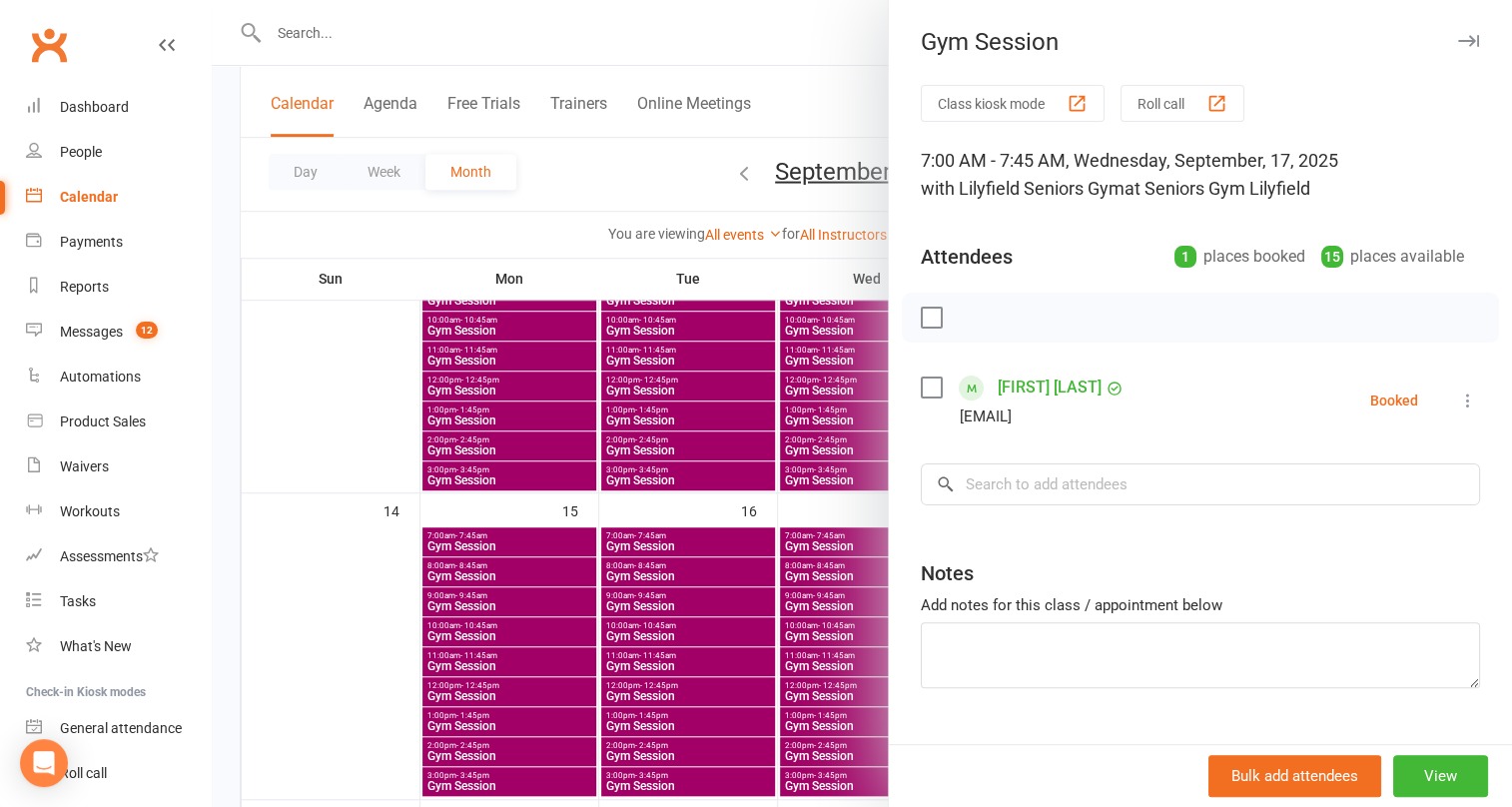 click at bounding box center [1468, 401] 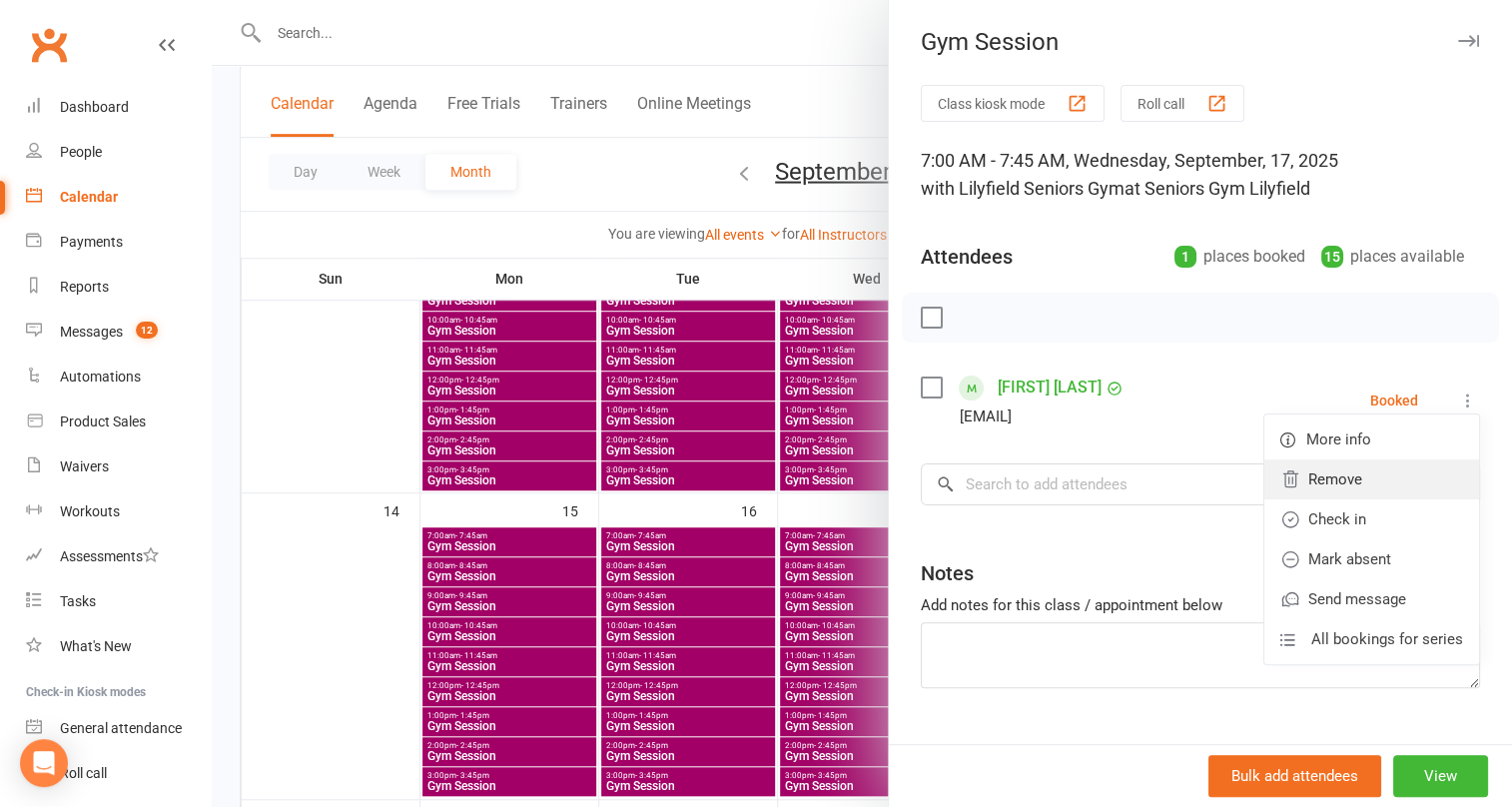 click on "Remove" at bounding box center [1371, 479] 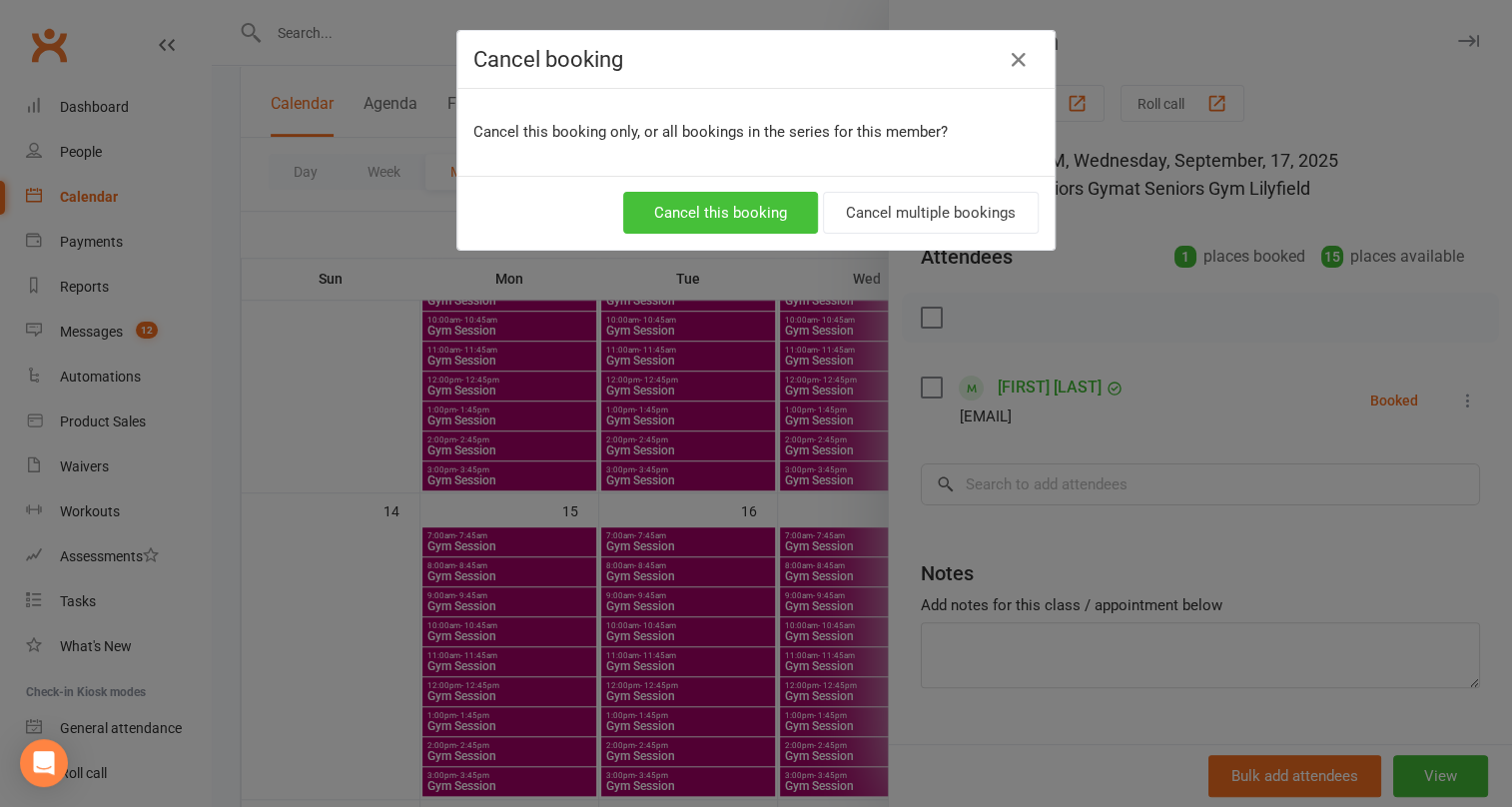click on "Cancel this booking" at bounding box center [720, 213] 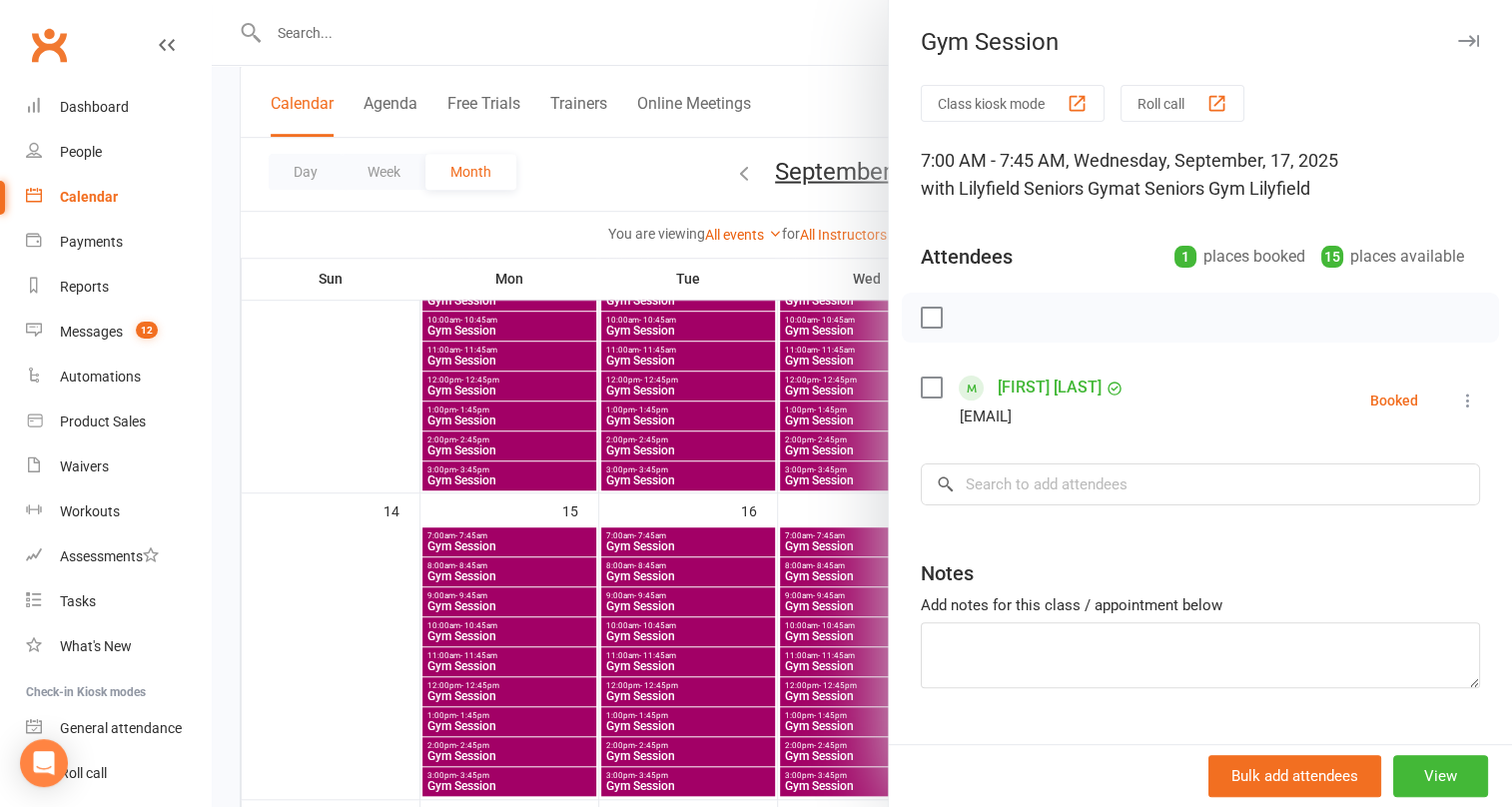 click at bounding box center [862, 404] 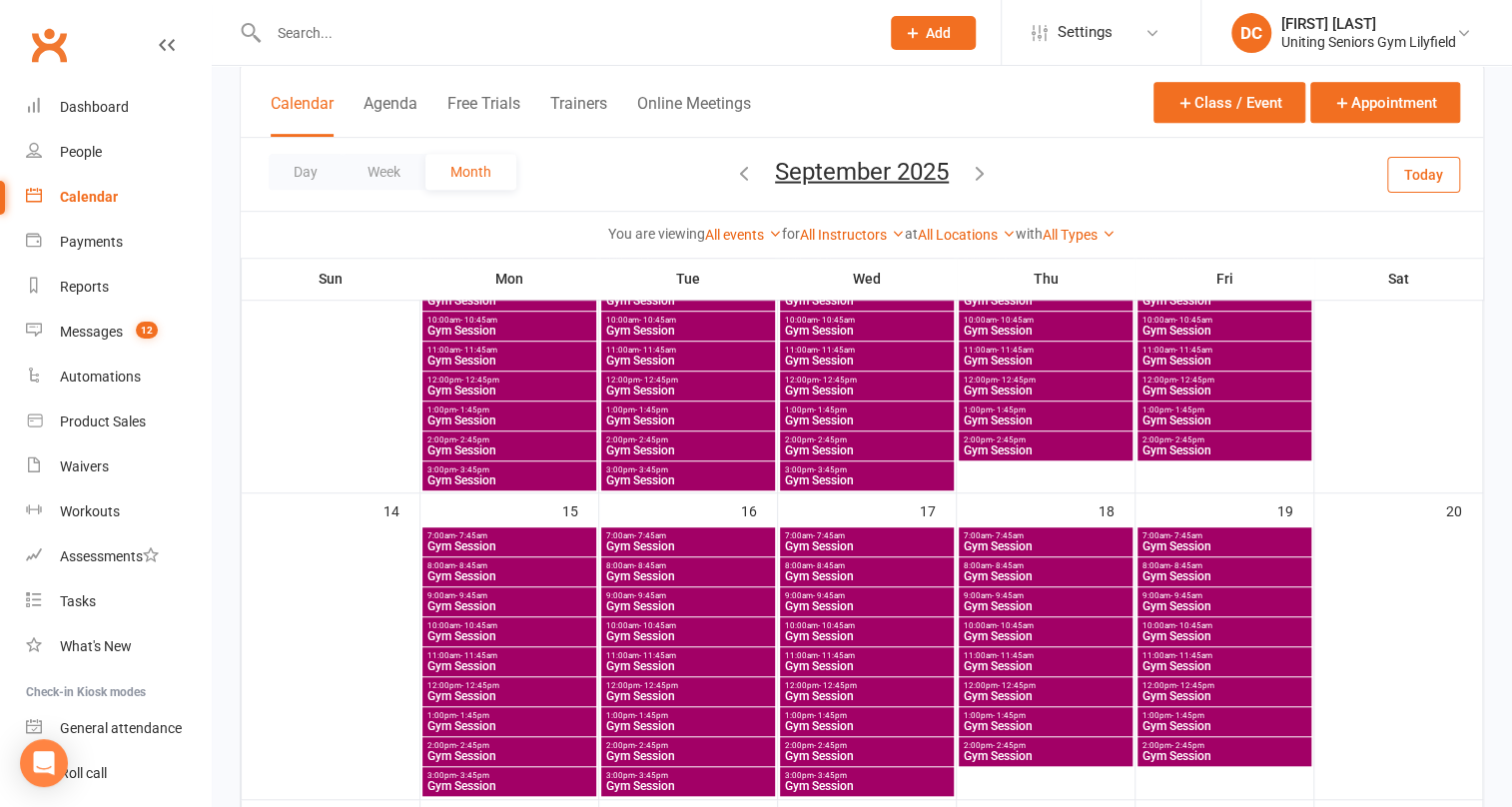 click on "Gym Session" at bounding box center (1046, 546) 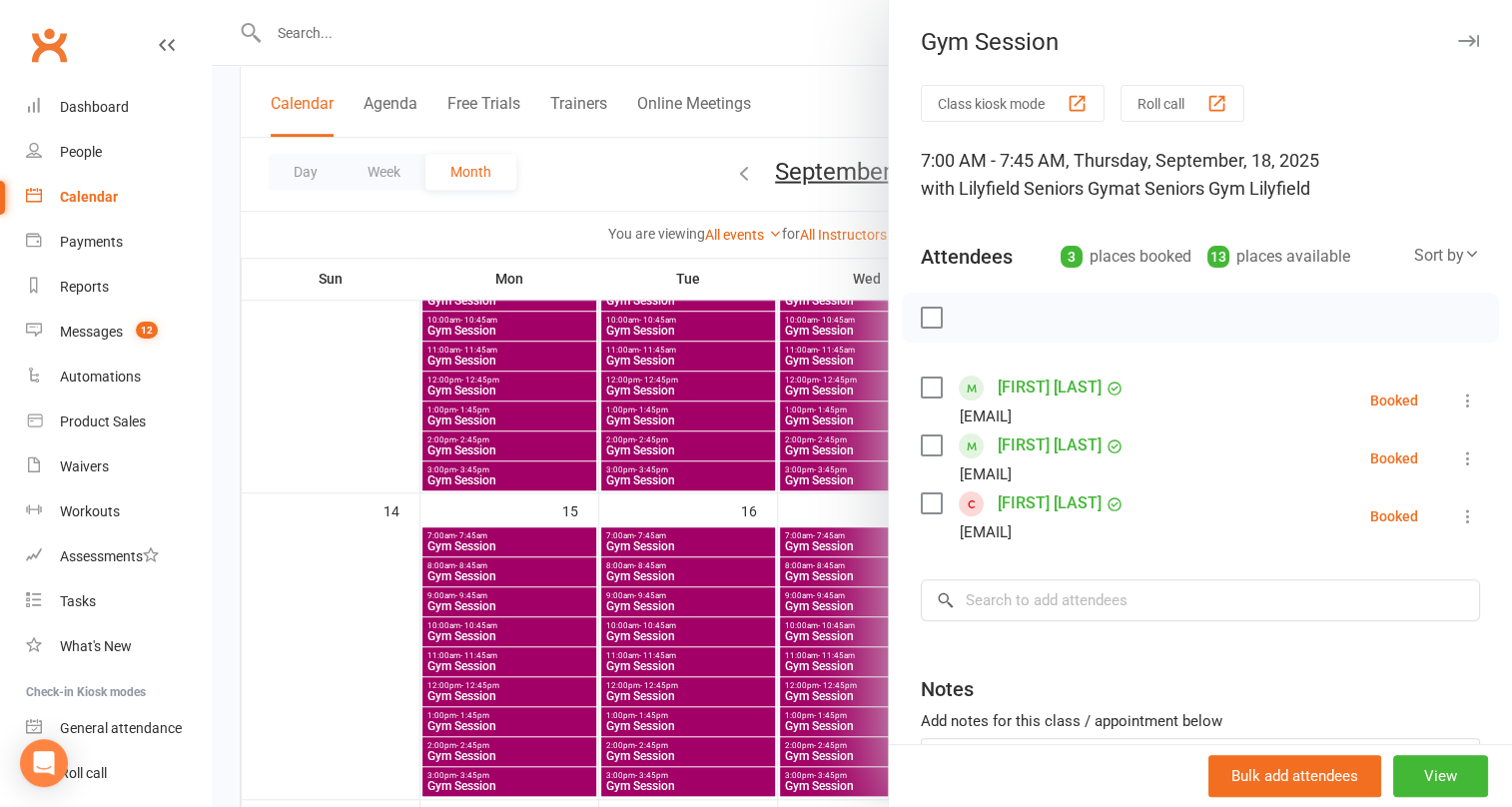 click at bounding box center (1468, 458) 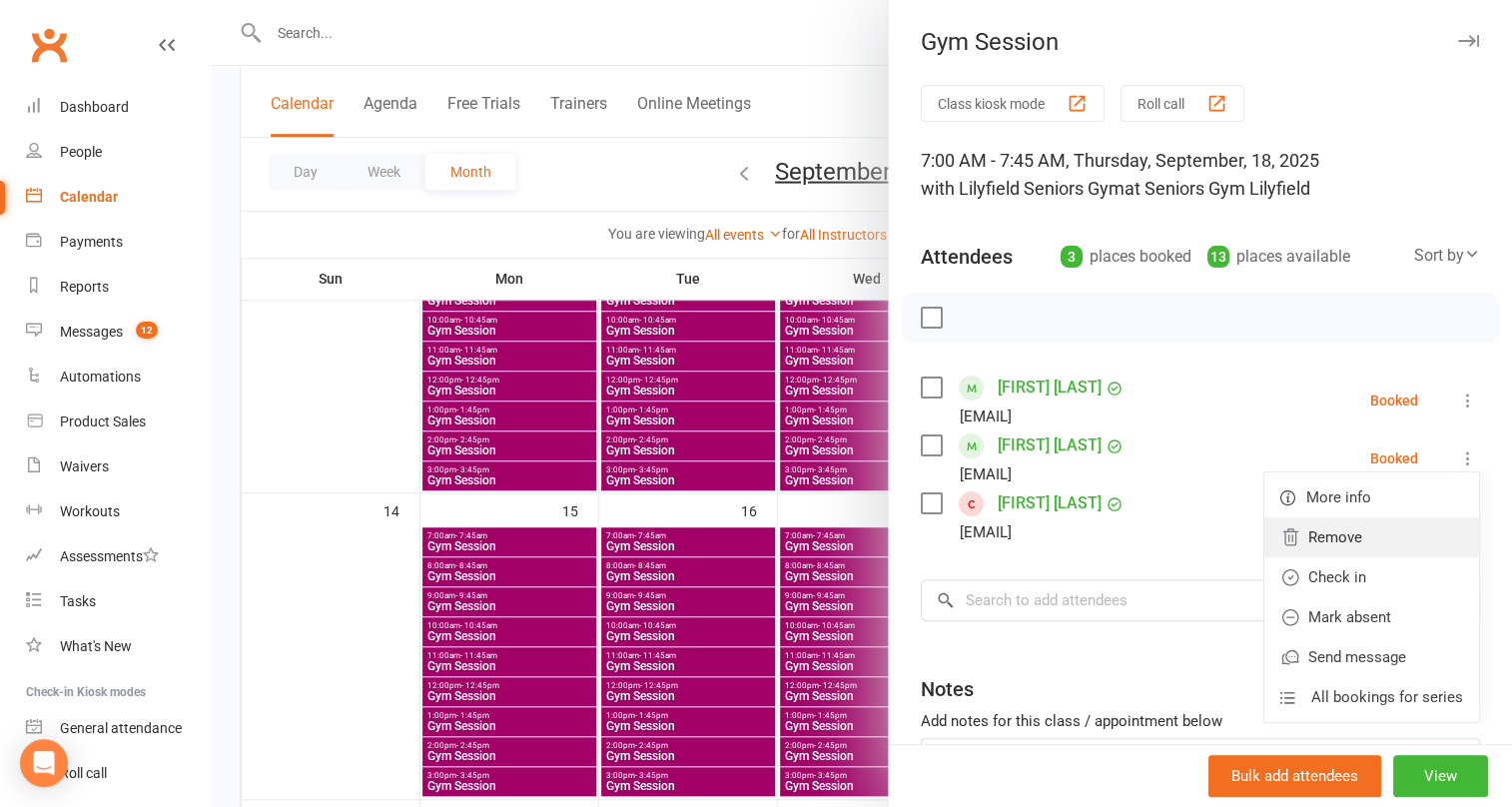 click on "Remove" at bounding box center [1371, 537] 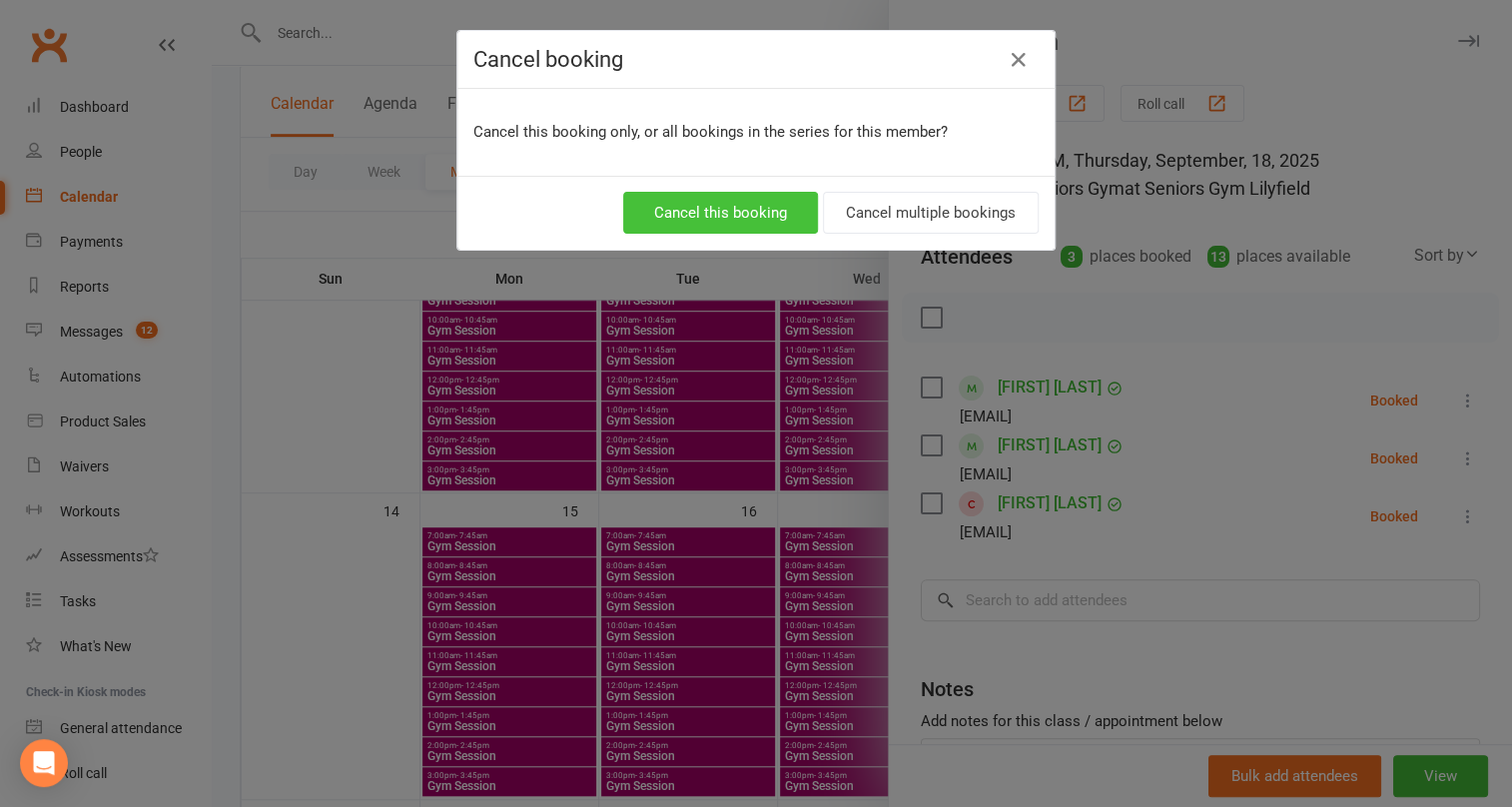 click on "Cancel this booking" at bounding box center [720, 213] 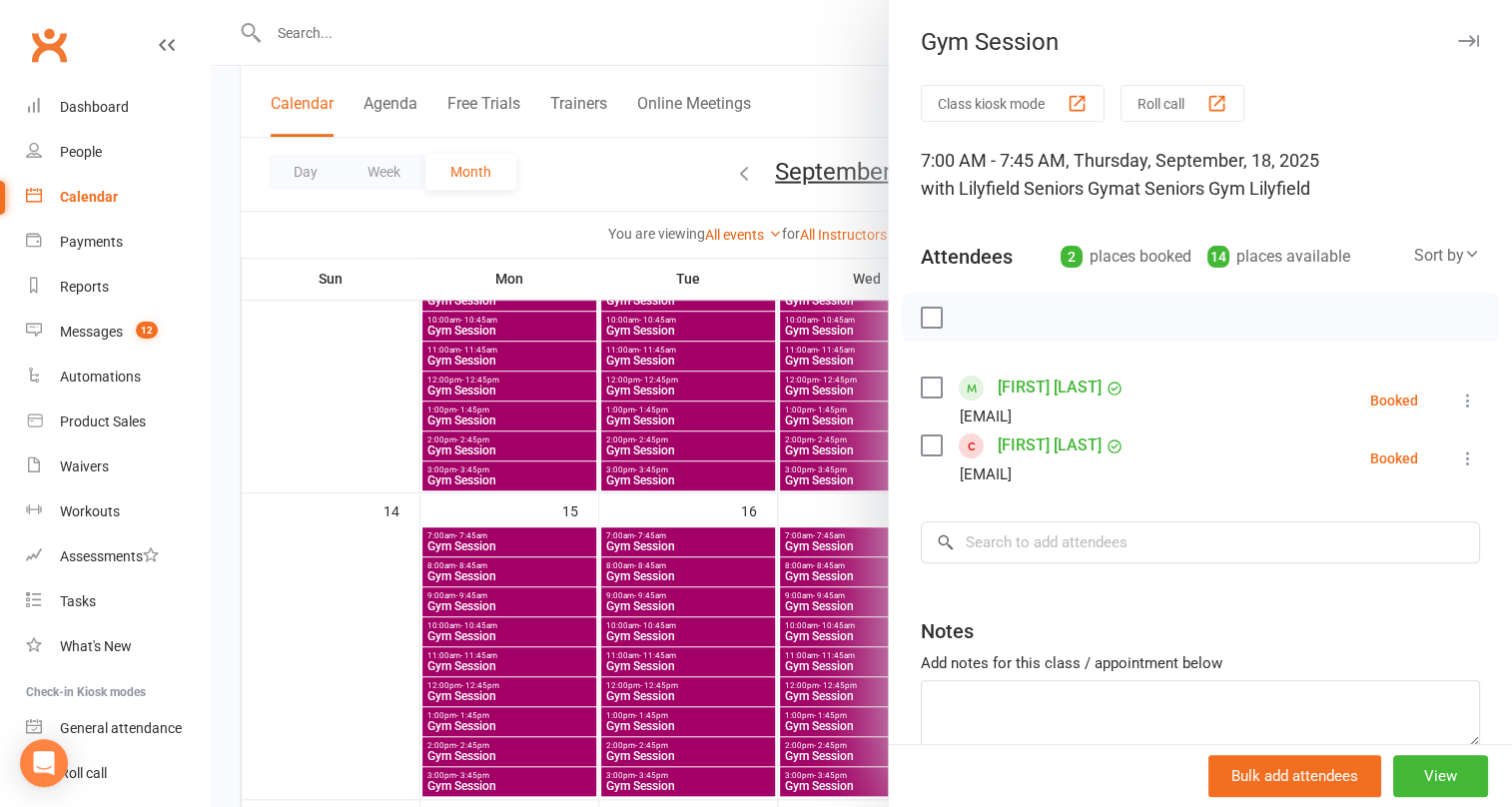 click at bounding box center [862, 404] 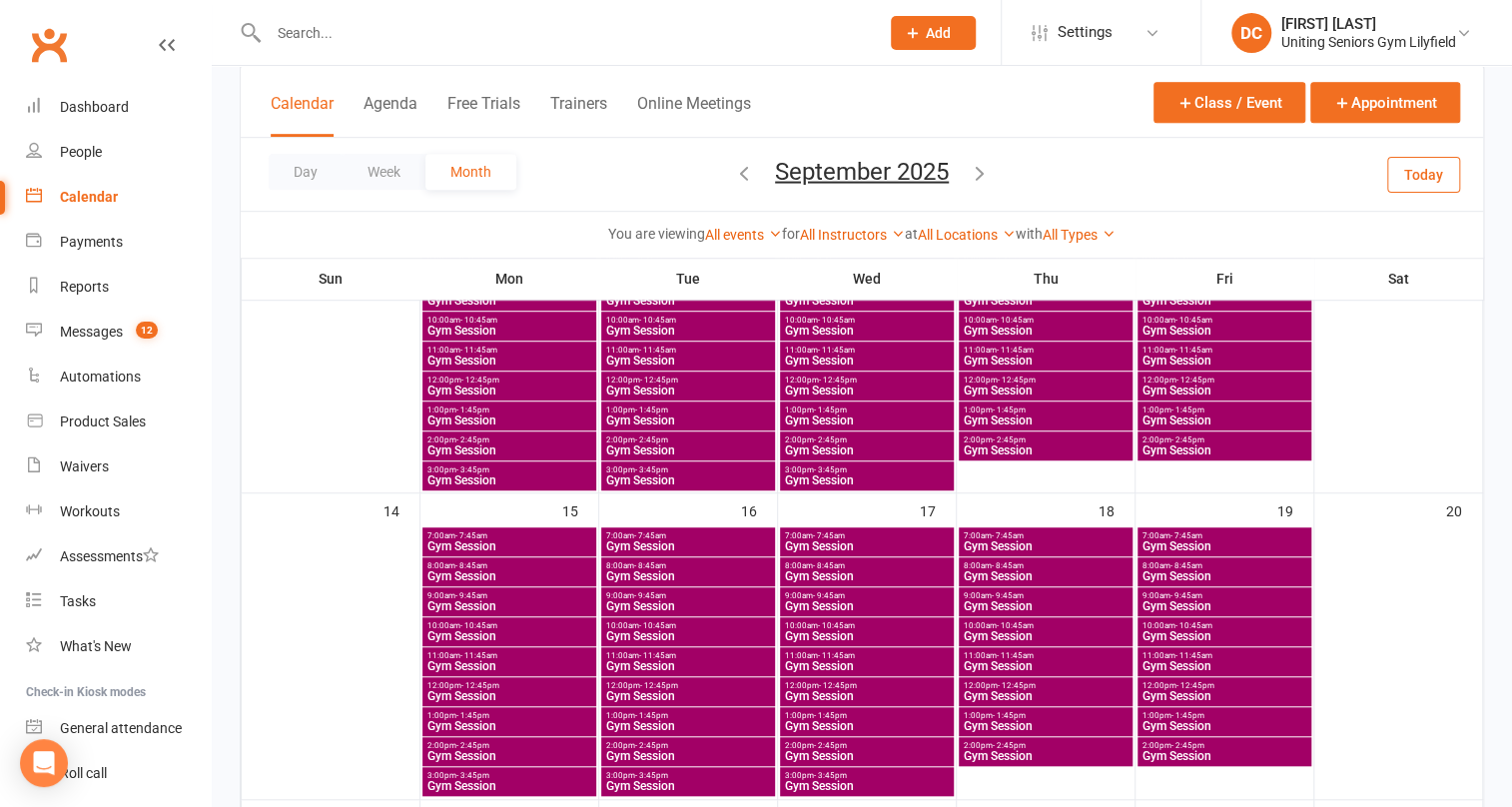 click on "Gym Session" at bounding box center (1224, 546) 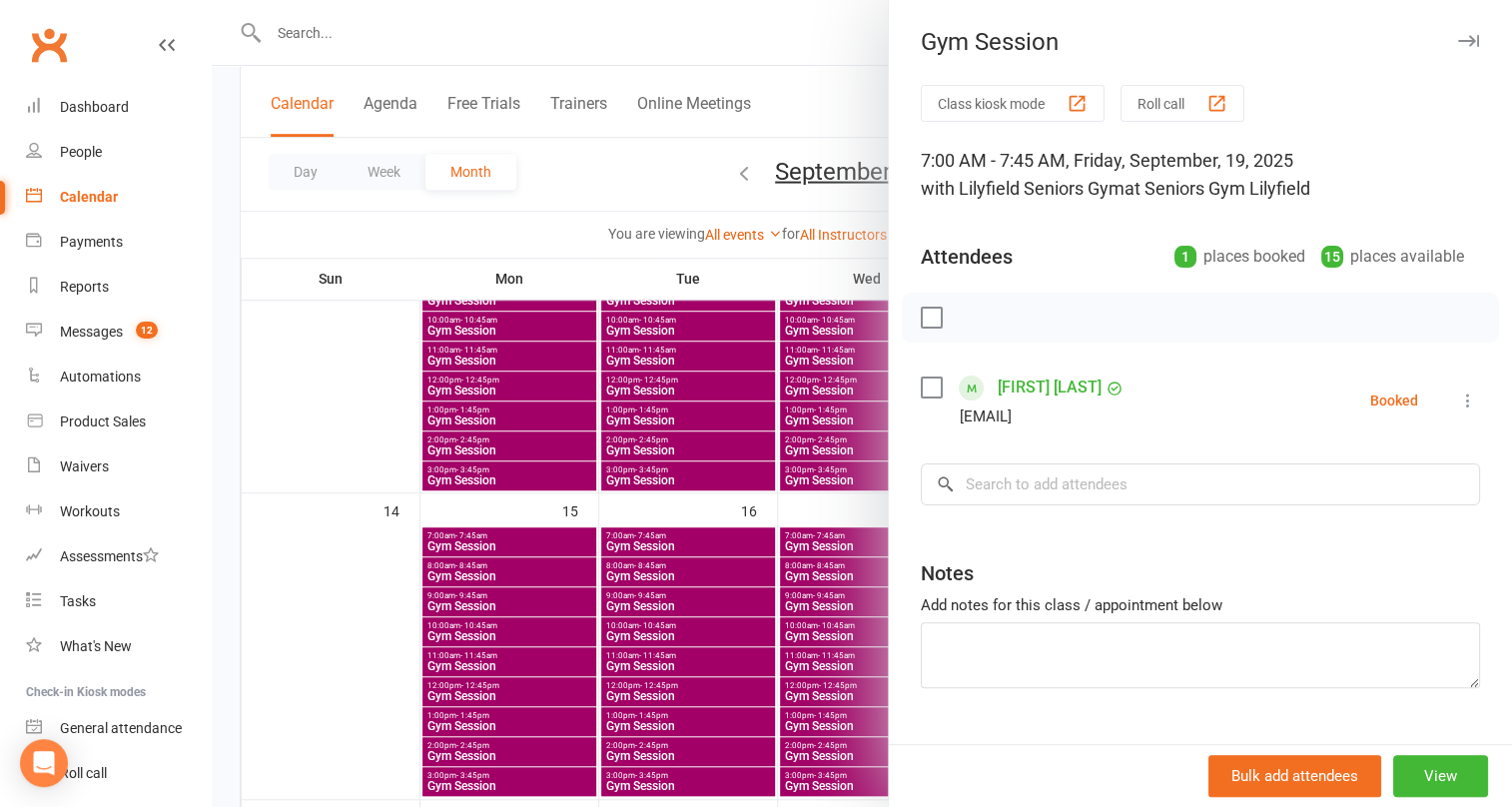 click at bounding box center [1468, 401] 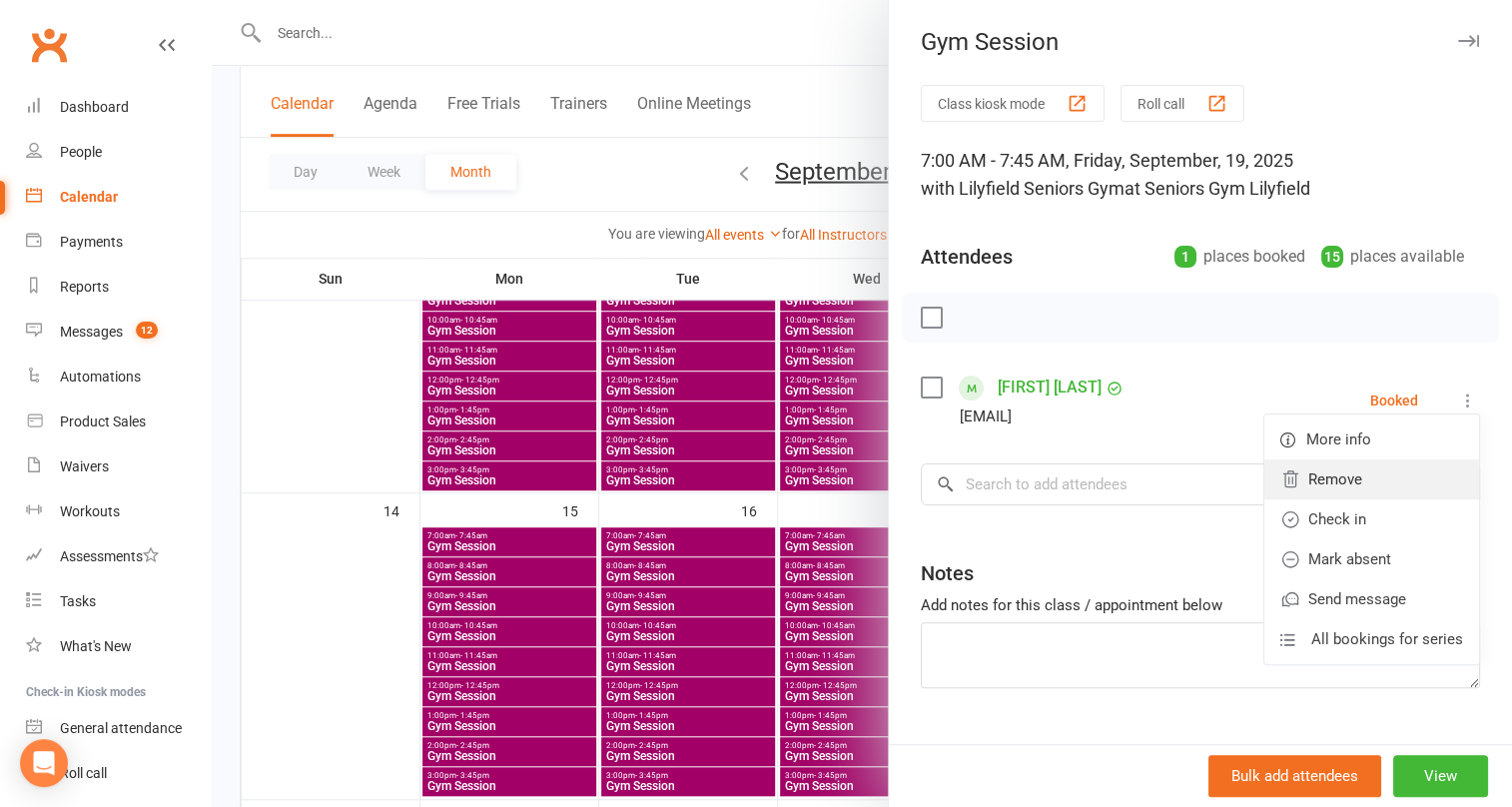 click on "Remove" at bounding box center (1371, 479) 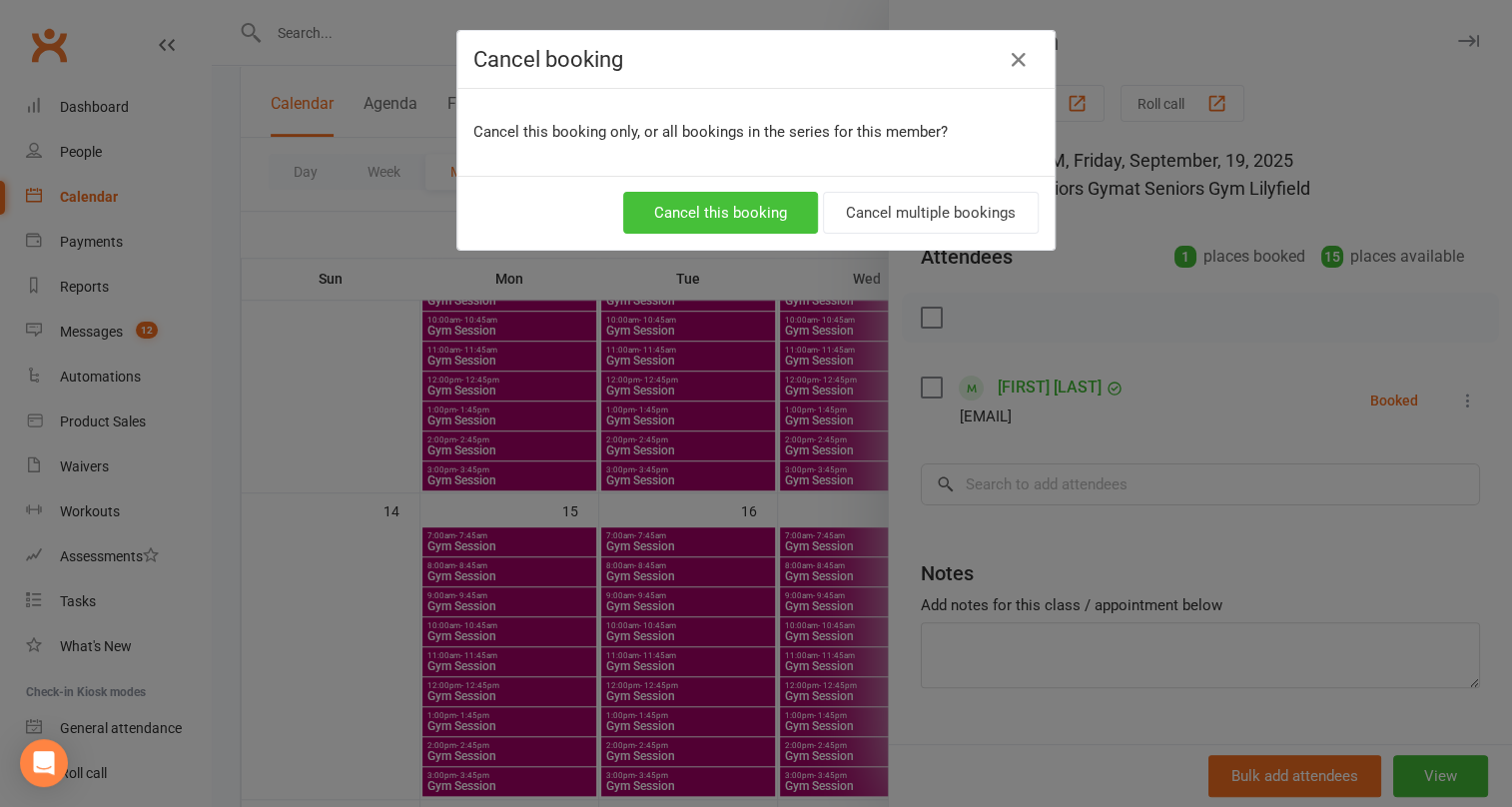 click on "Cancel this booking" at bounding box center (720, 213) 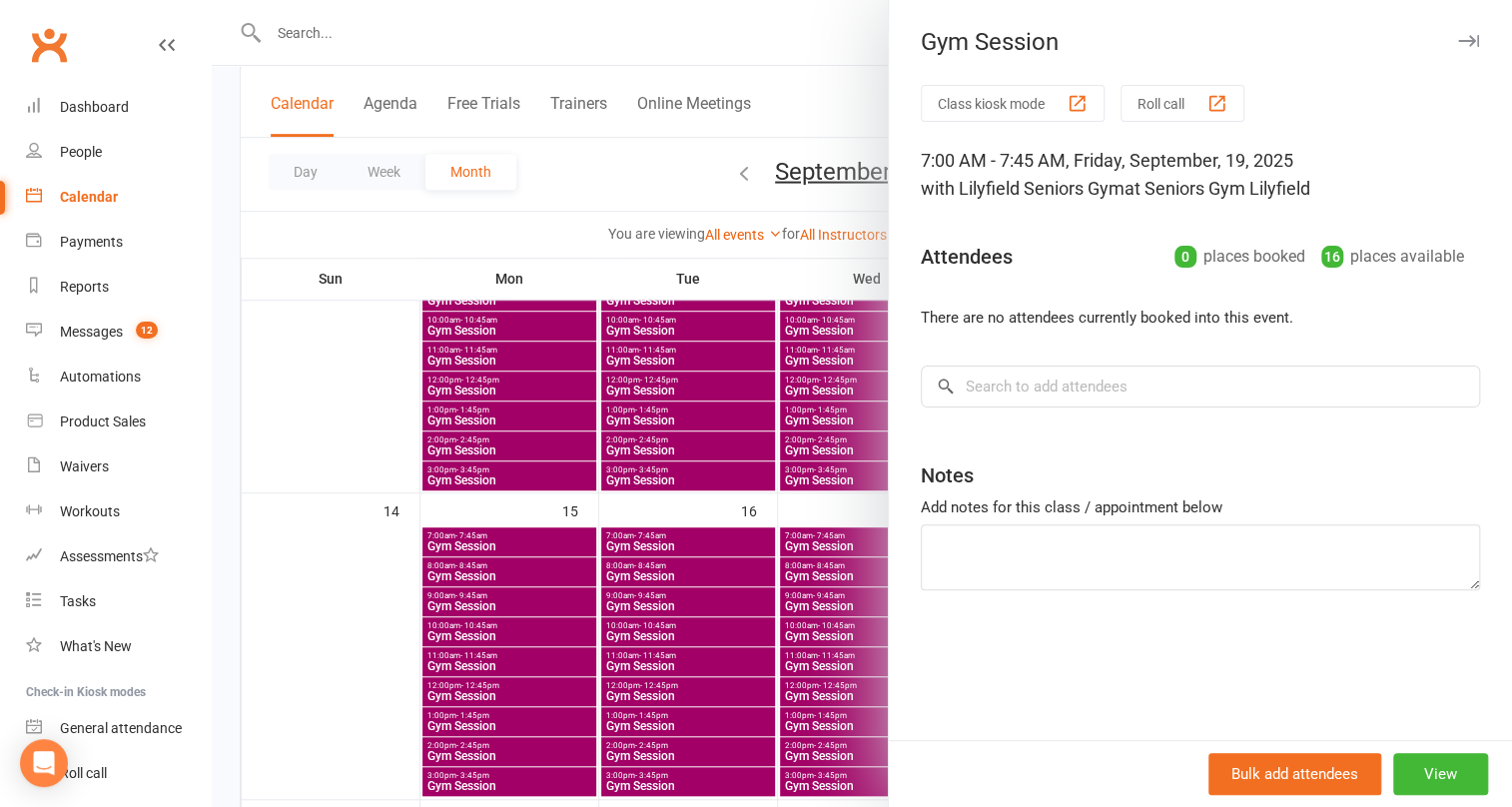 click at bounding box center [862, 404] 